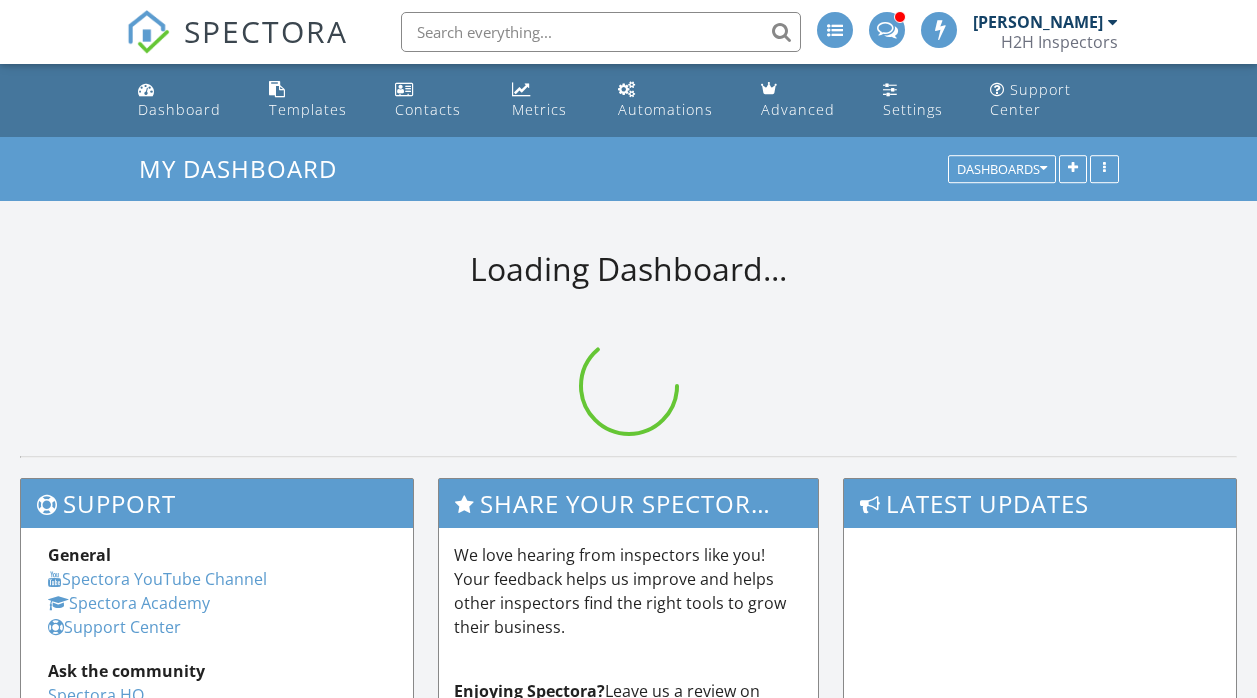 scroll, scrollTop: 0, scrollLeft: 0, axis: both 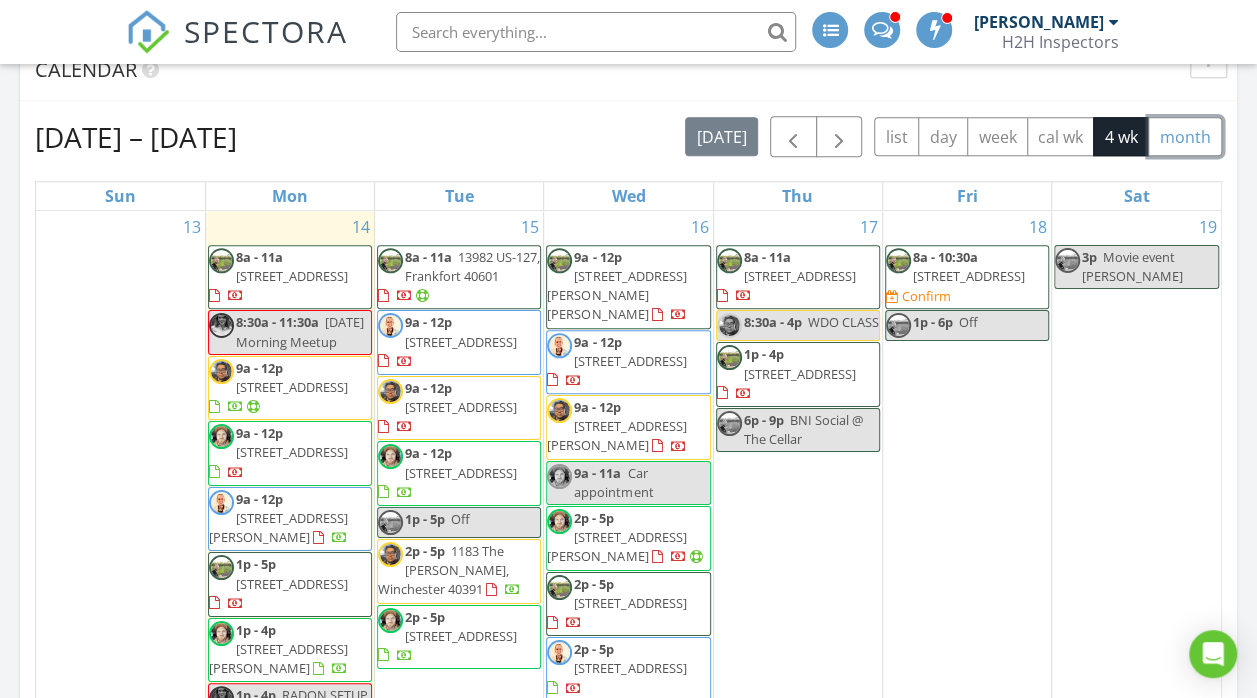 click on "month" at bounding box center (1185, 136) 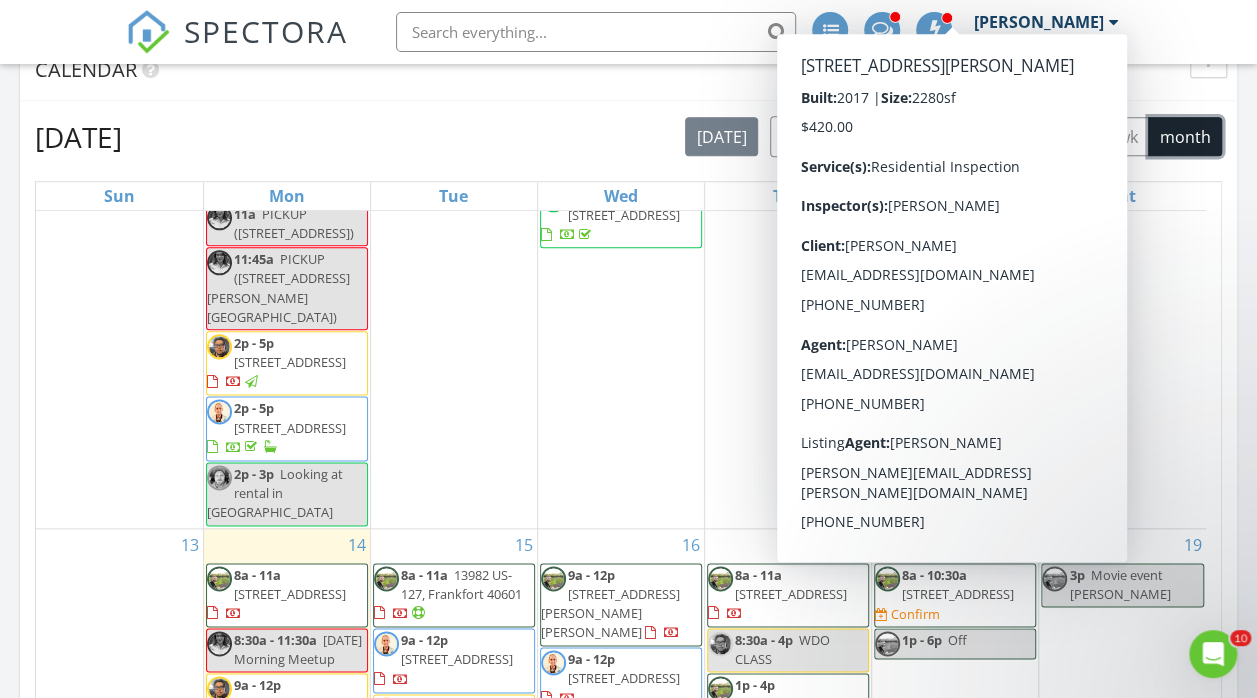 scroll, scrollTop: 983, scrollLeft: 0, axis: vertical 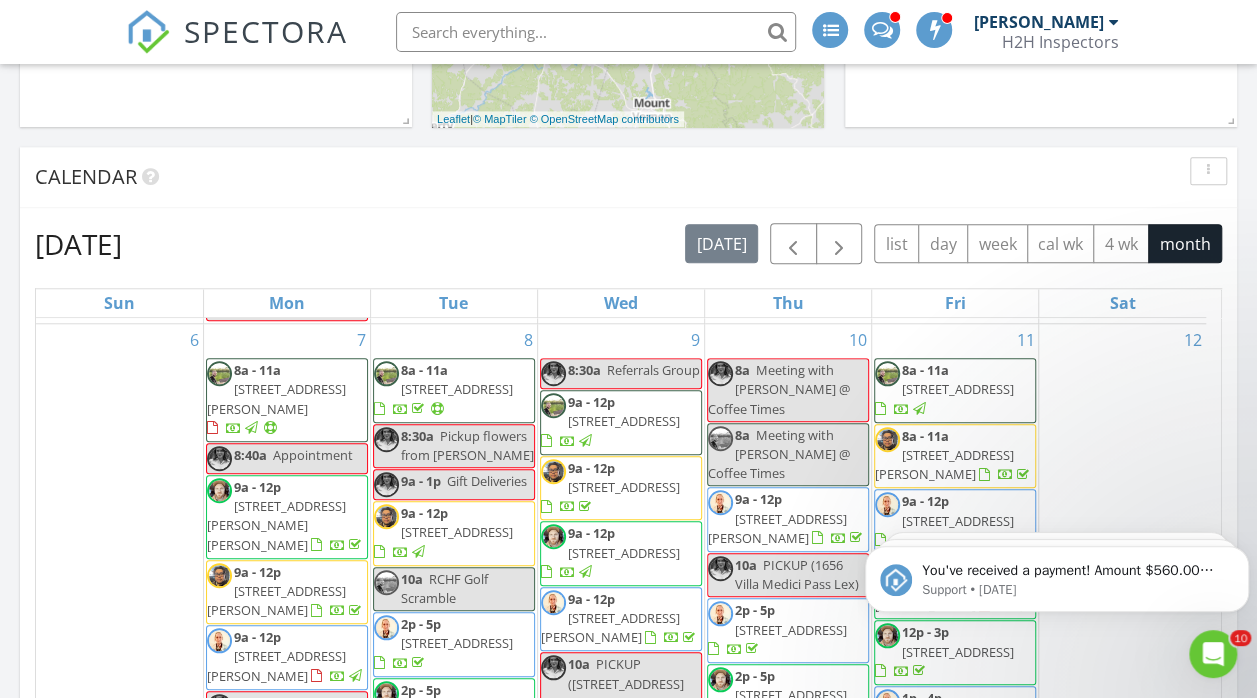 click on "Calendar" at bounding box center [628, 177] 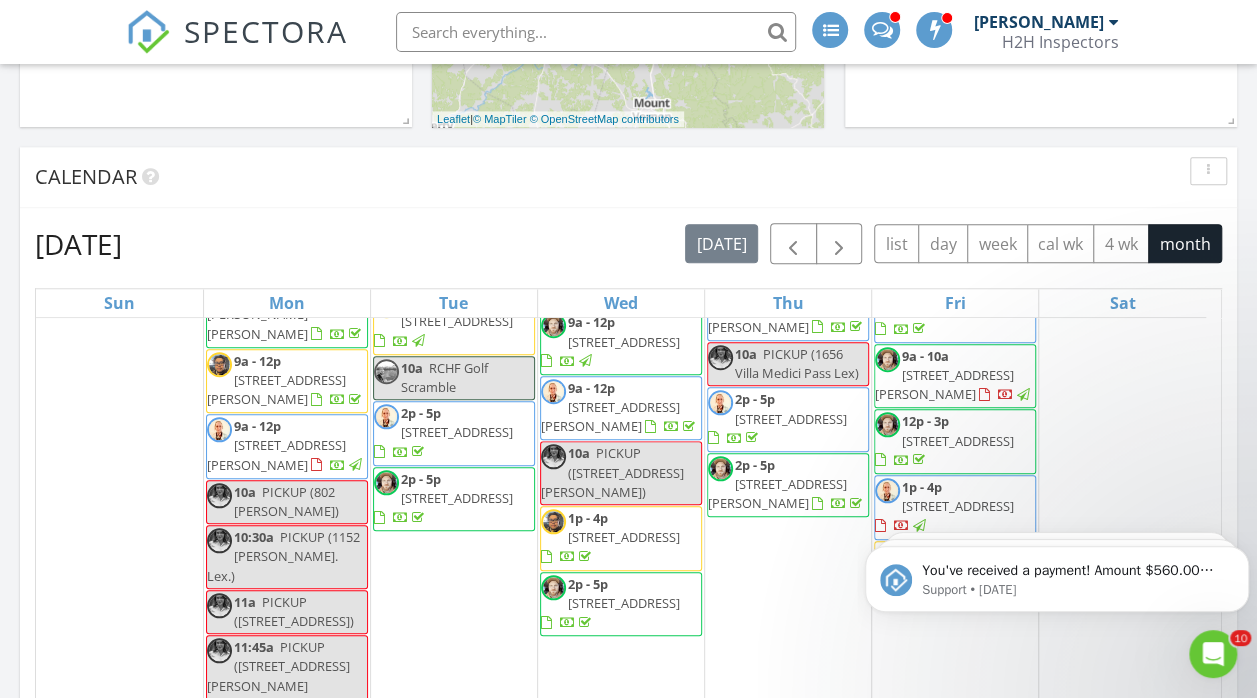scroll, scrollTop: 1243, scrollLeft: 0, axis: vertical 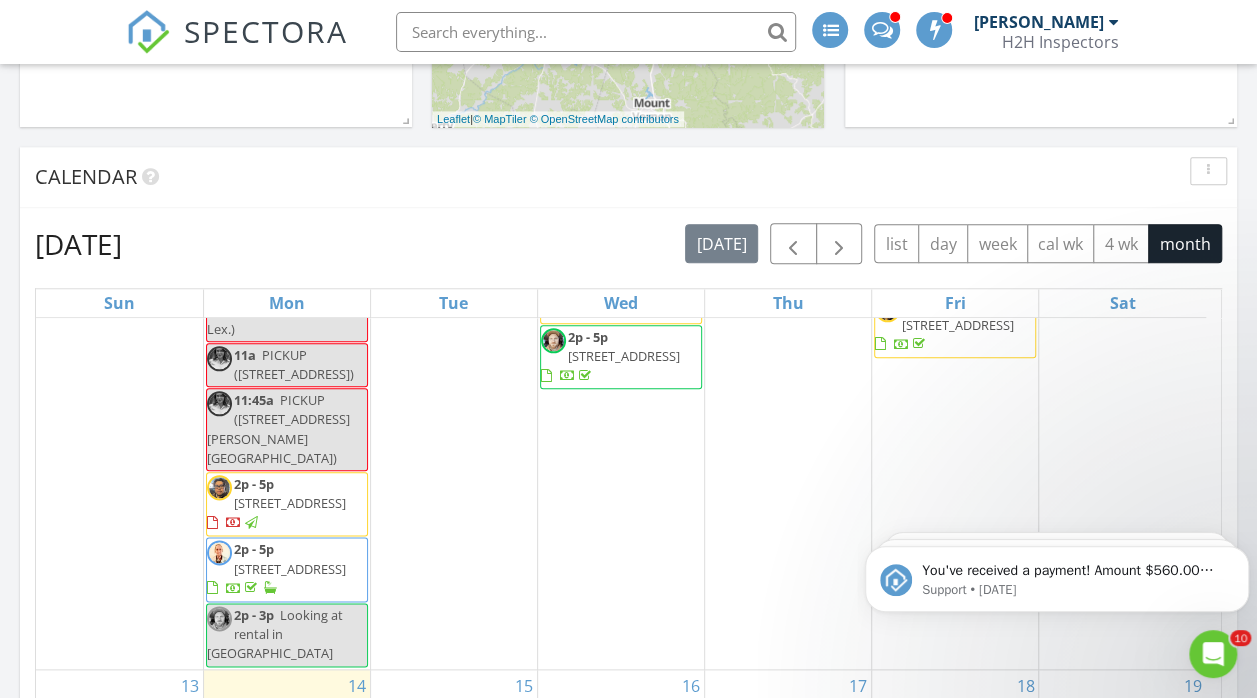 click on "Calendar" at bounding box center [613, 177] 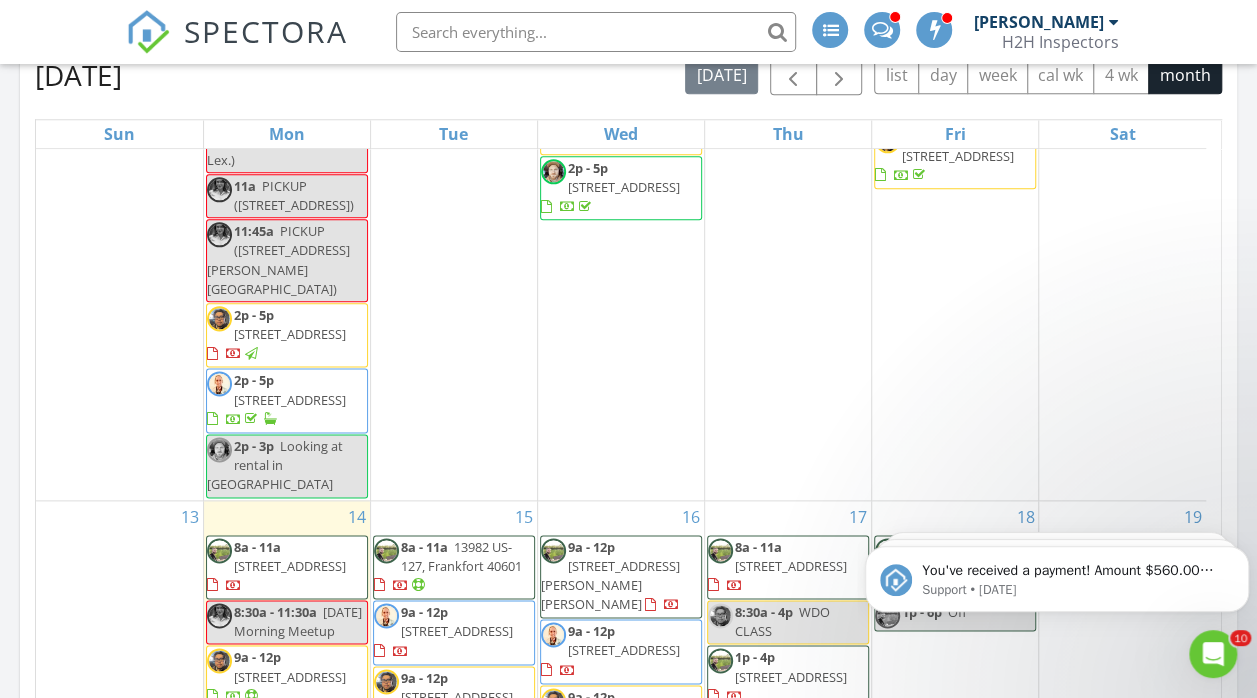 scroll, scrollTop: 923, scrollLeft: 0, axis: vertical 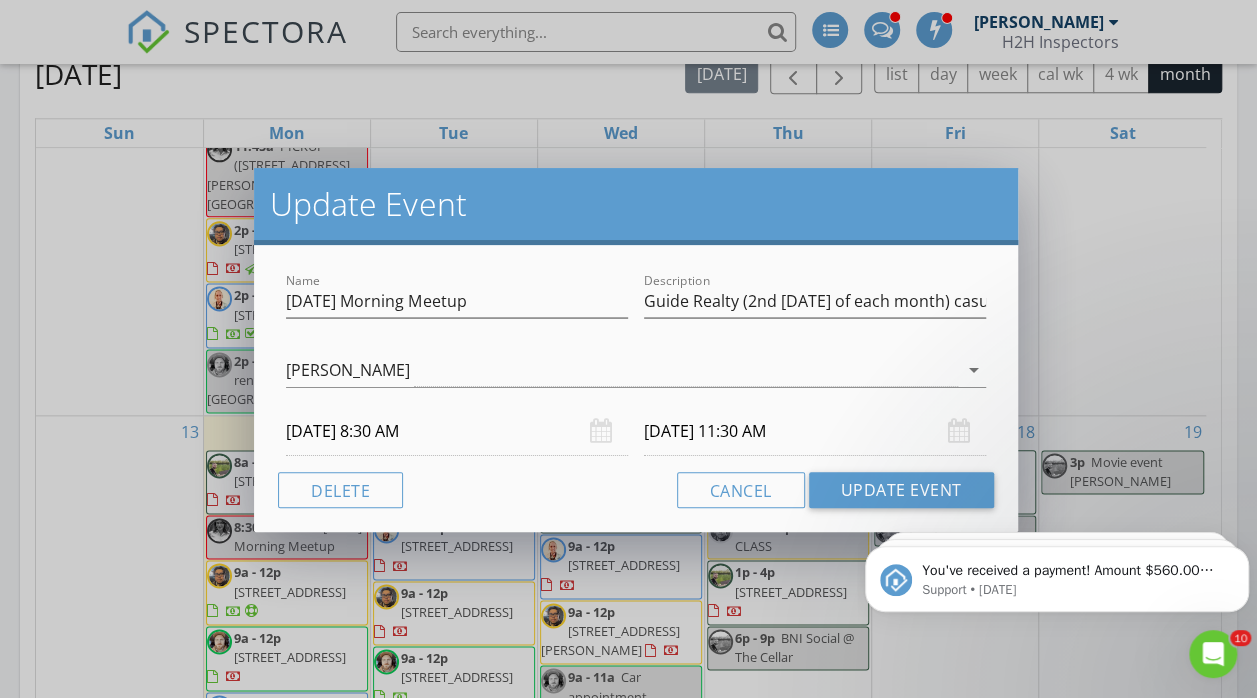 click on "Name Monday Morning Meetup   Description Guide Realty (2nd monday of each month) casual dress yoga pants or whatever - Michelle Smock is leader - small business besties (Casey invited you)   Haley Johnson arrow_drop_down     07/14/2025 8:30 AM   07/14/2025 11:30 AM       Delete   Cancel   Update Event" at bounding box center [635, 388] 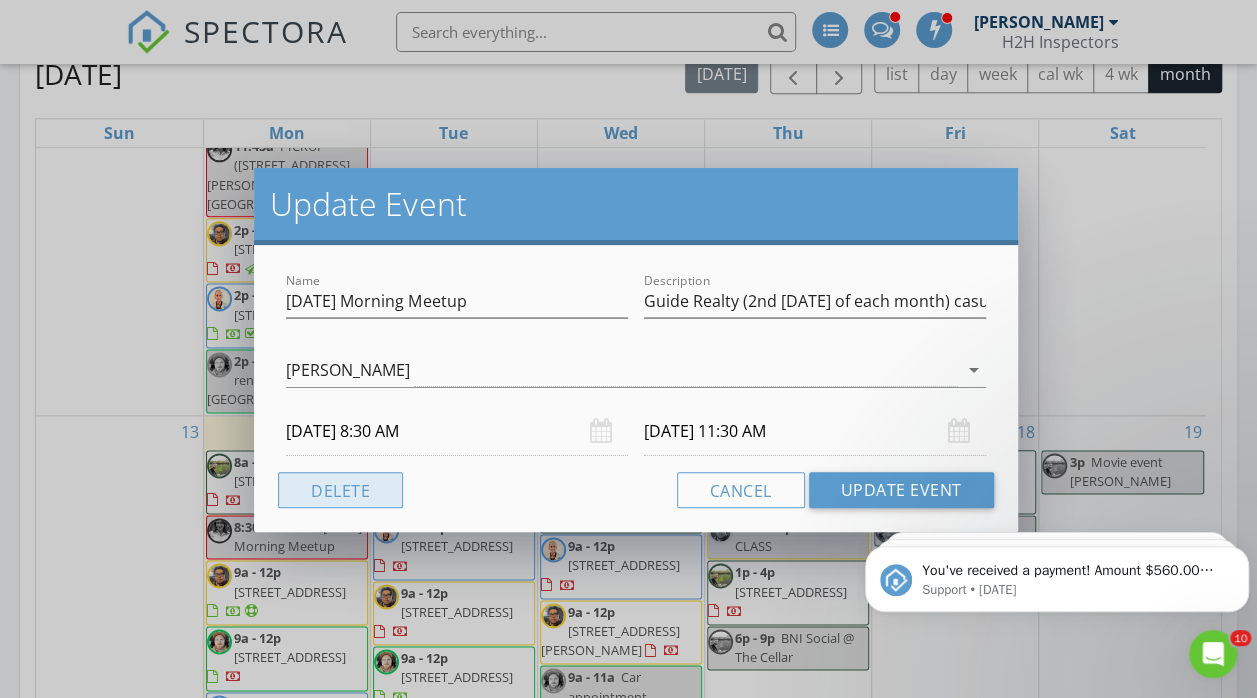 click on "Delete" at bounding box center [340, 490] 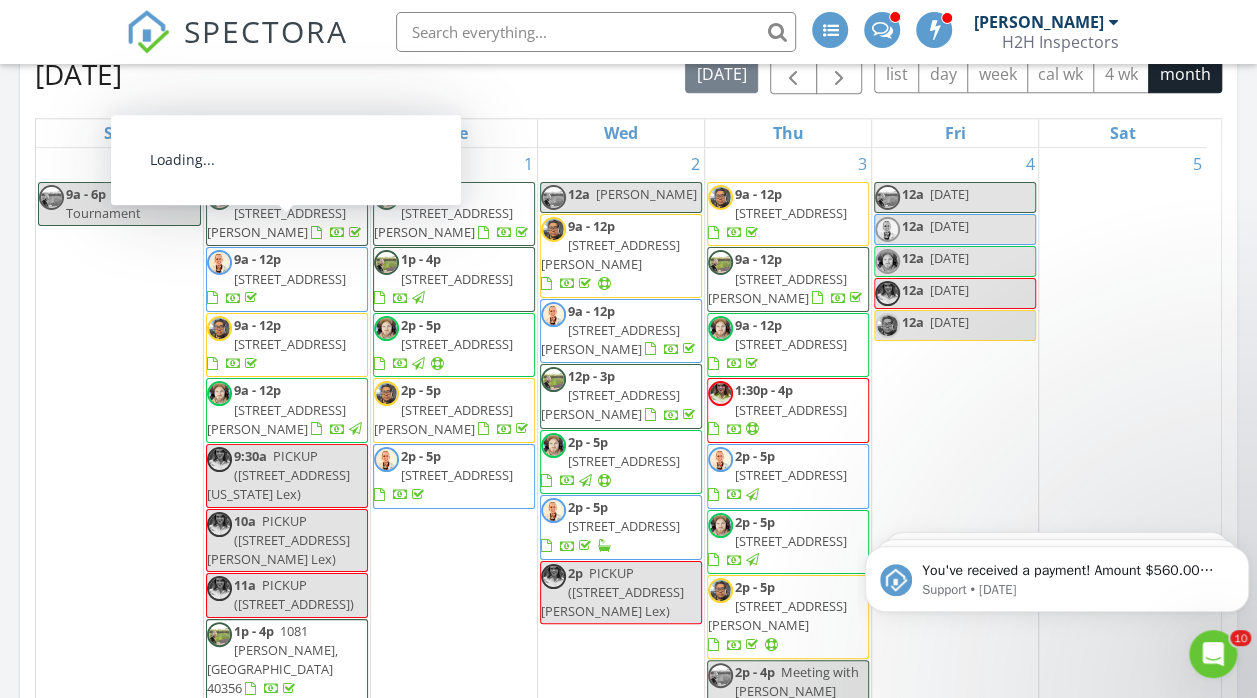 scroll, scrollTop: 286, scrollLeft: 0, axis: vertical 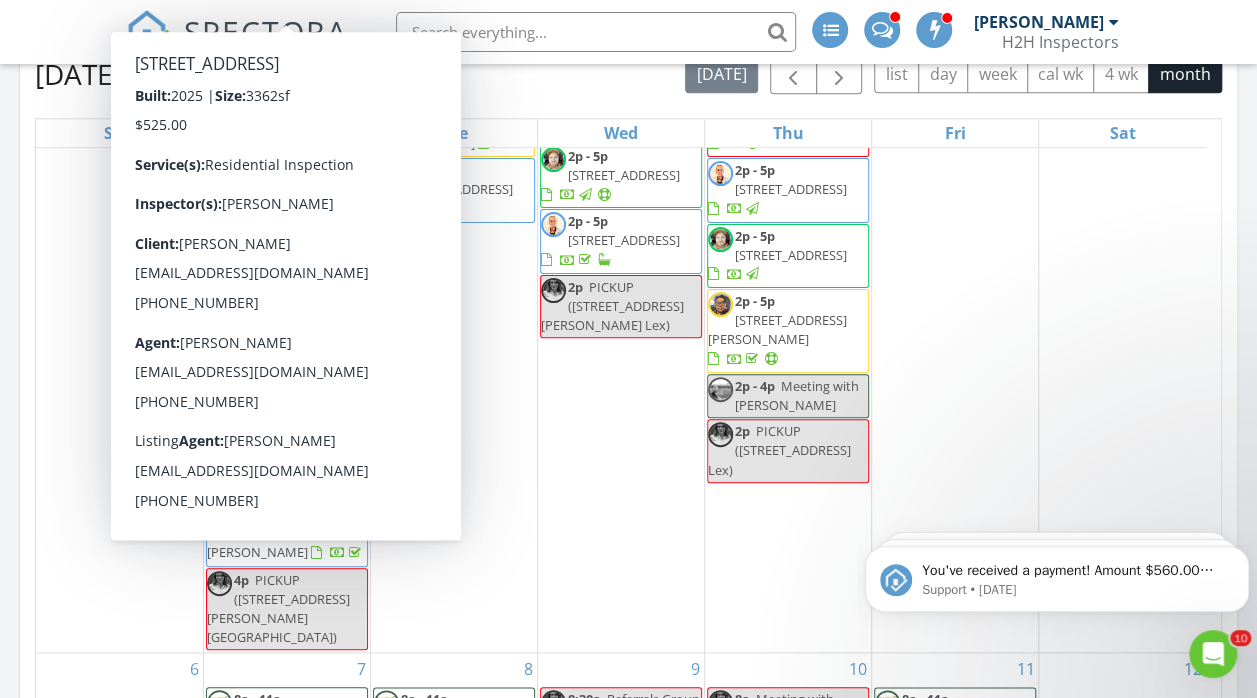 click on "Today
Haley Johnson
8:30 am
Monday Morning Meetup
Haley Johnson
1:00 pm
RADON SETUP (100 Chapman Dr Frankfort )
Haley Johnson
New Inspection     New Quote         Map               1 2 1 2 1 2 1 2 + − Lexington Road, Rogers Road, Richmond Road, Lancaster Road 100.5 km, 1 h 39 min Head southeast 80 m Turn right onto Pasadena Drive 100 m Turn right onto Nicholasville Road (US 27) 4.5 km Continue onto Lexington Road (US 27) 7 km Turn left onto North Main Street (US 27 Business) 6 km Turn left onto Nicholasville Road (US 27) 10 km Turn right onto Rogers Road (KY 1845) 5.5 km Turn left onto Pollys Bend Road (KY 753) 350 m Make a sharp right onto High Bridge Road 400 m Turn left onto Ben Naylor Road 350 m Make a slight left onto Woodridge Drive 800 m Make a U-turn and continue on Woodridge Drive 450 m 0 m Head north on Woodridge Drive 400 m 350 m 1 km" at bounding box center [628, 942] 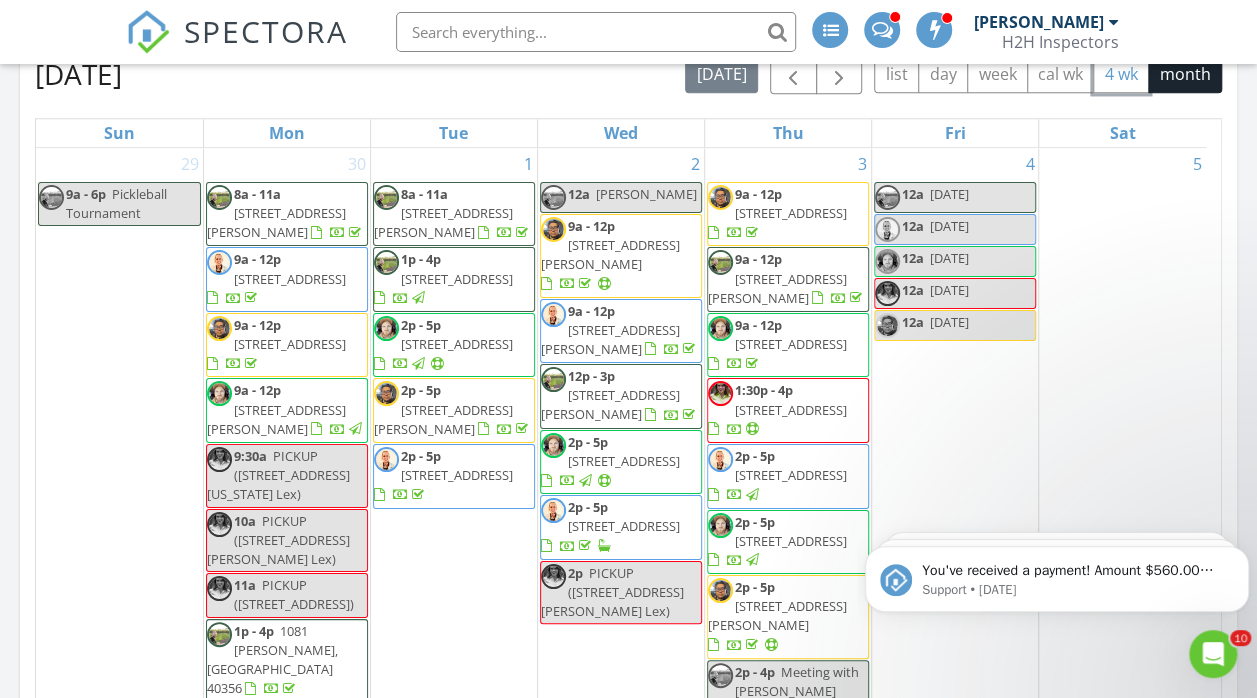 click on "4 wk" at bounding box center (1121, 73) 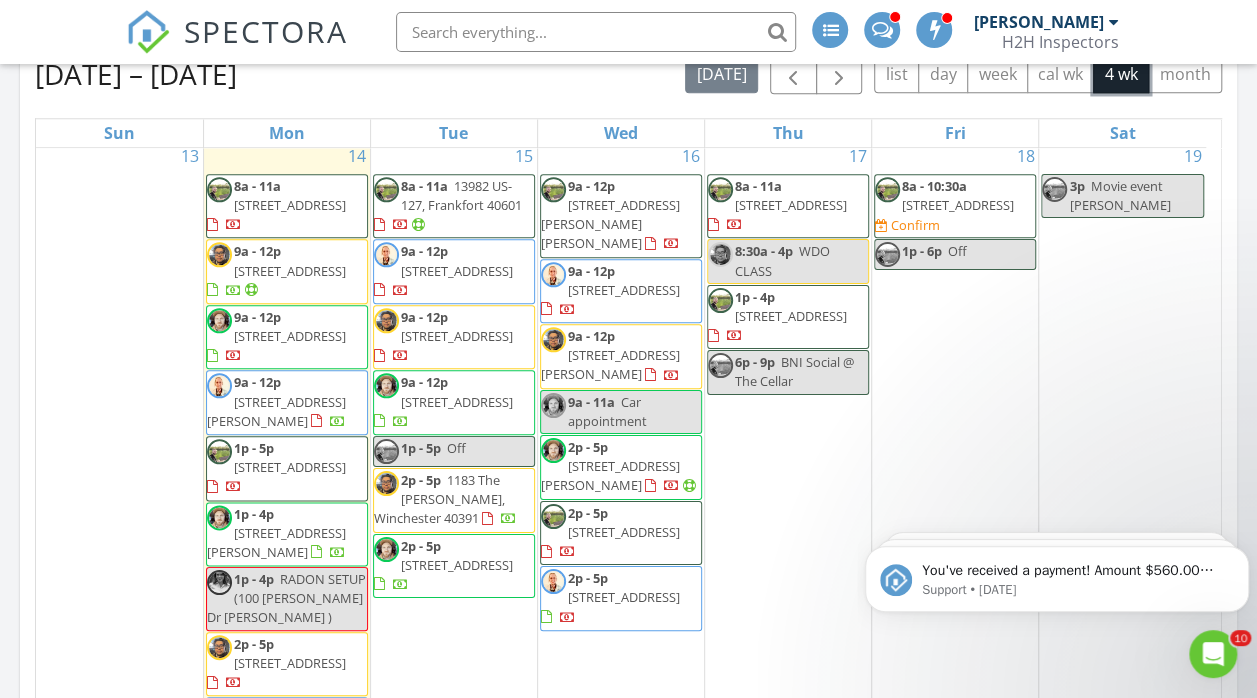 scroll, scrollTop: 7, scrollLeft: 0, axis: vertical 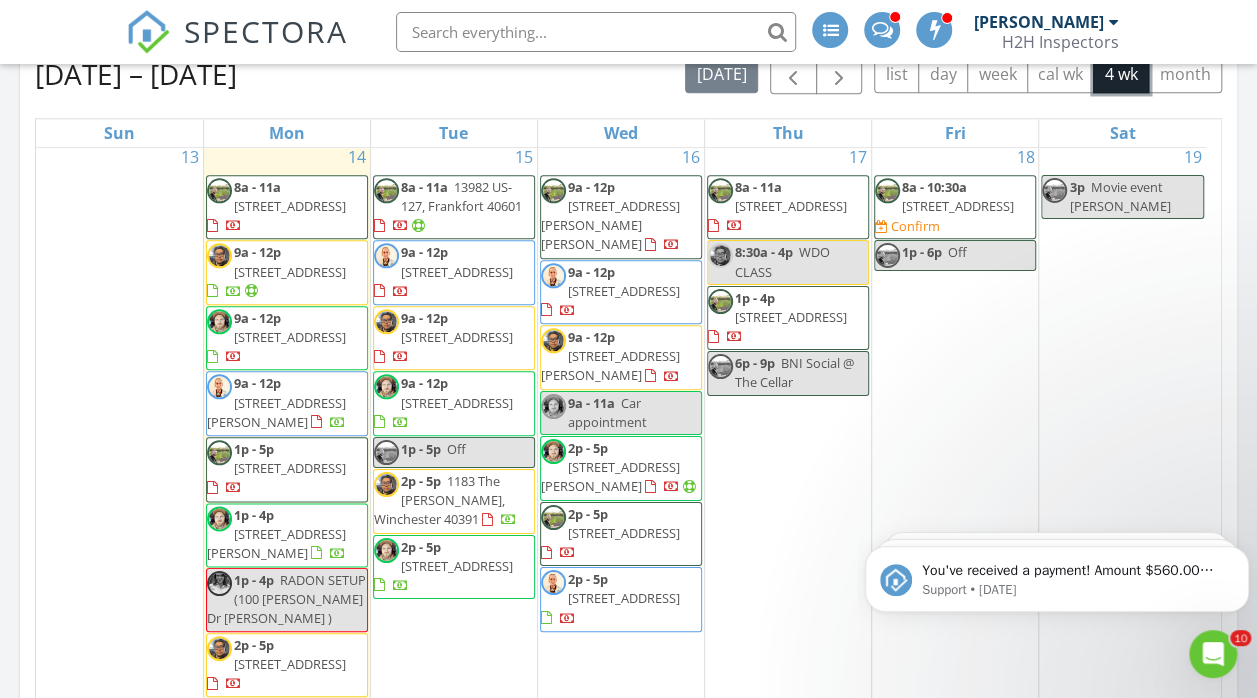 click on "16
9a - 12p
408 Ammerman Pike, Cynthiana 41031
9a - 12p
627 Charlbury Rd, Lexington 40505
9a - 12p
885 Deepwell Woods Rd, Crab Orchard 40419
9a - 11a
Car appointment
2p - 5p
100 Chapman Dr, Frankfort 40601
2p - 5p
4913 Waynes Blvd, Lexington 40513" at bounding box center (621, 453) 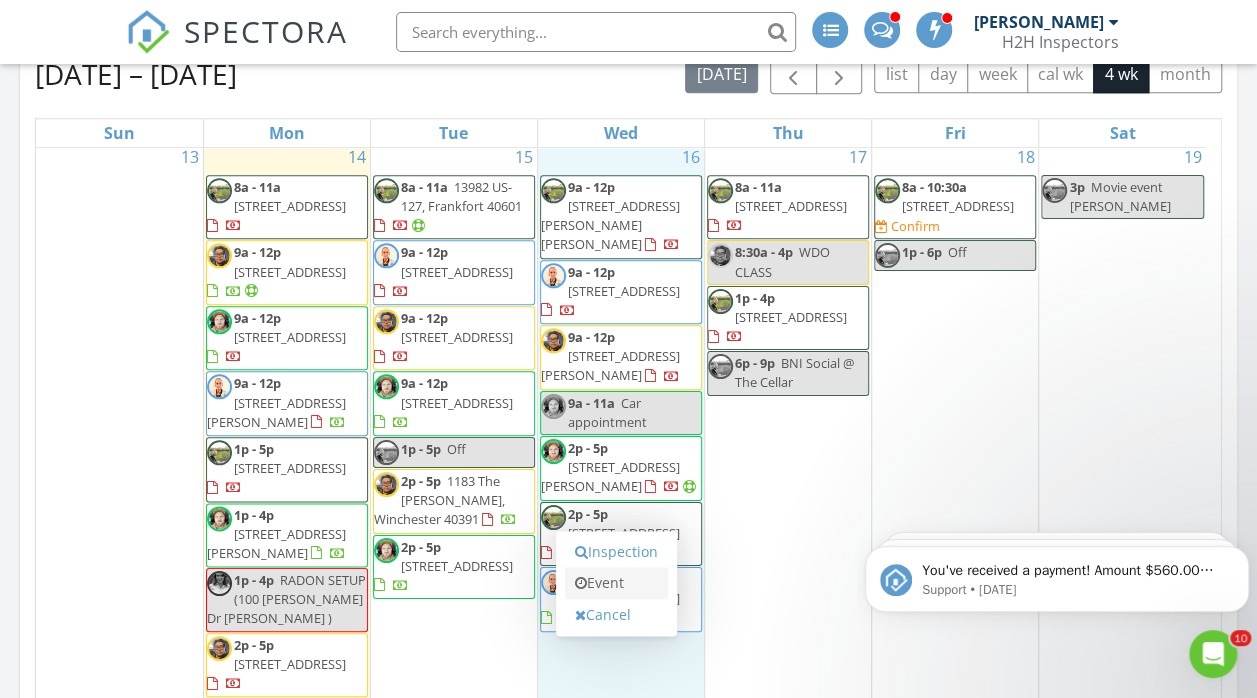 click on "Event" at bounding box center (616, 583) 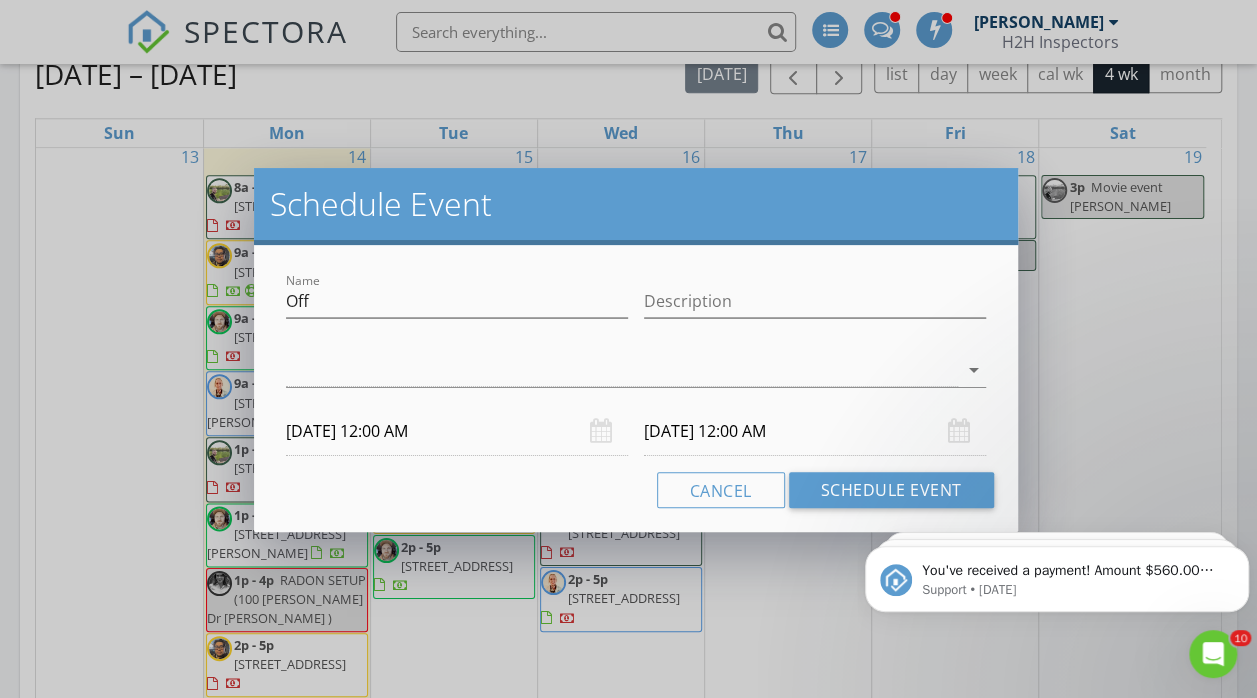 drag, startPoint x: 380, startPoint y: 317, endPoint x: 239, endPoint y: 319, distance: 141.01419 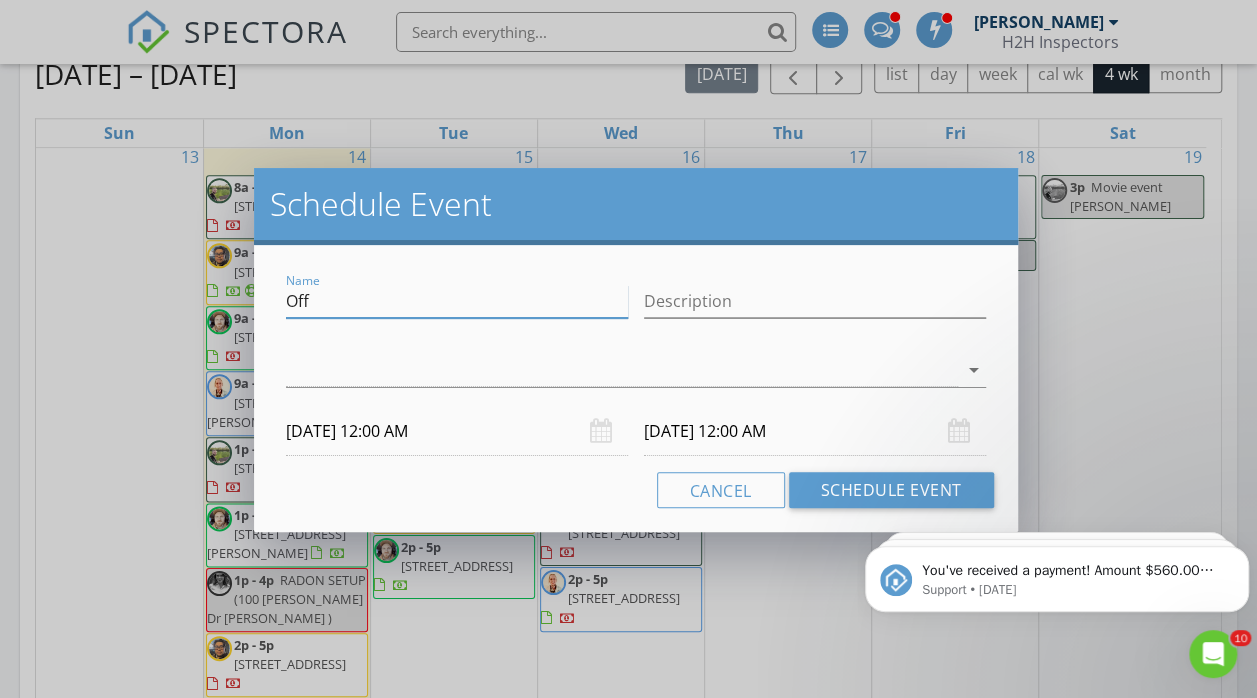 drag, startPoint x: 318, startPoint y: 294, endPoint x: 212, endPoint y: 312, distance: 107.51744 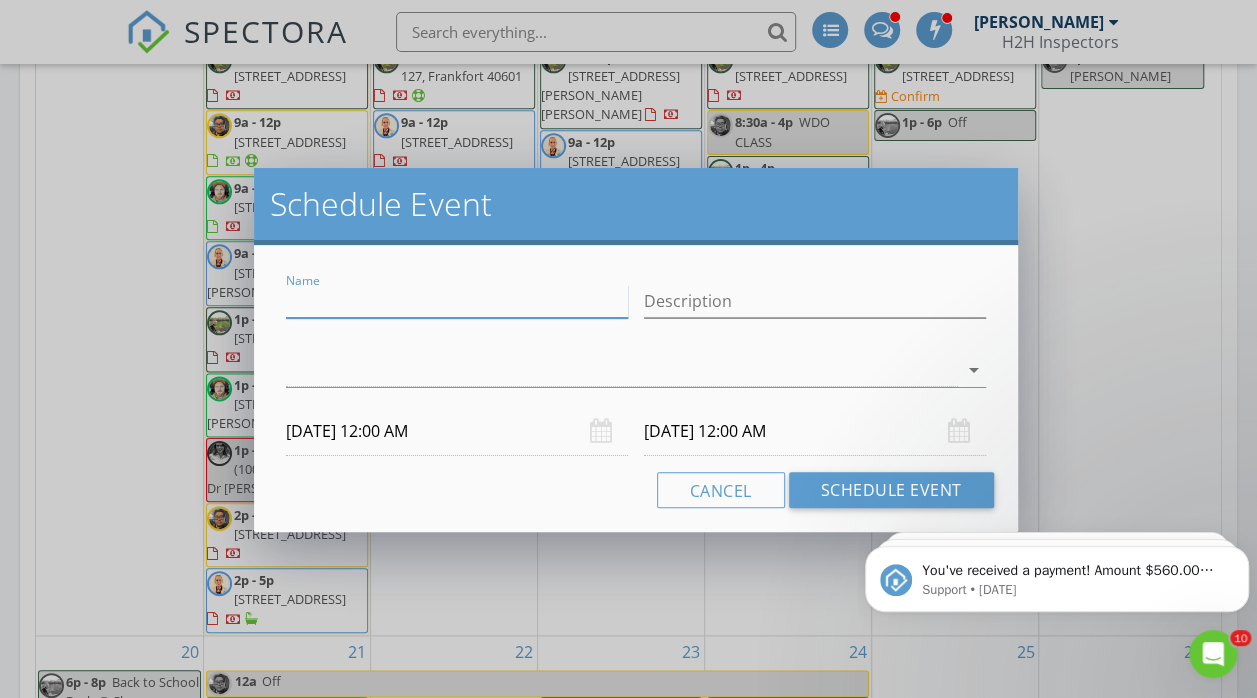 scroll, scrollTop: 1054, scrollLeft: 0, axis: vertical 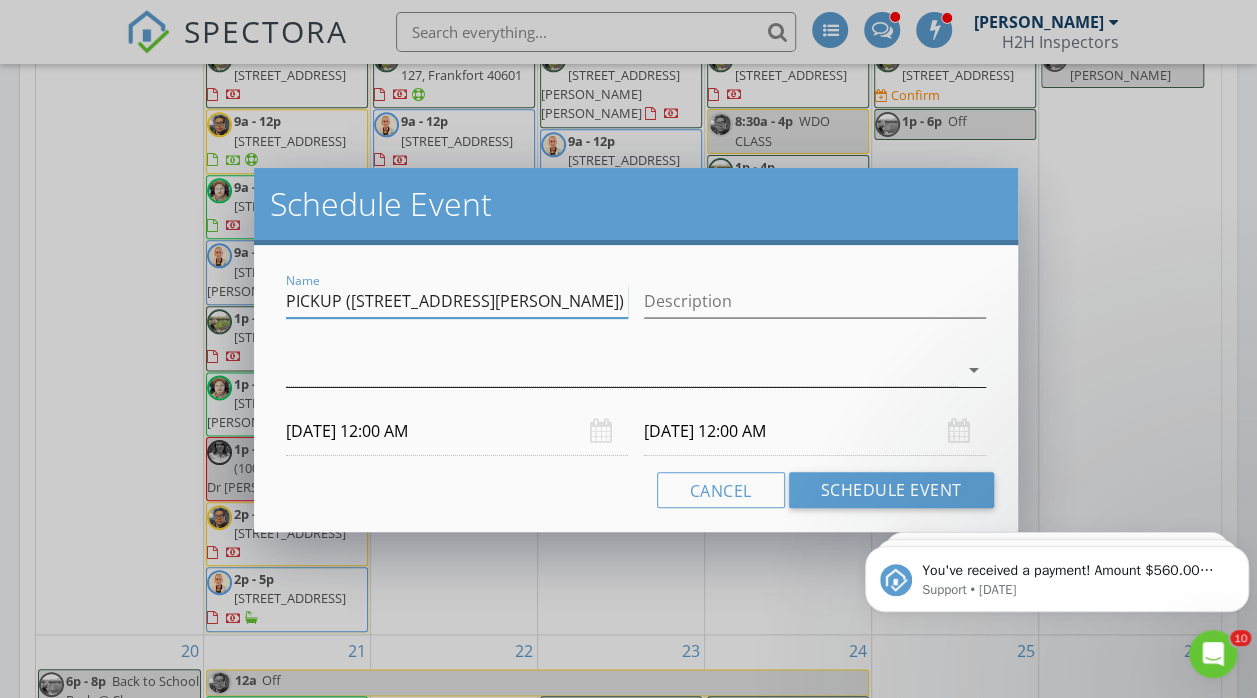 type on "PICKUP ([STREET_ADDRESS][PERSON_NAME])" 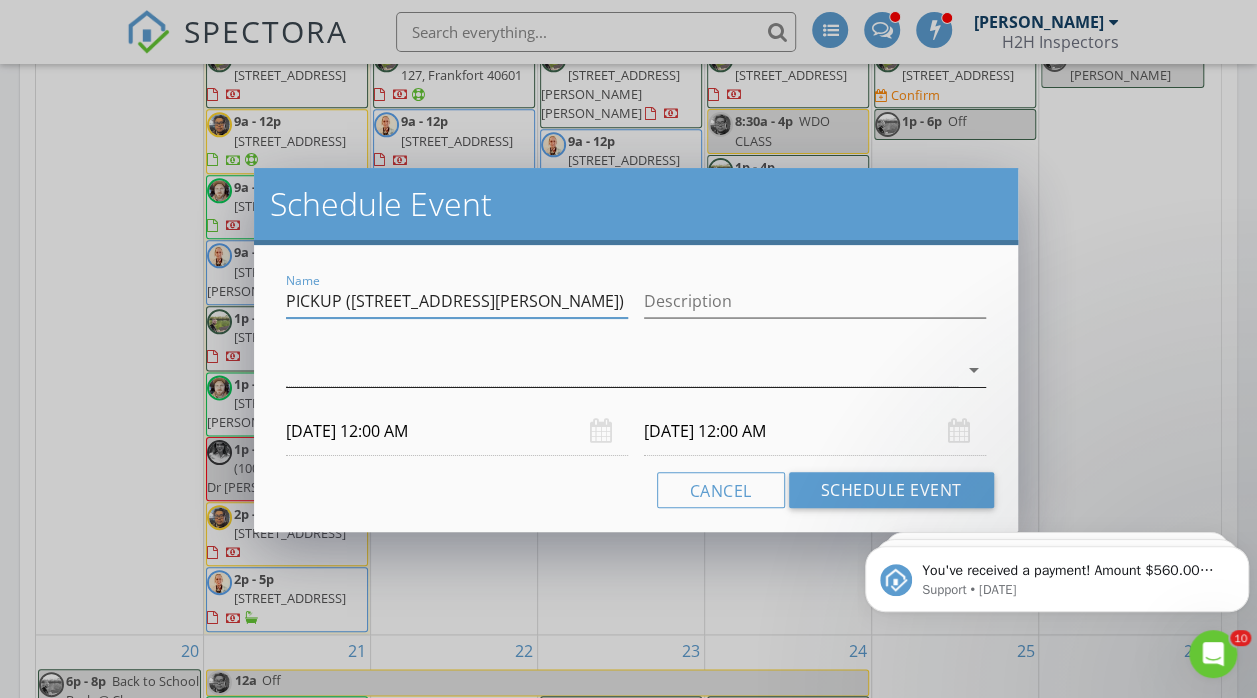 click at bounding box center (621, 370) 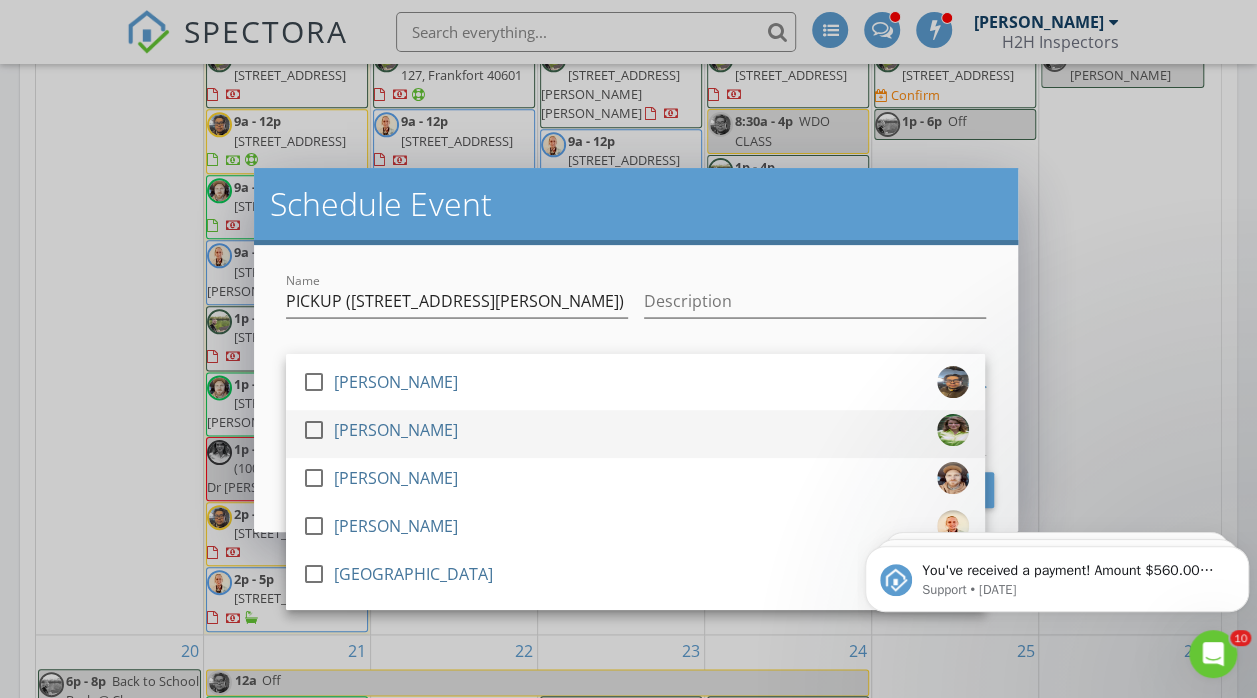 click at bounding box center (314, 430) 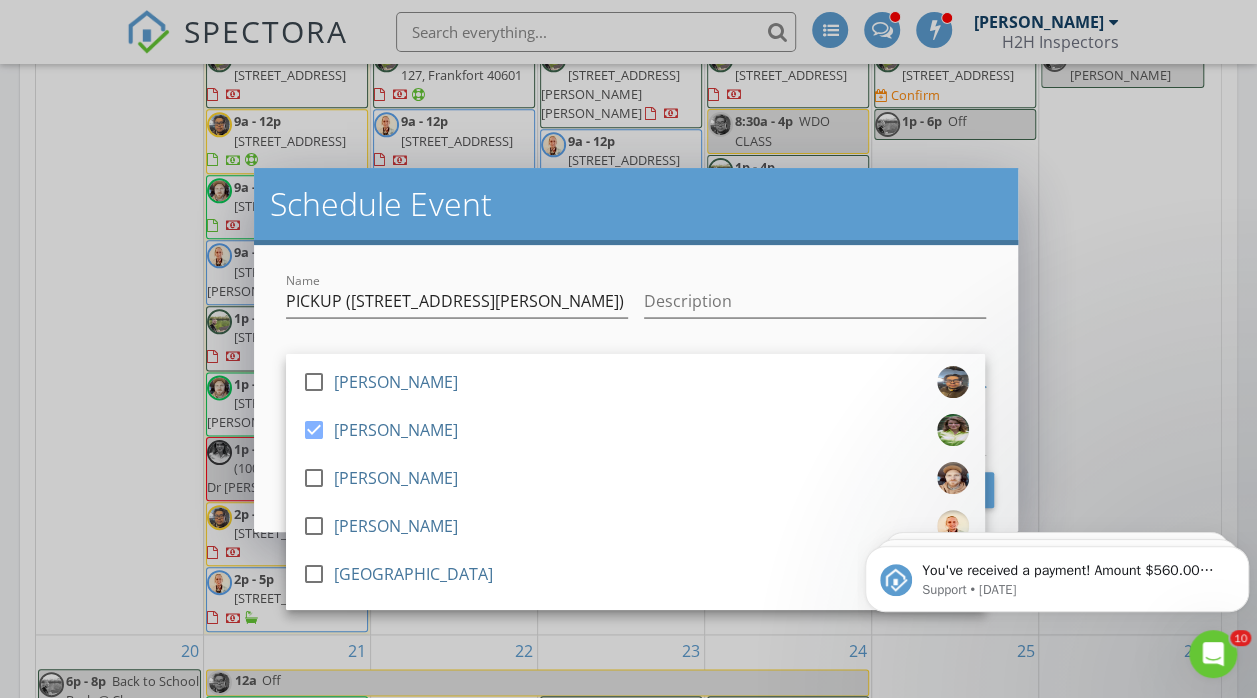 click on "Description" at bounding box center (815, 305) 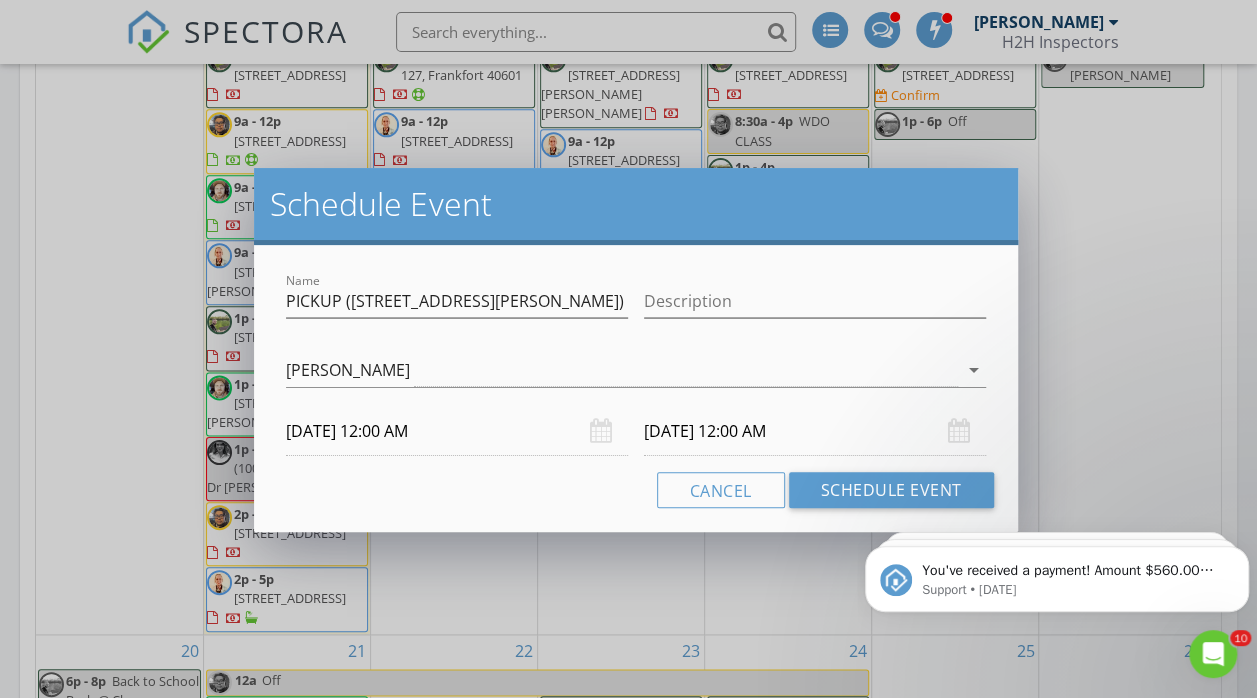 click on "07/16/2025 12:00 AM" at bounding box center [457, 431] 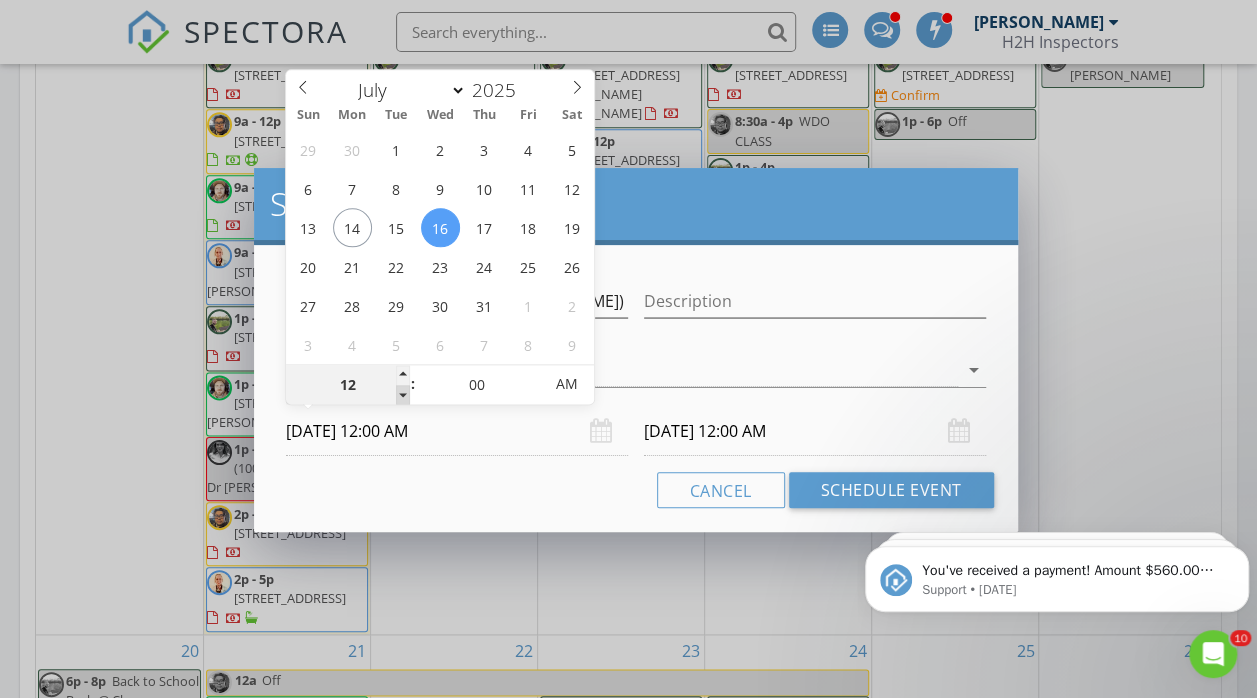 type on "11" 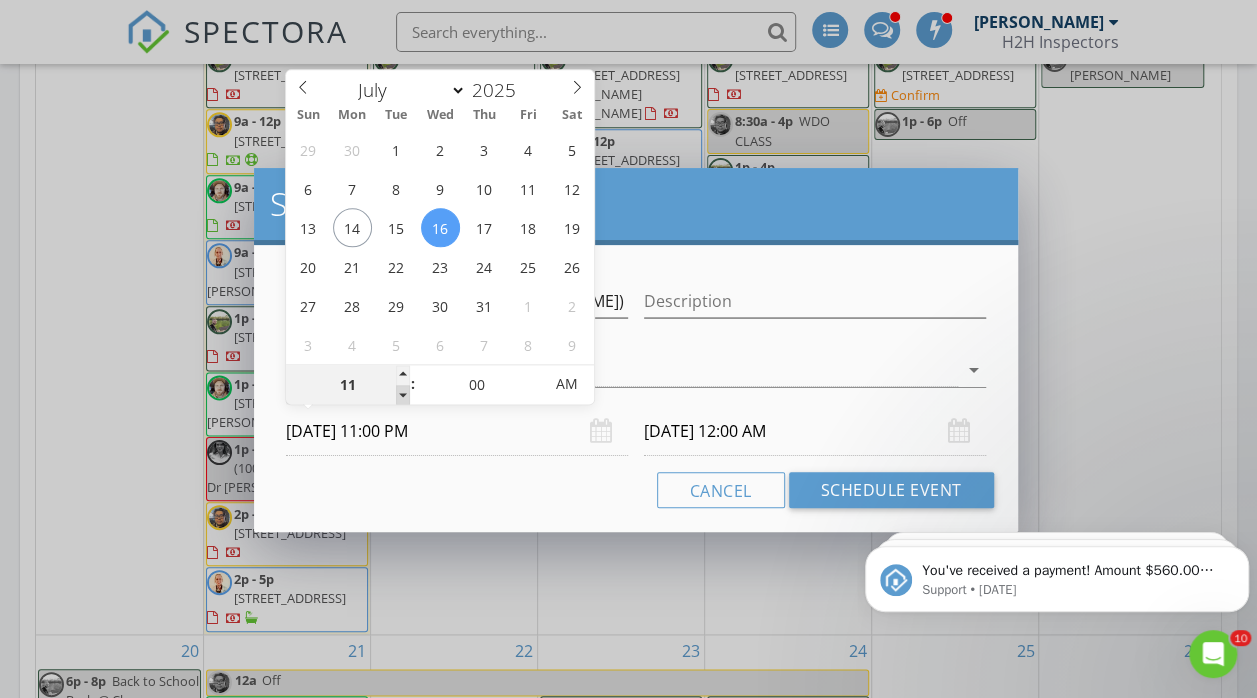 click at bounding box center (403, 395) 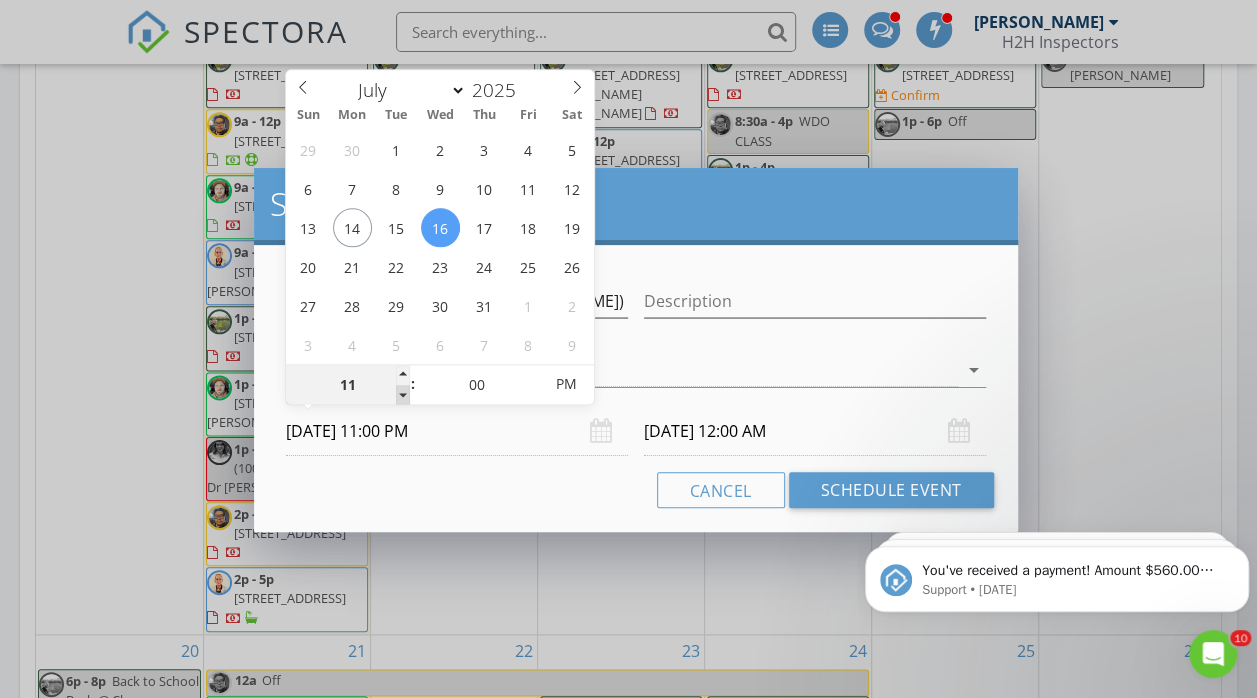 type on "10" 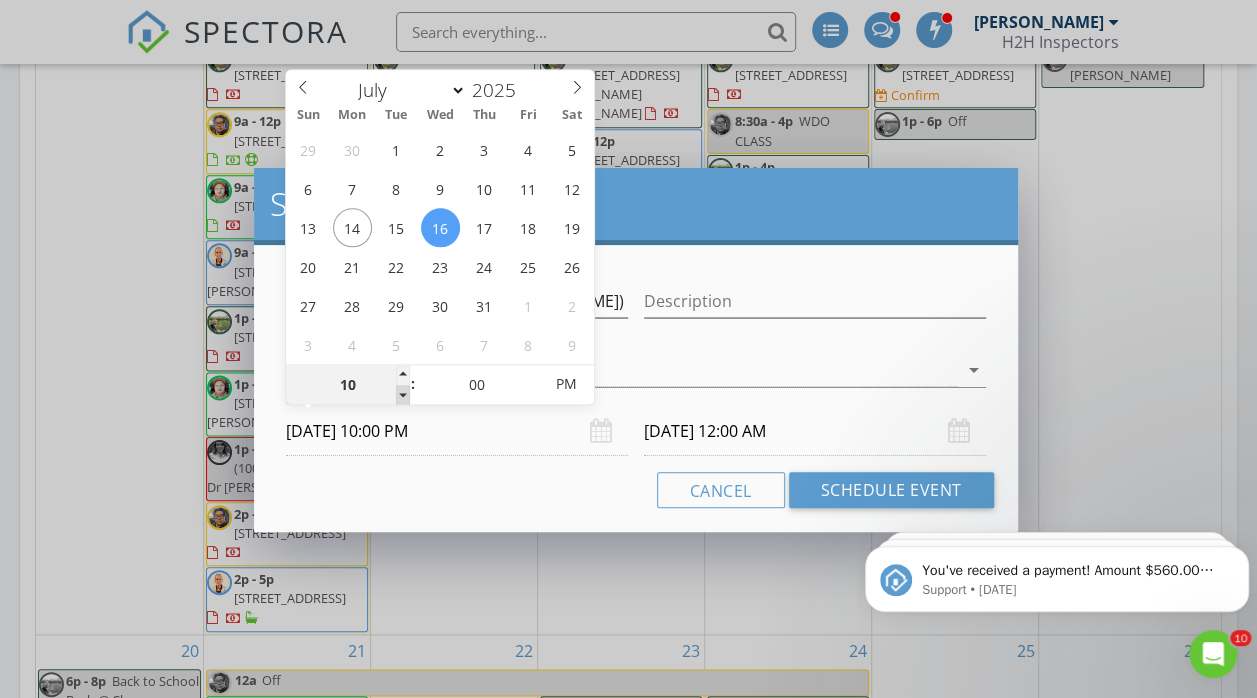click at bounding box center (403, 395) 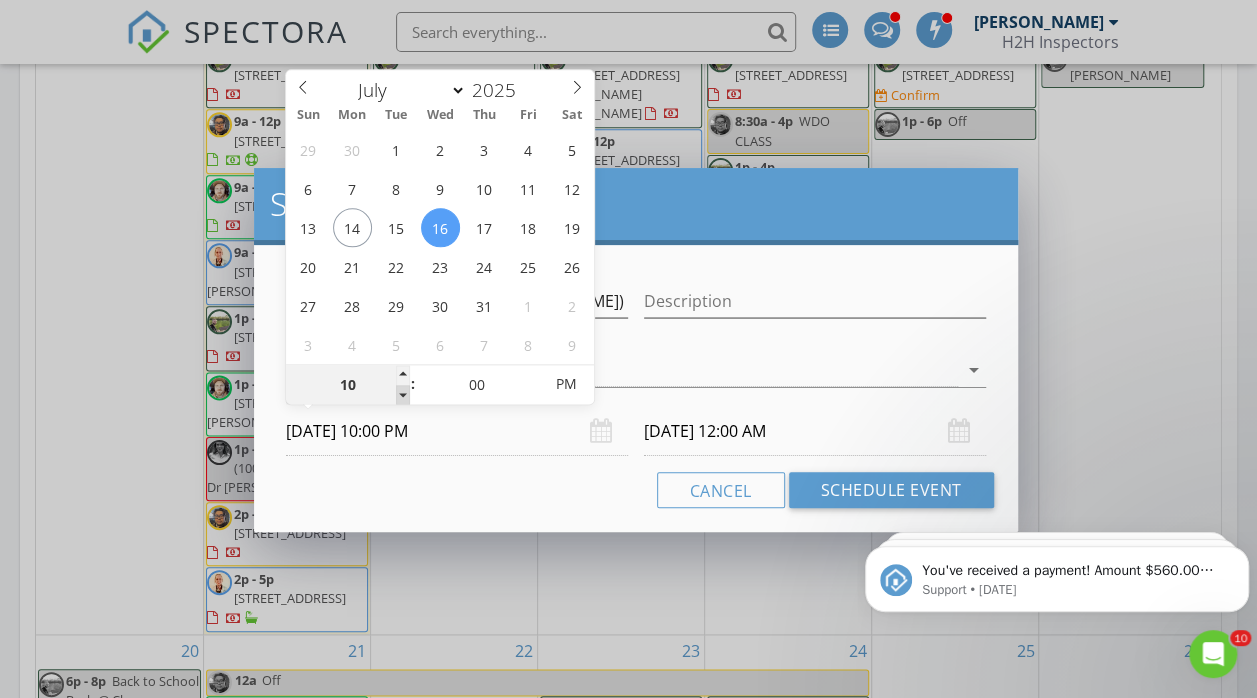 type on "10" 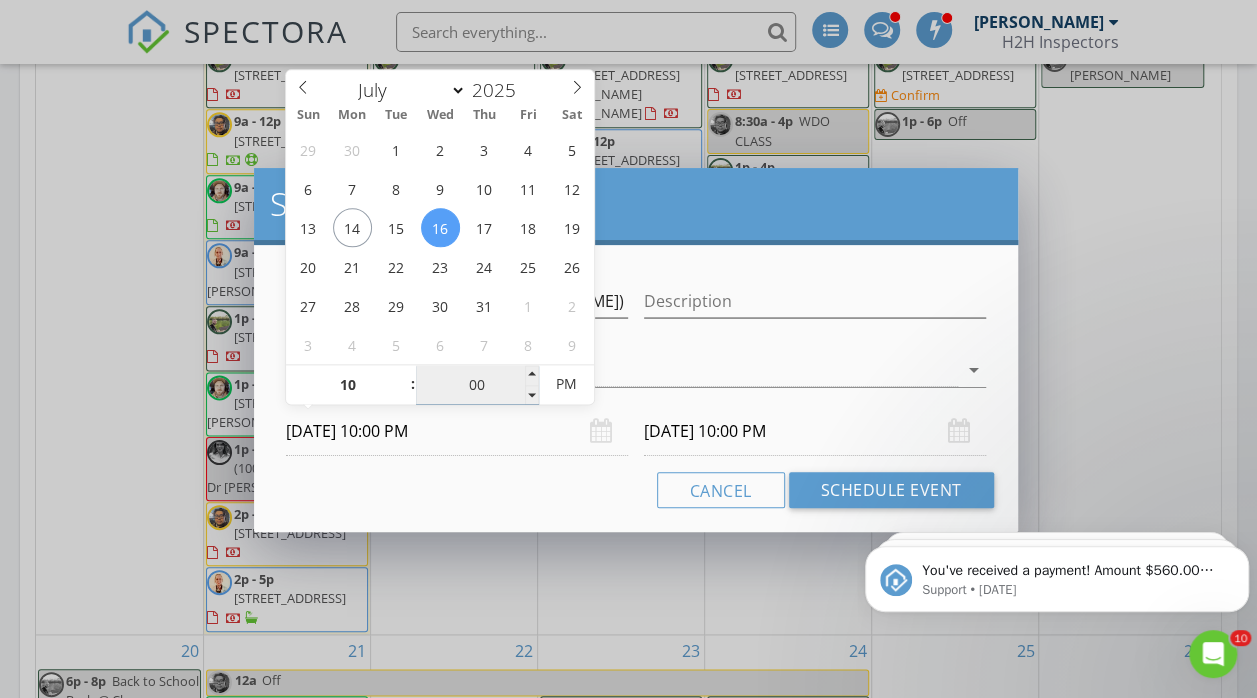 drag, startPoint x: 404, startPoint y: 387, endPoint x: 515, endPoint y: 382, distance: 111.11256 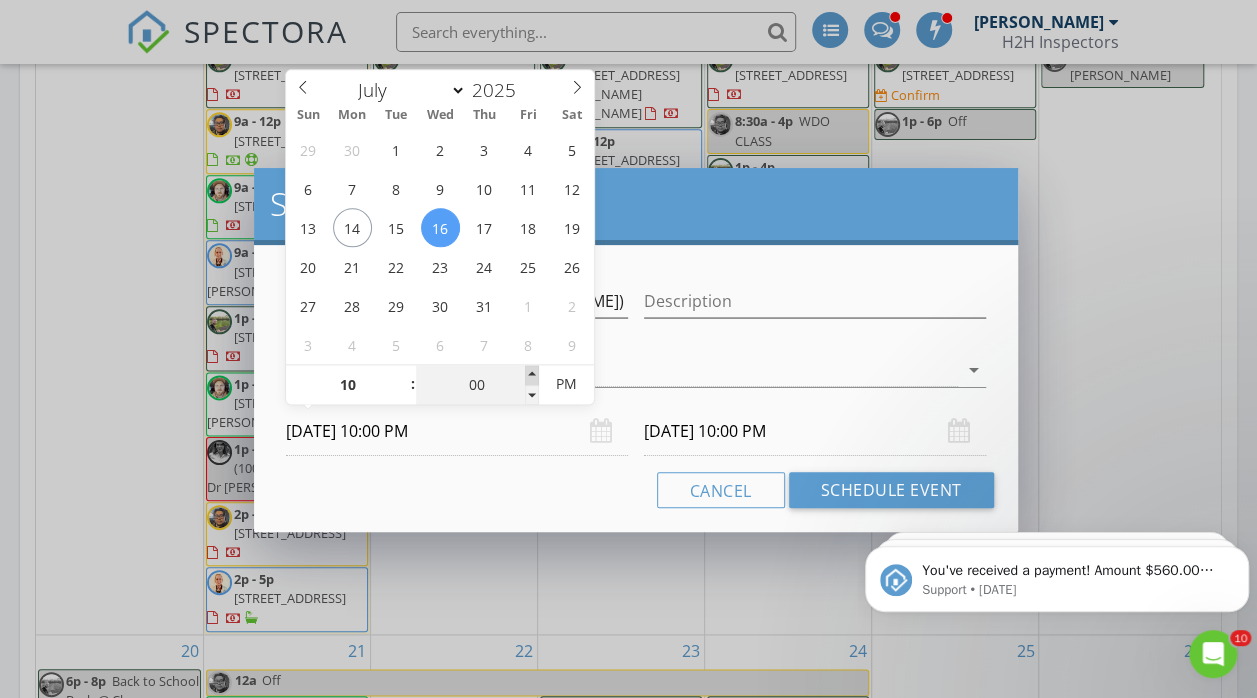 type on "05" 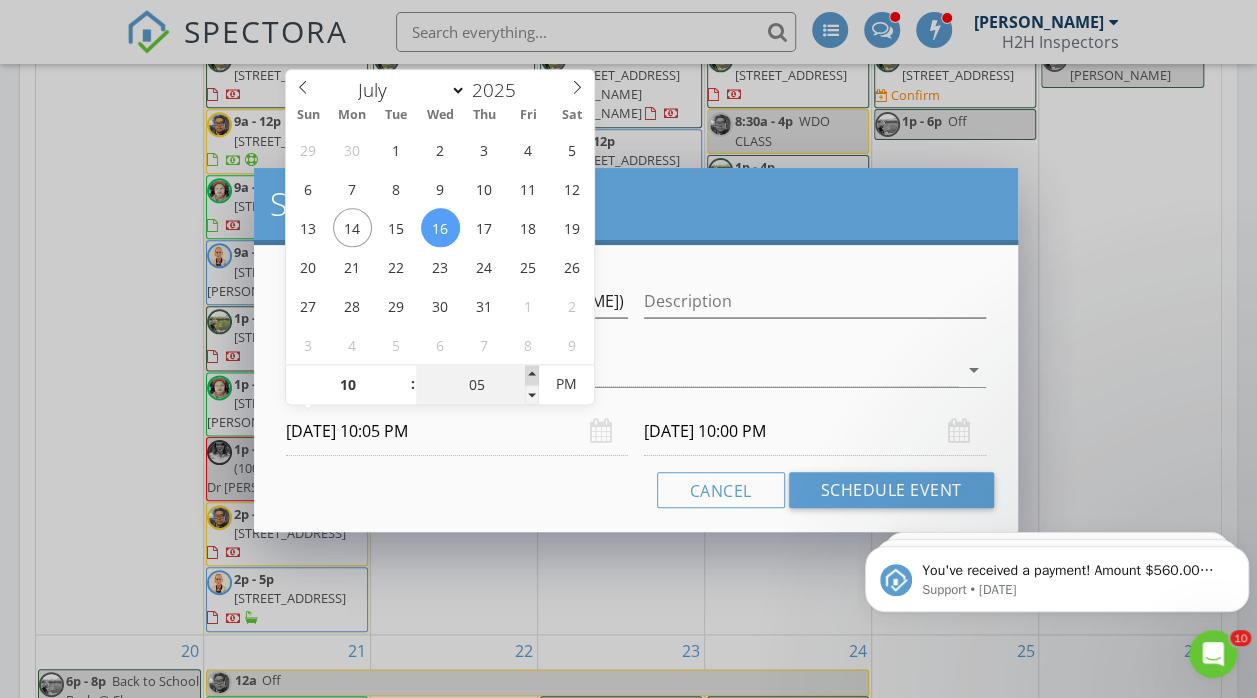 click at bounding box center [532, 375] 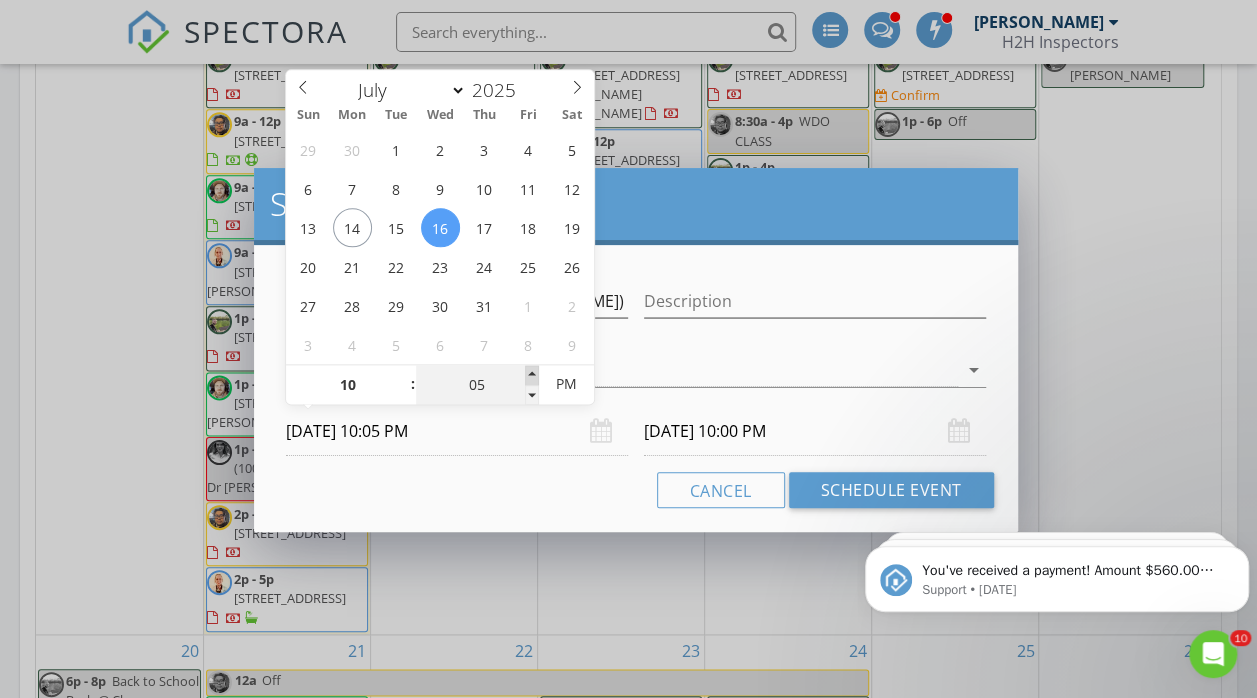click at bounding box center [532, 375] 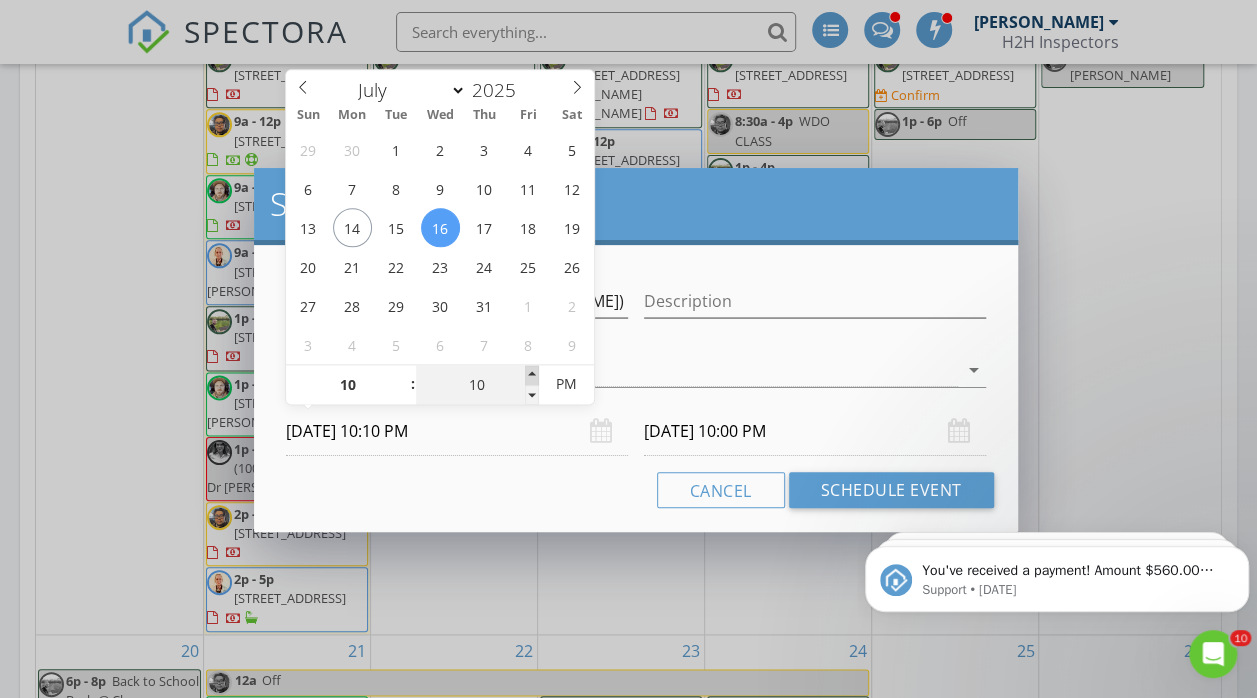 click at bounding box center (532, 375) 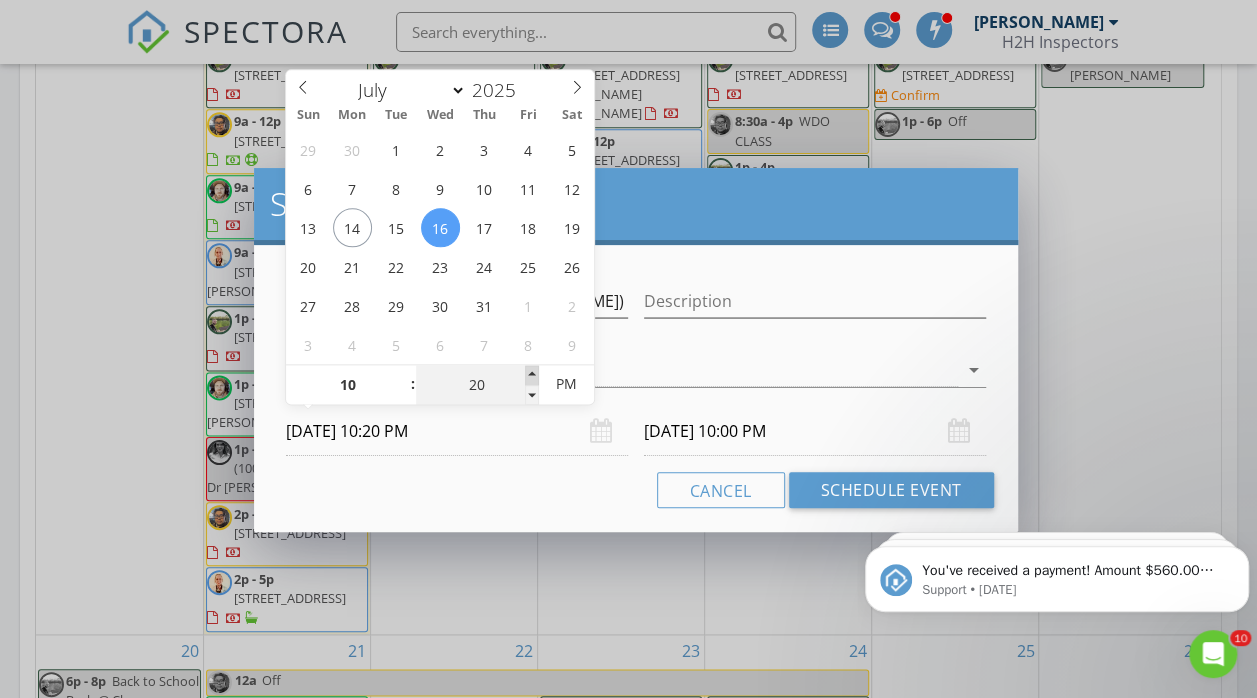 click at bounding box center [532, 375] 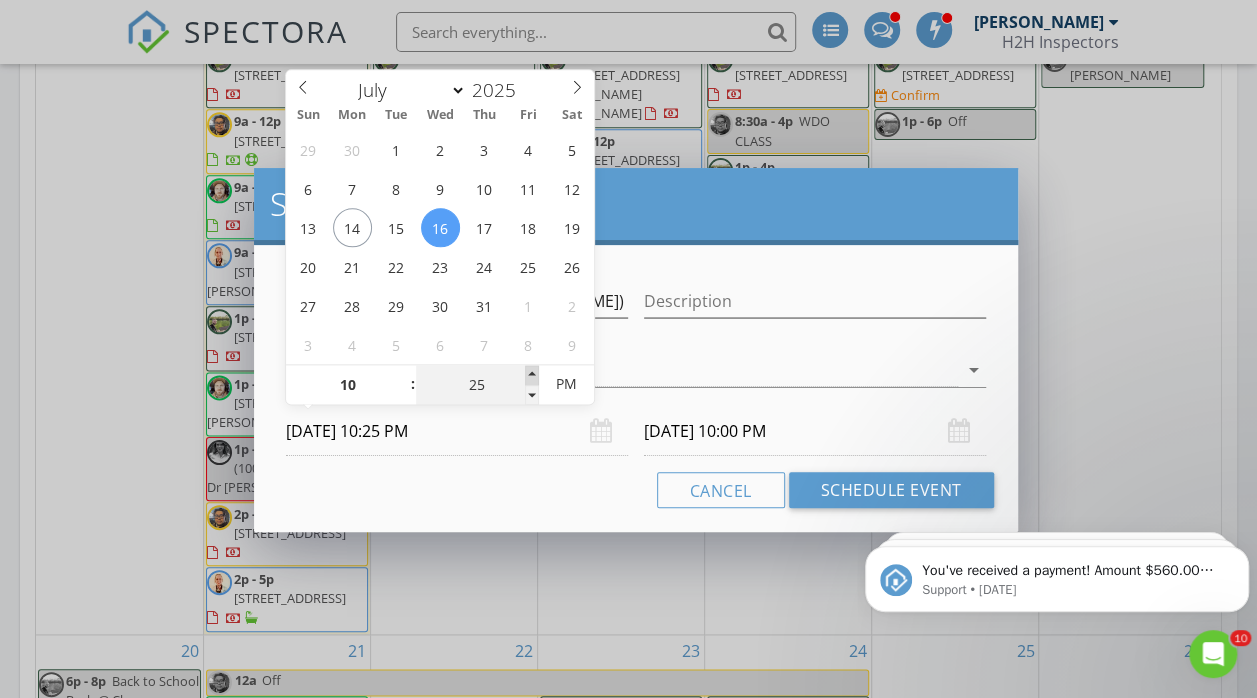 click at bounding box center (532, 375) 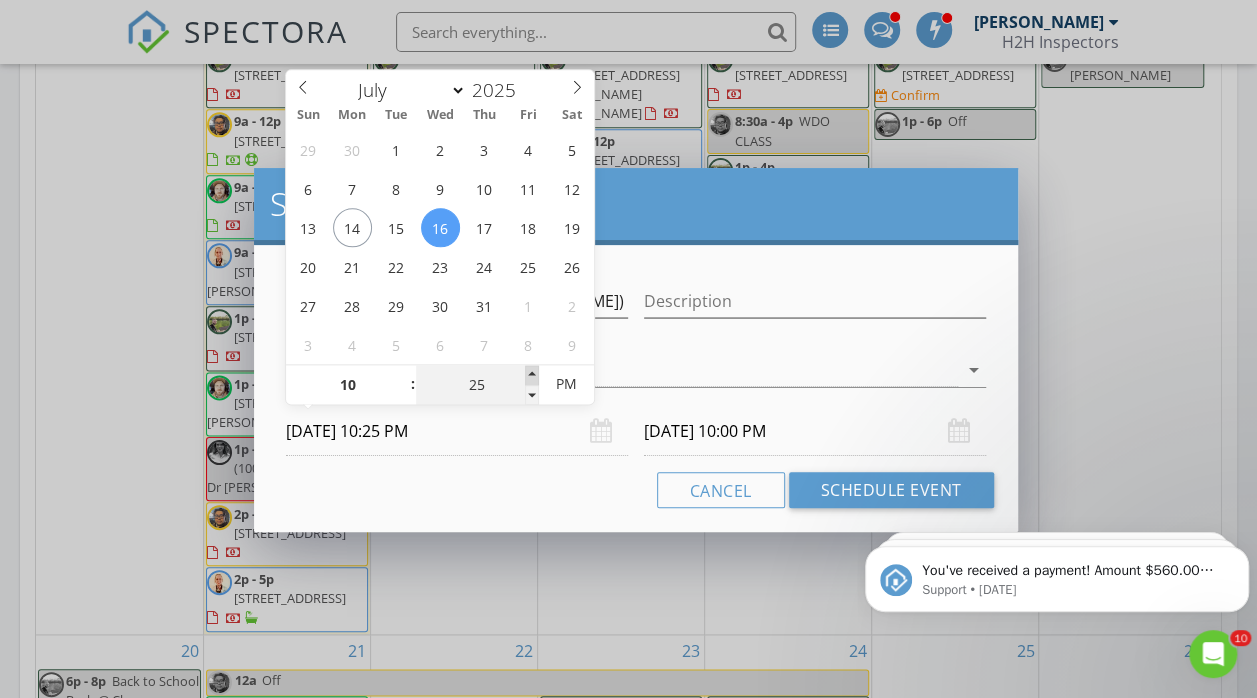click at bounding box center (532, 375) 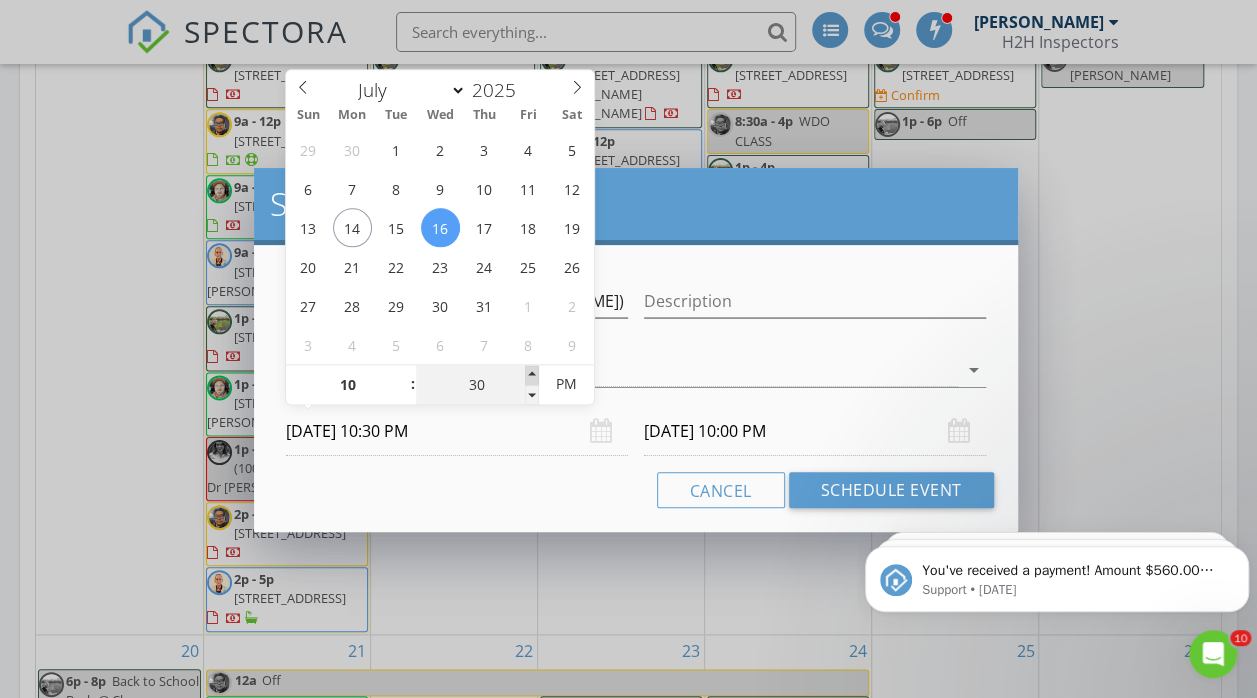 type on "30" 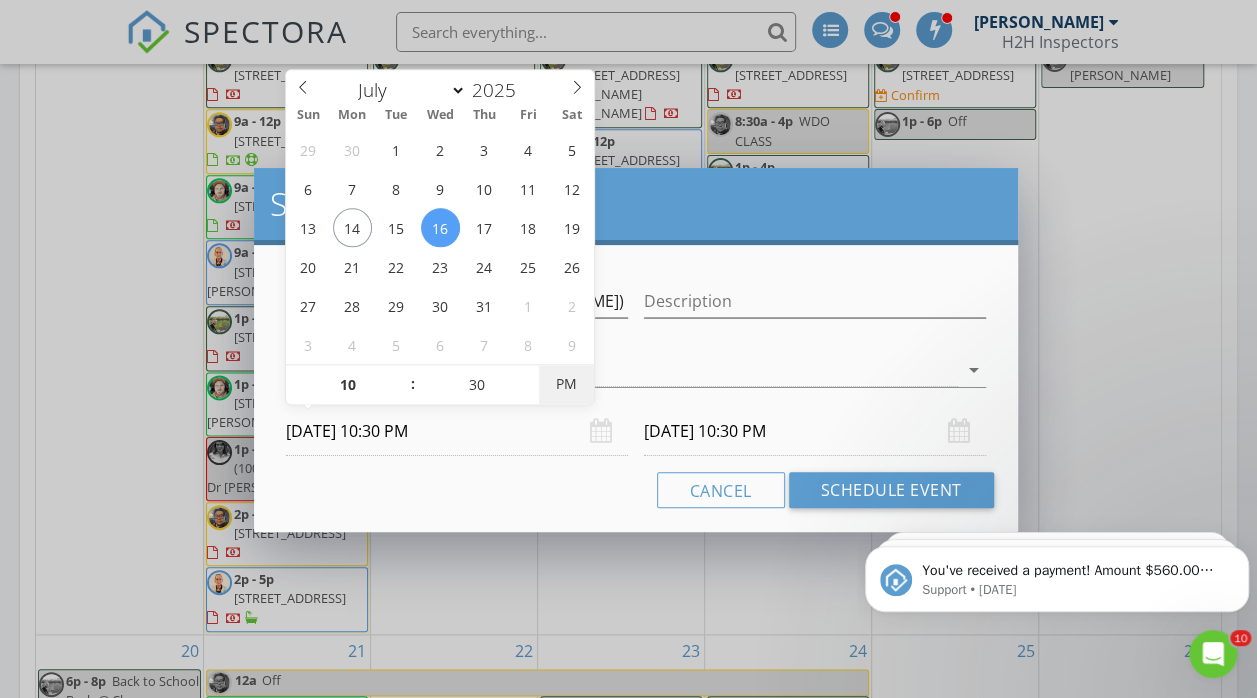 click on "PM" at bounding box center [566, 384] 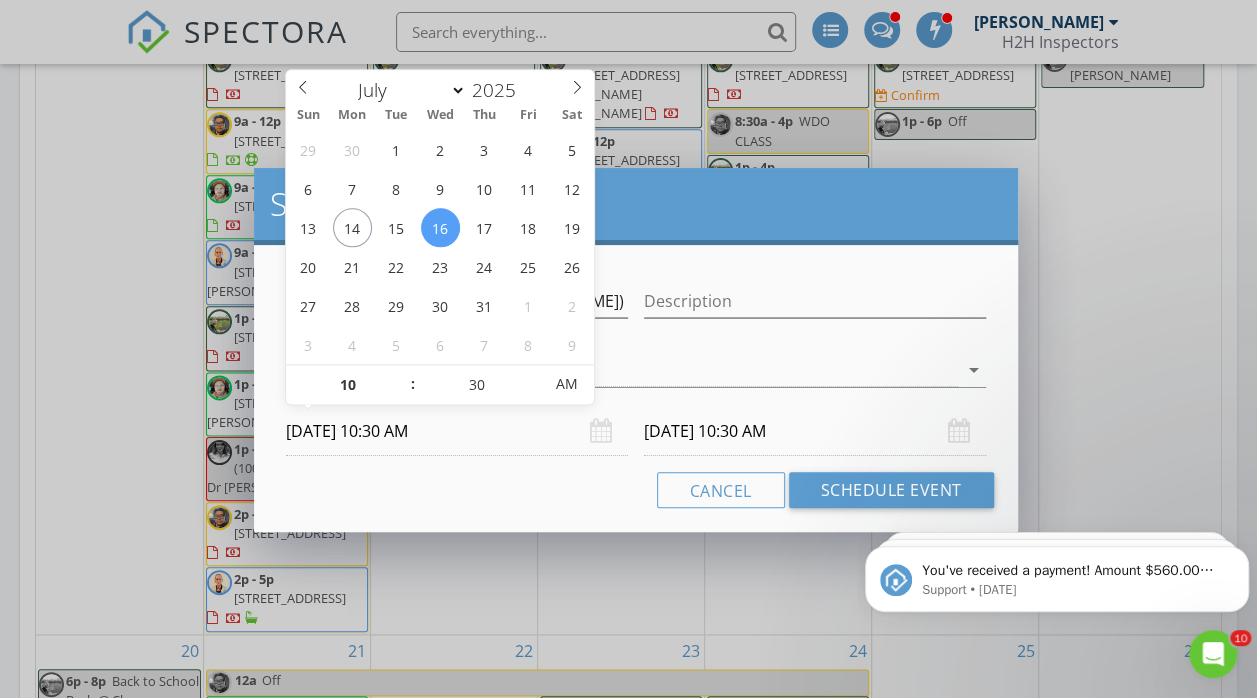 click on "07/17/2025 10:30 AM" at bounding box center [815, 431] 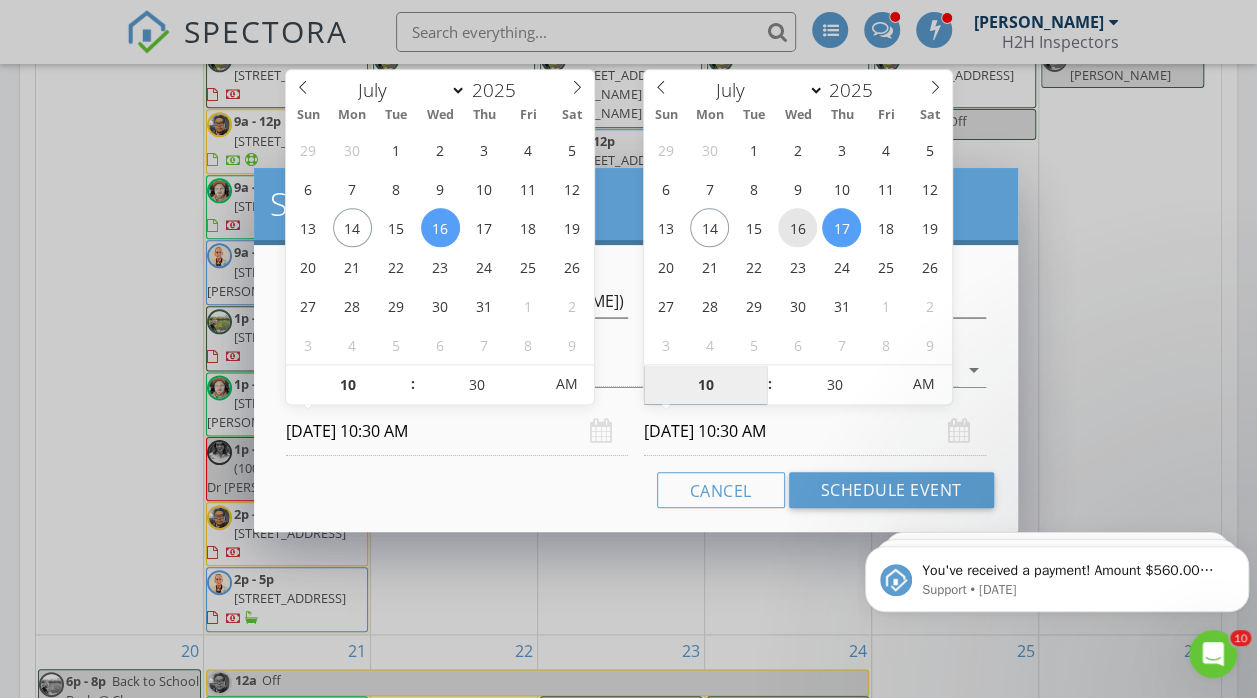 type on "07/16/2025 10:30 AM" 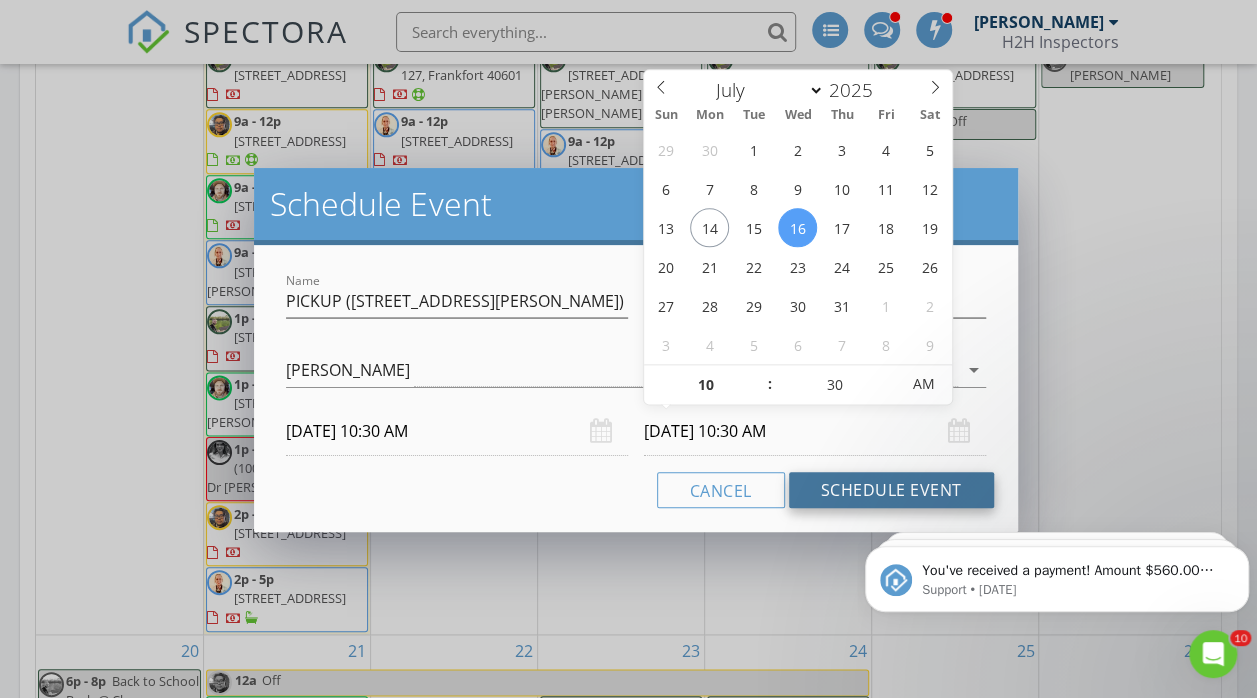 click on "Schedule Event" at bounding box center [891, 490] 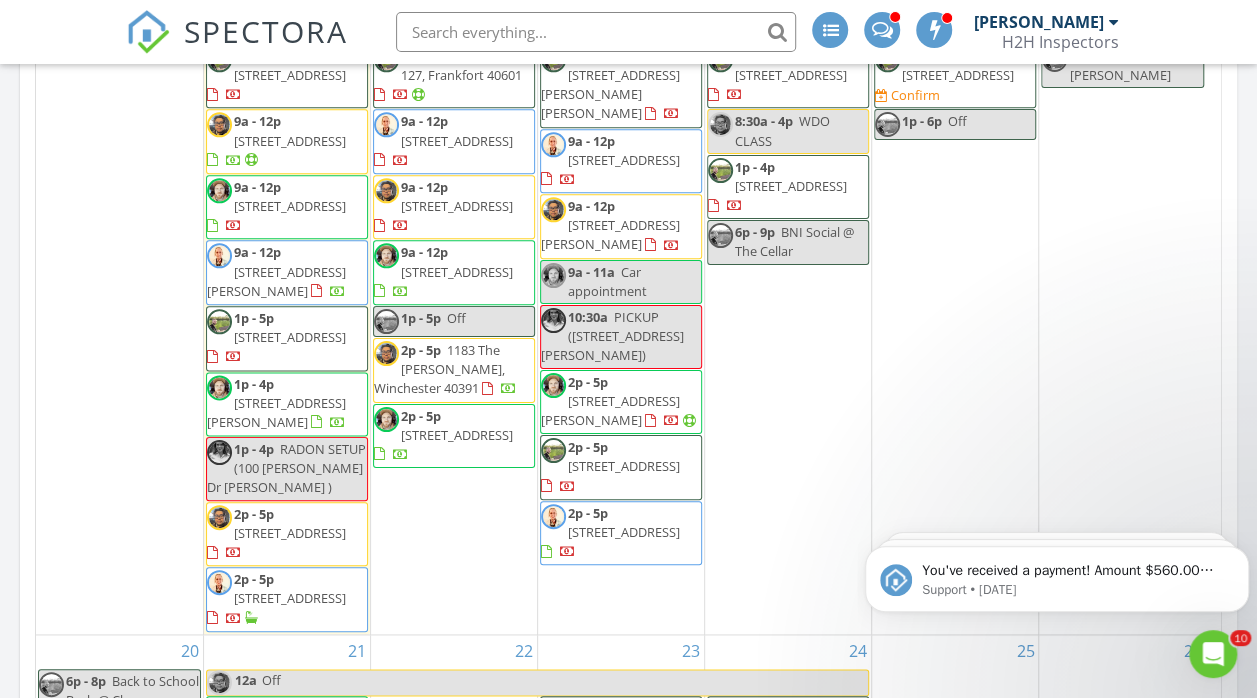 scroll, scrollTop: 0, scrollLeft: 0, axis: both 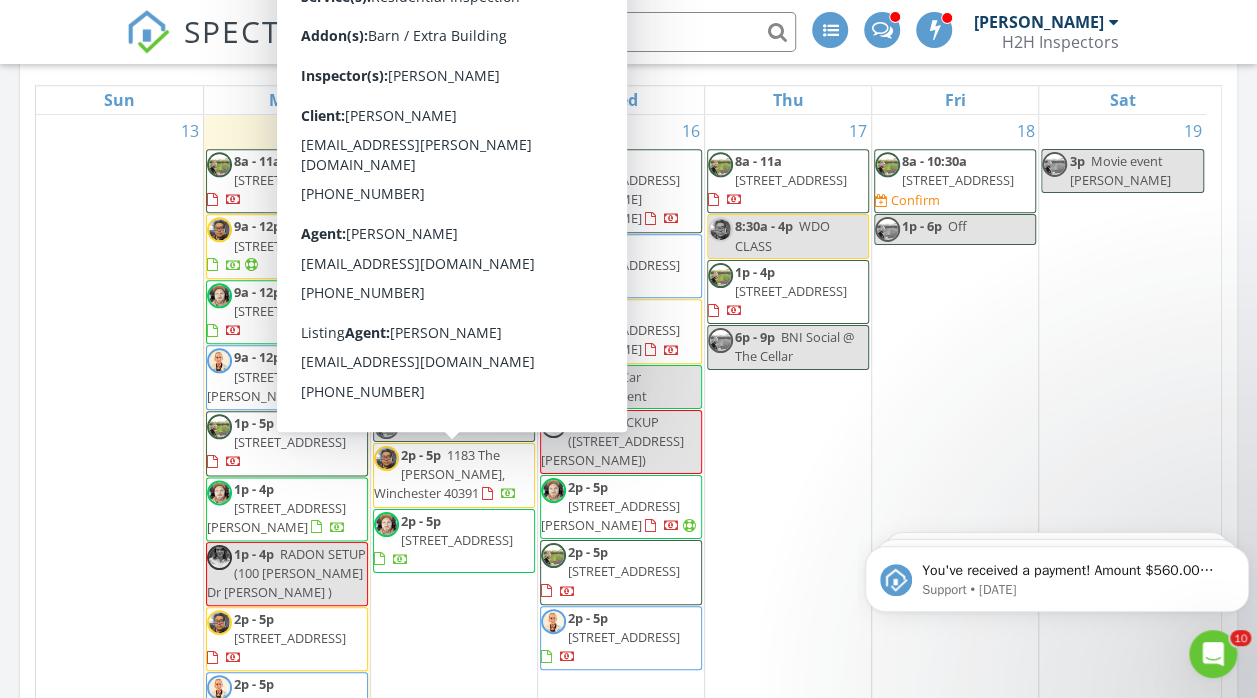 click on "17
8a - 11a
4712 Scenicview Rd, Lexington 40514
8:30a - 4p
WDO CLASS
1p - 4p
5001 Venetian Way, Versailles 40383
6p - 9p
BNI Social @ The Cellar" at bounding box center [788, 427] 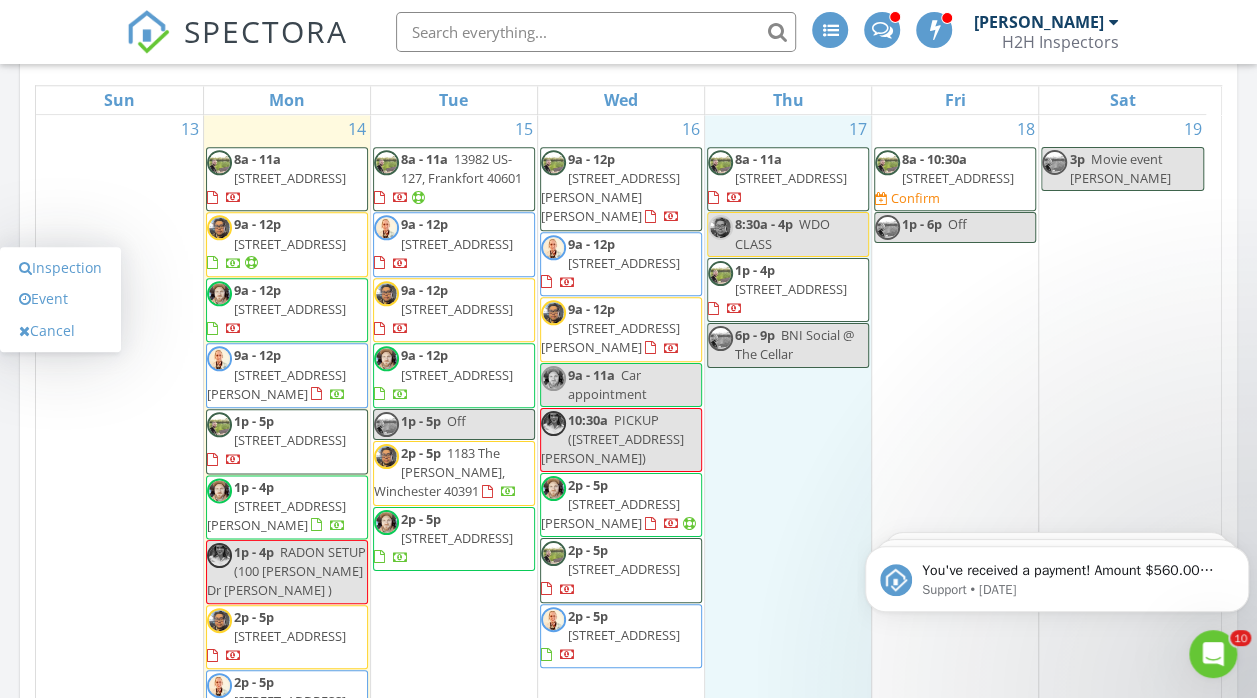 scroll, scrollTop: 0, scrollLeft: 0, axis: both 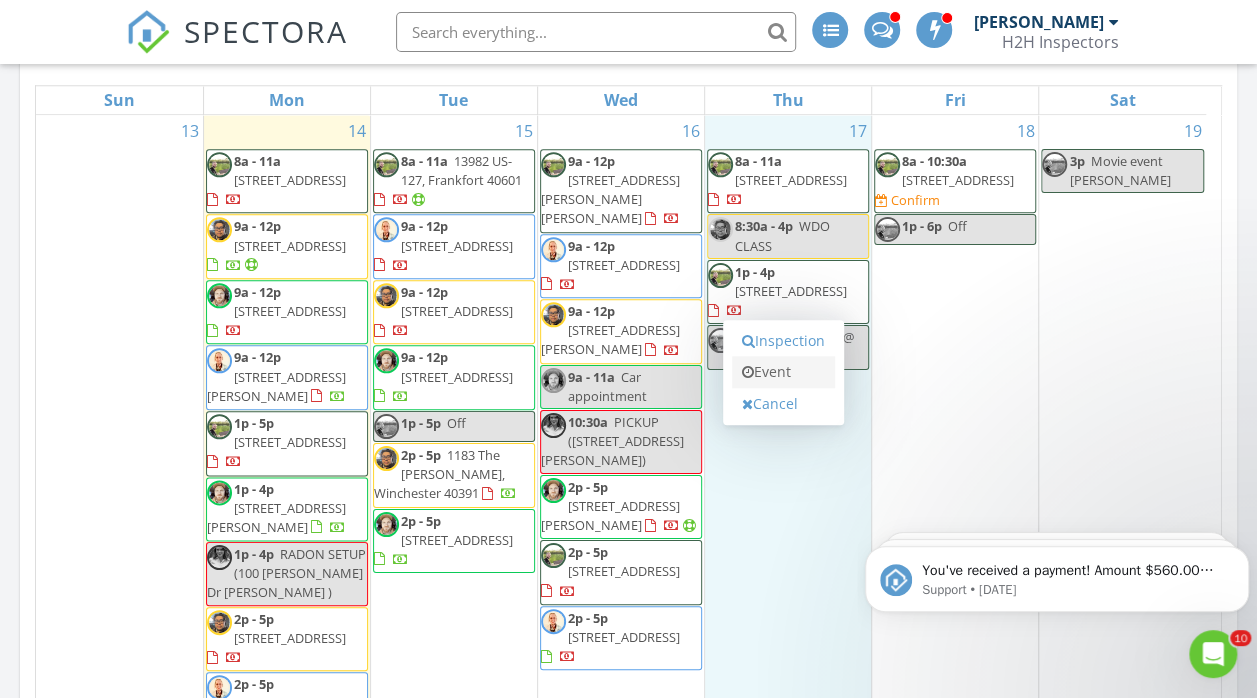 click on "Event" at bounding box center (783, 372) 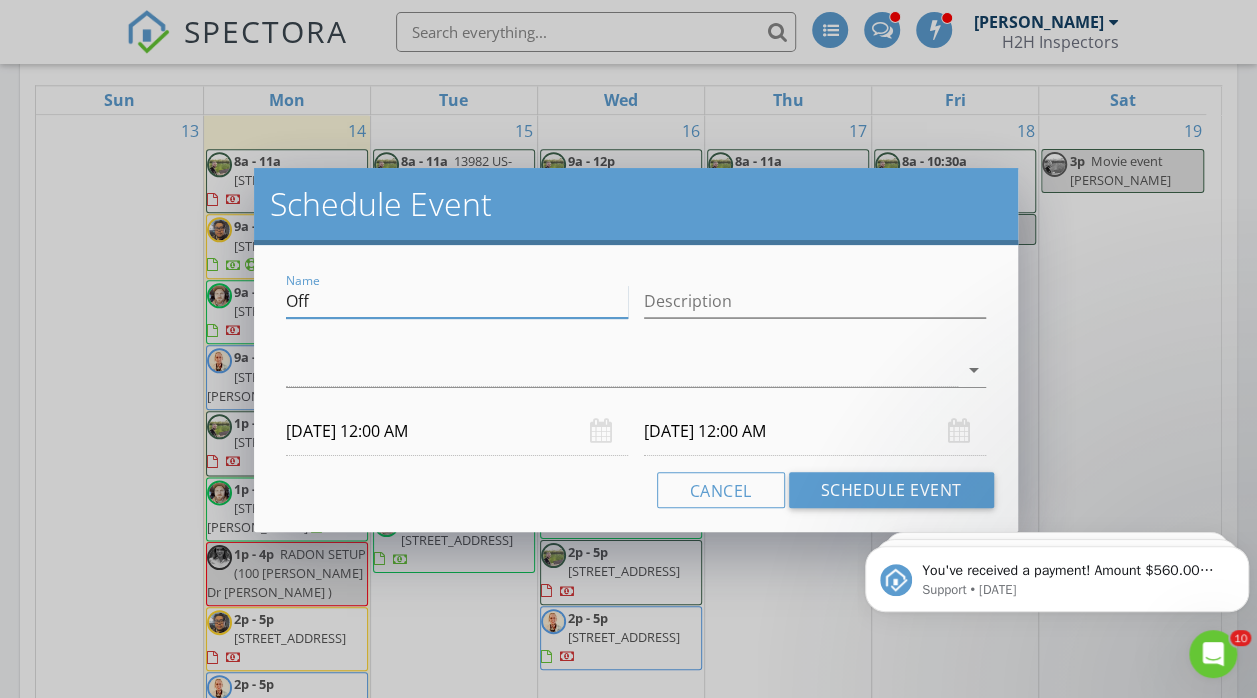 drag, startPoint x: 358, startPoint y: 298, endPoint x: 220, endPoint y: 306, distance: 138.23169 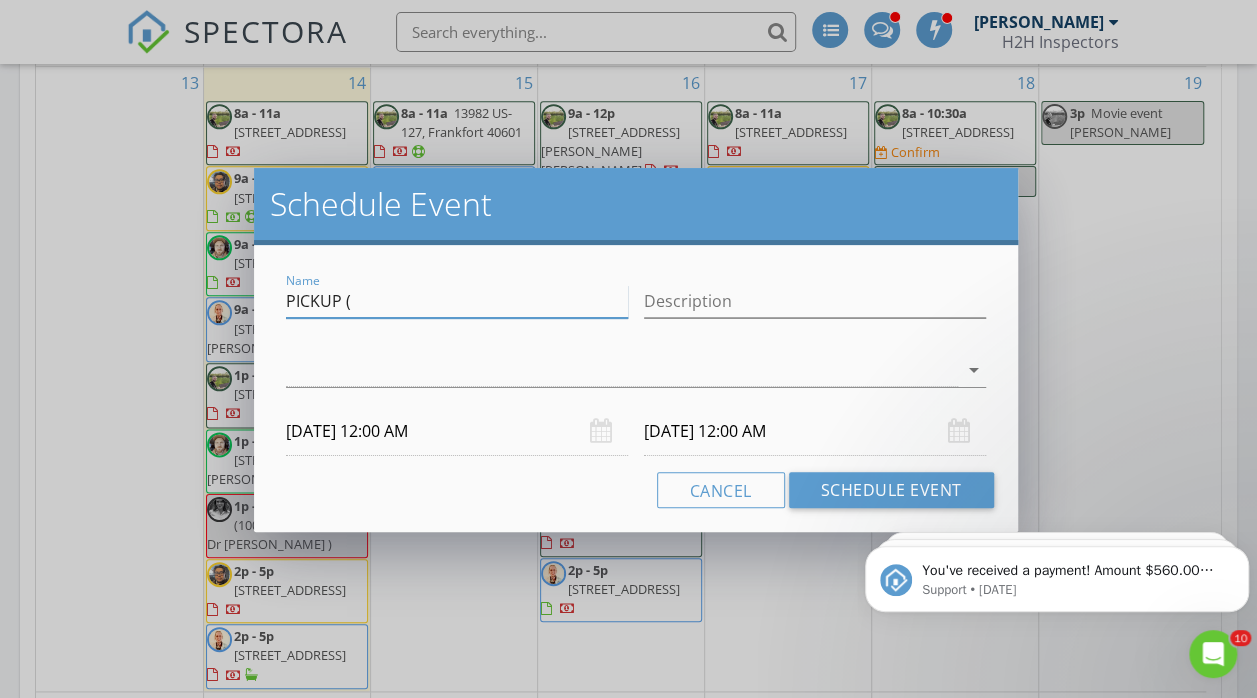 scroll, scrollTop: 1006, scrollLeft: 0, axis: vertical 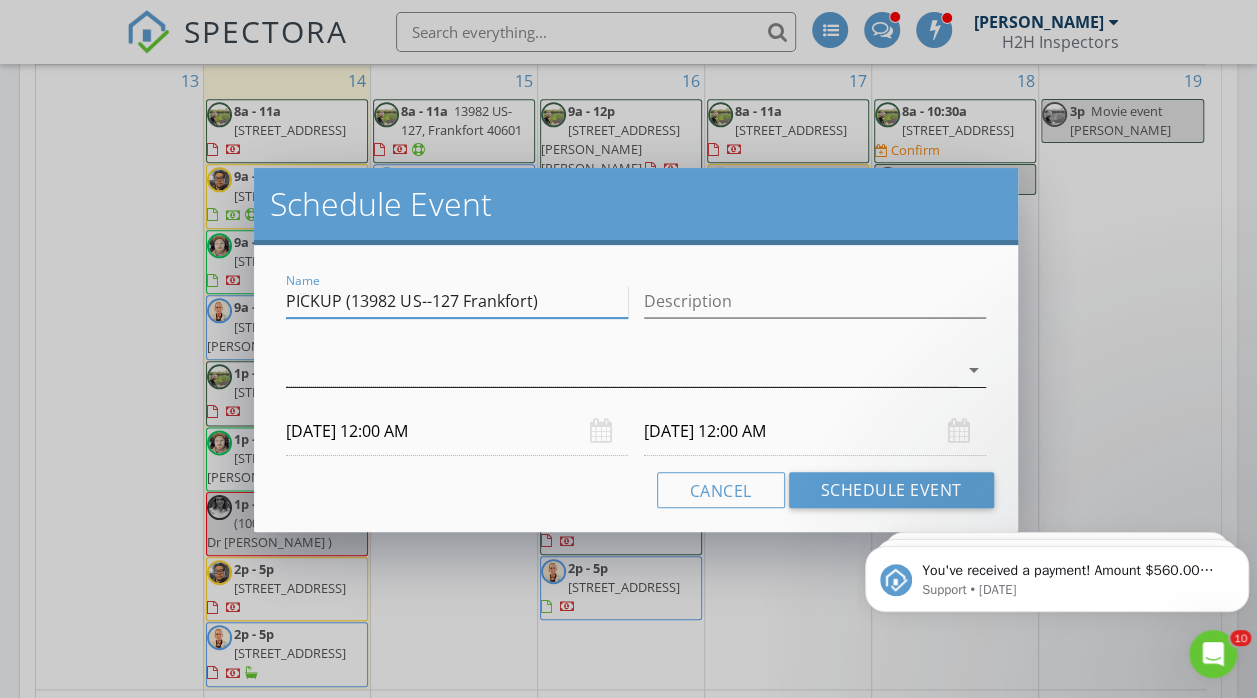 type on "PICKUP (13982 US--127 Frankfort)" 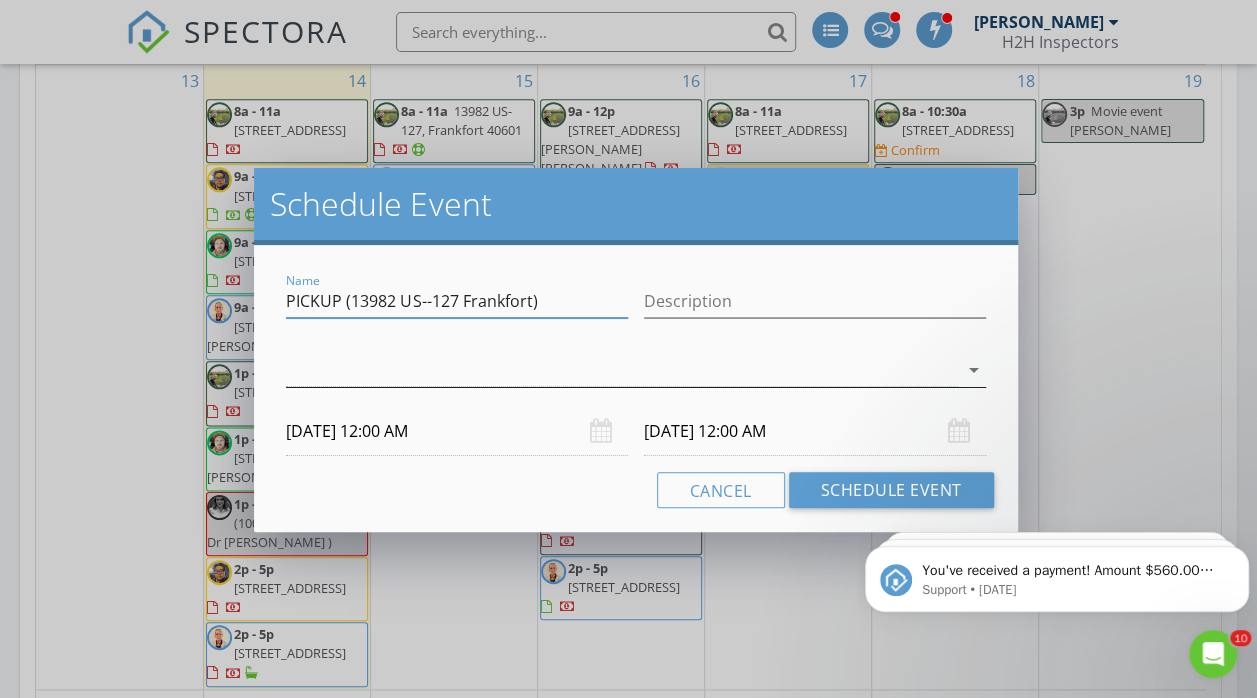 click at bounding box center [621, 370] 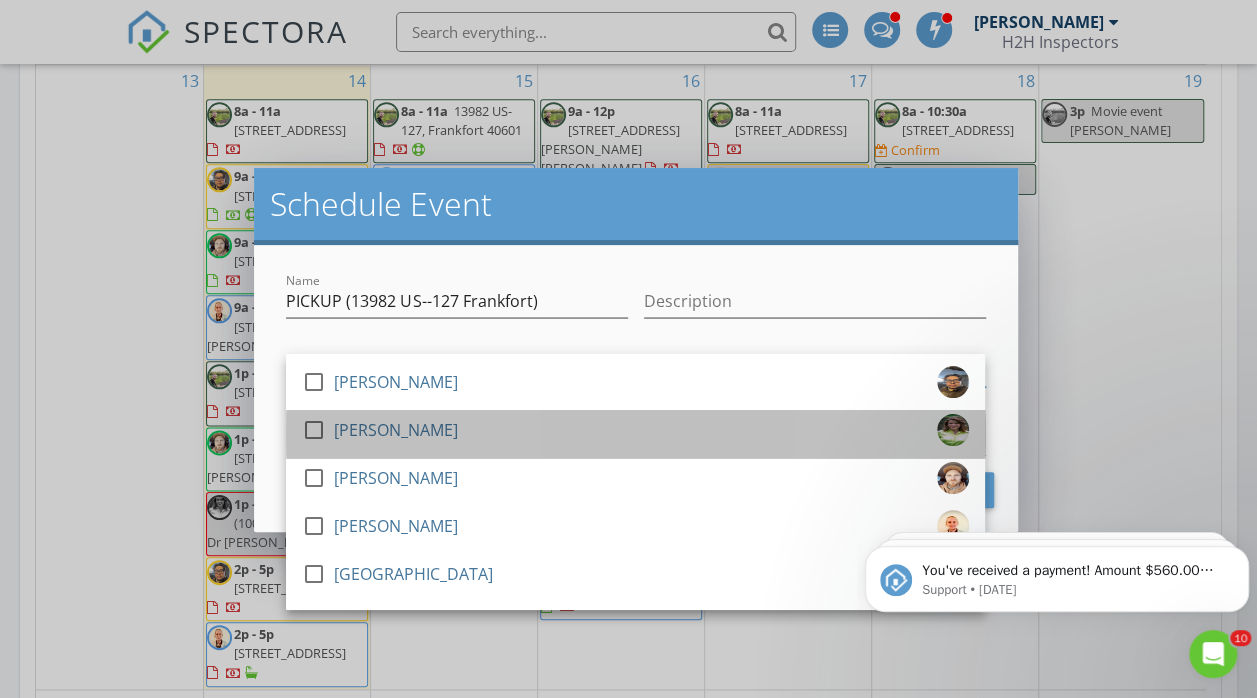click on "[PERSON_NAME]" at bounding box center [396, 430] 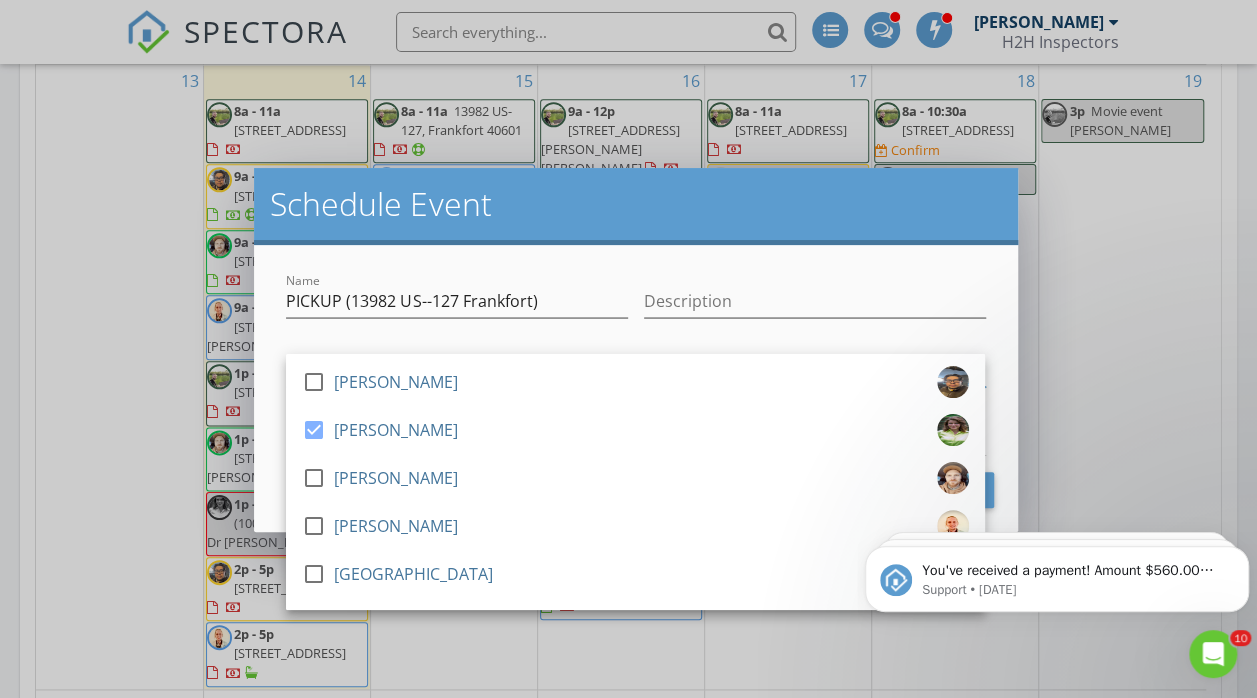 click on "Name PICKUP (13982 US--127 Frankfort)" at bounding box center [457, 303] 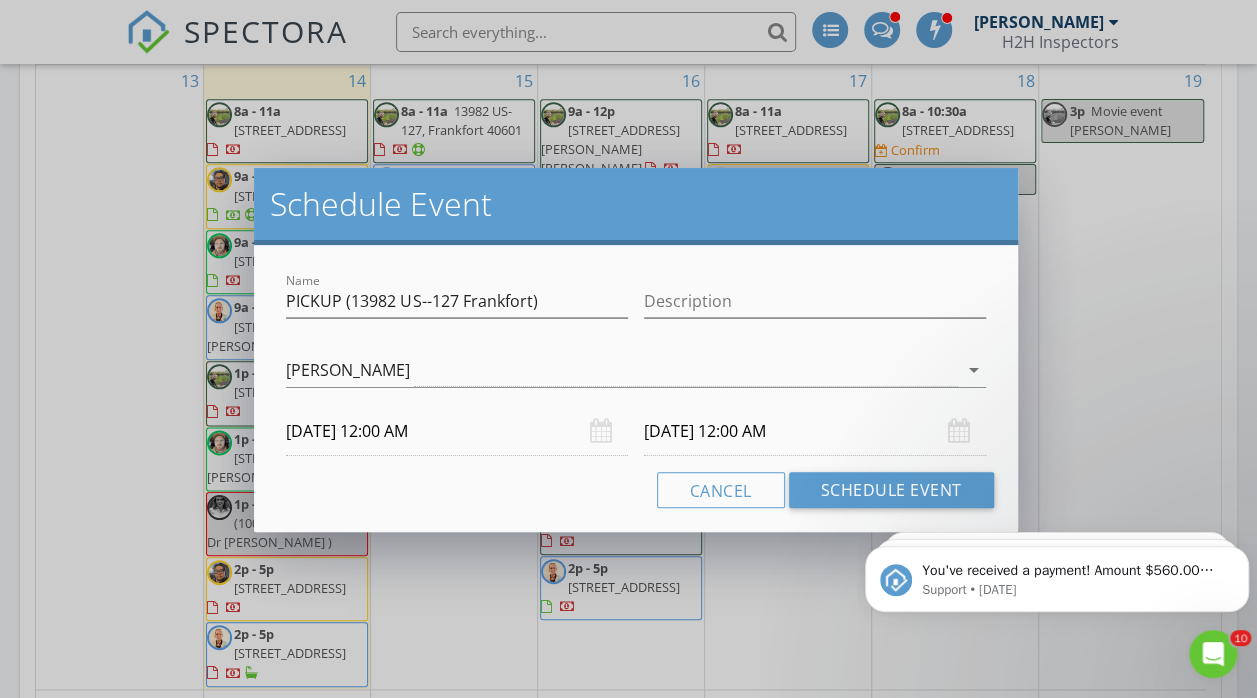 click on "07/17/2025 12:00 AM" at bounding box center [457, 431] 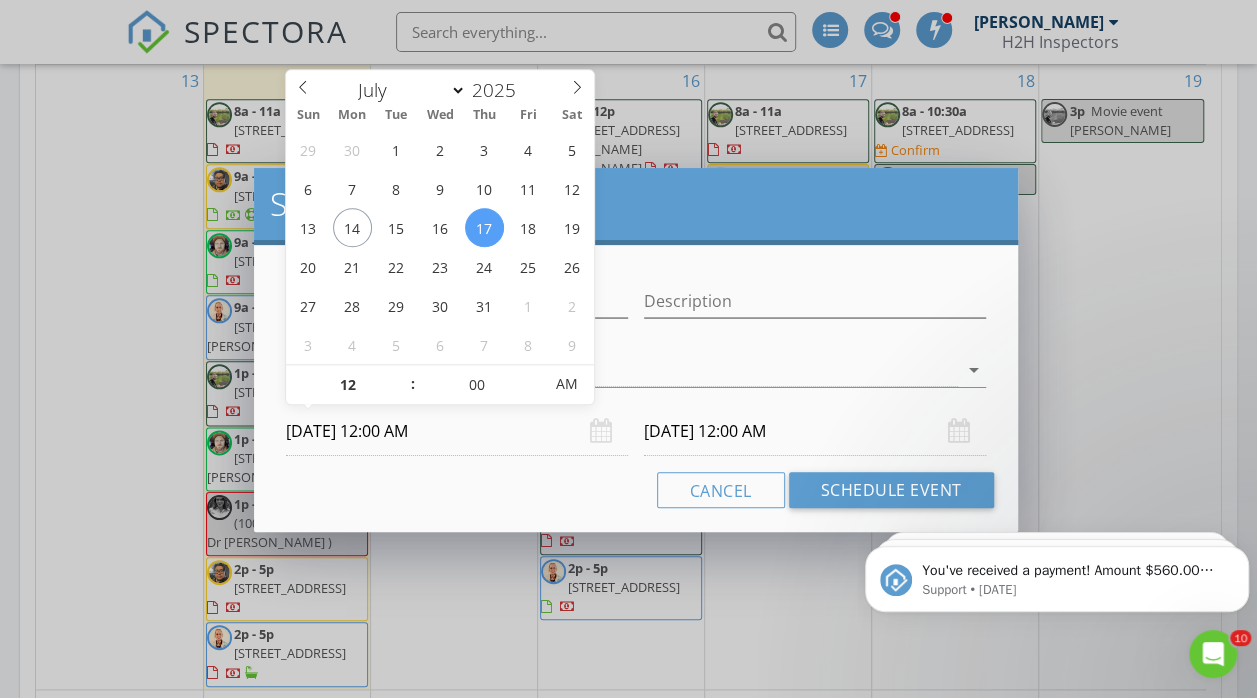 click on "07/17/2025 12:00 AM" at bounding box center [457, 431] 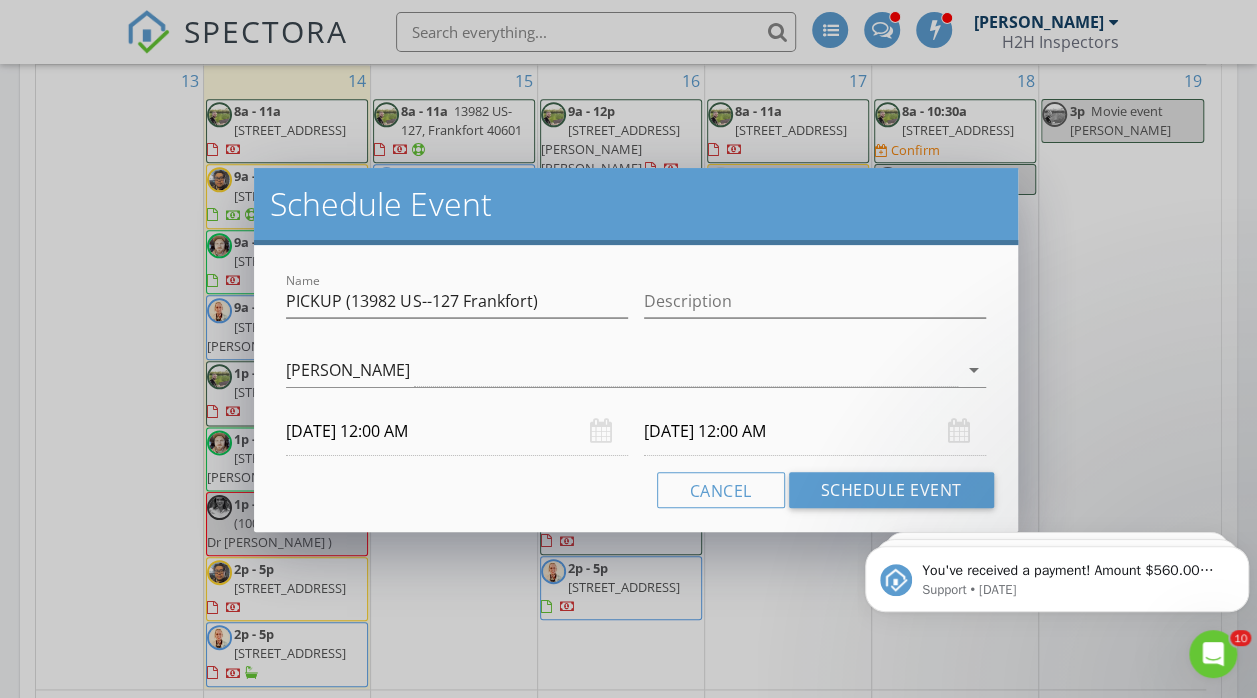 click on "07/17/2025 12:00 AM" at bounding box center [457, 431] 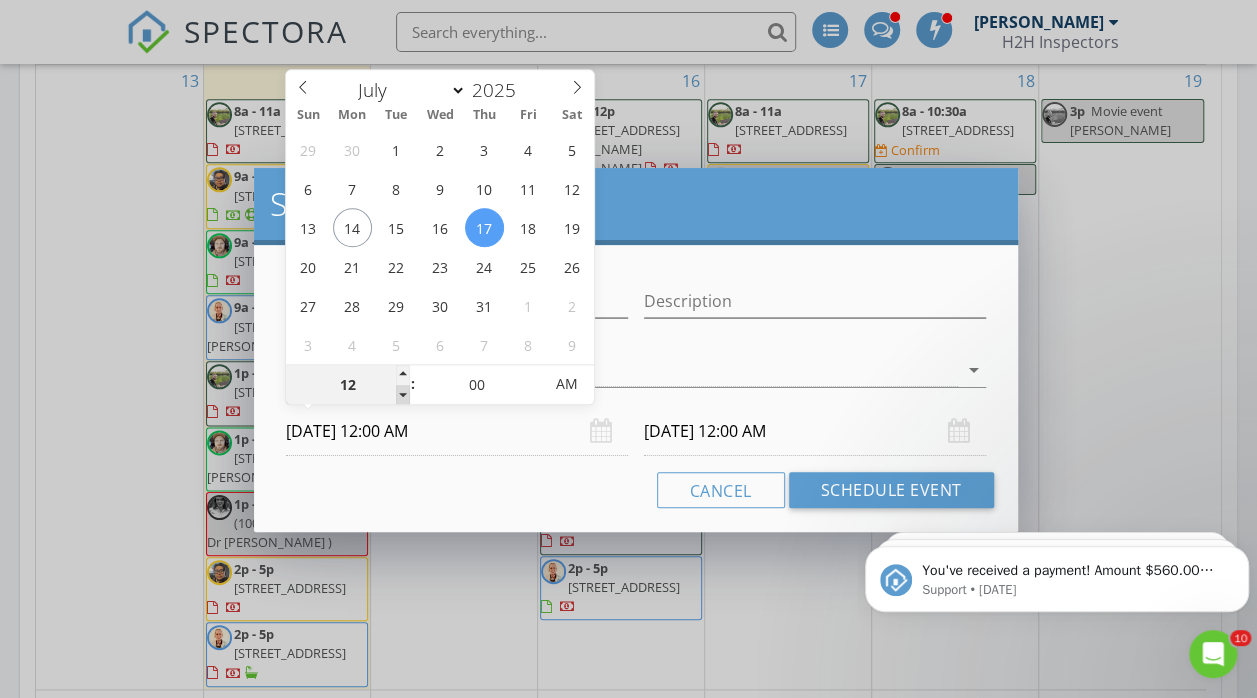 type on "11" 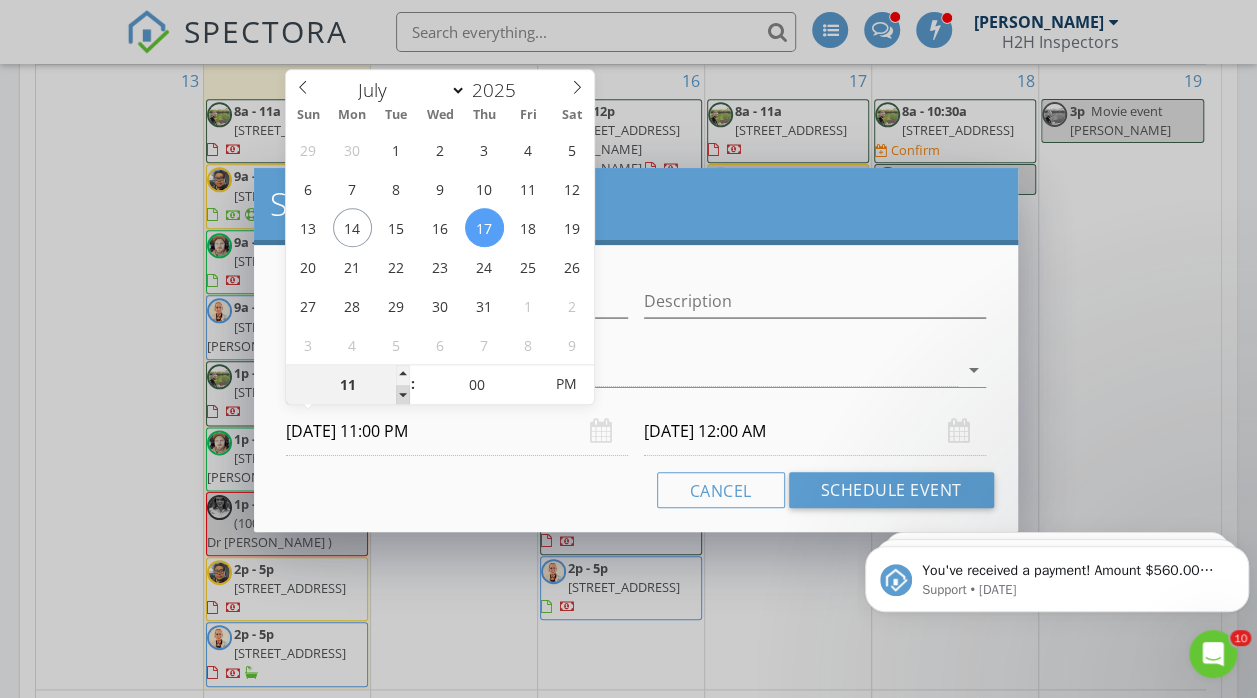 click at bounding box center [403, 395] 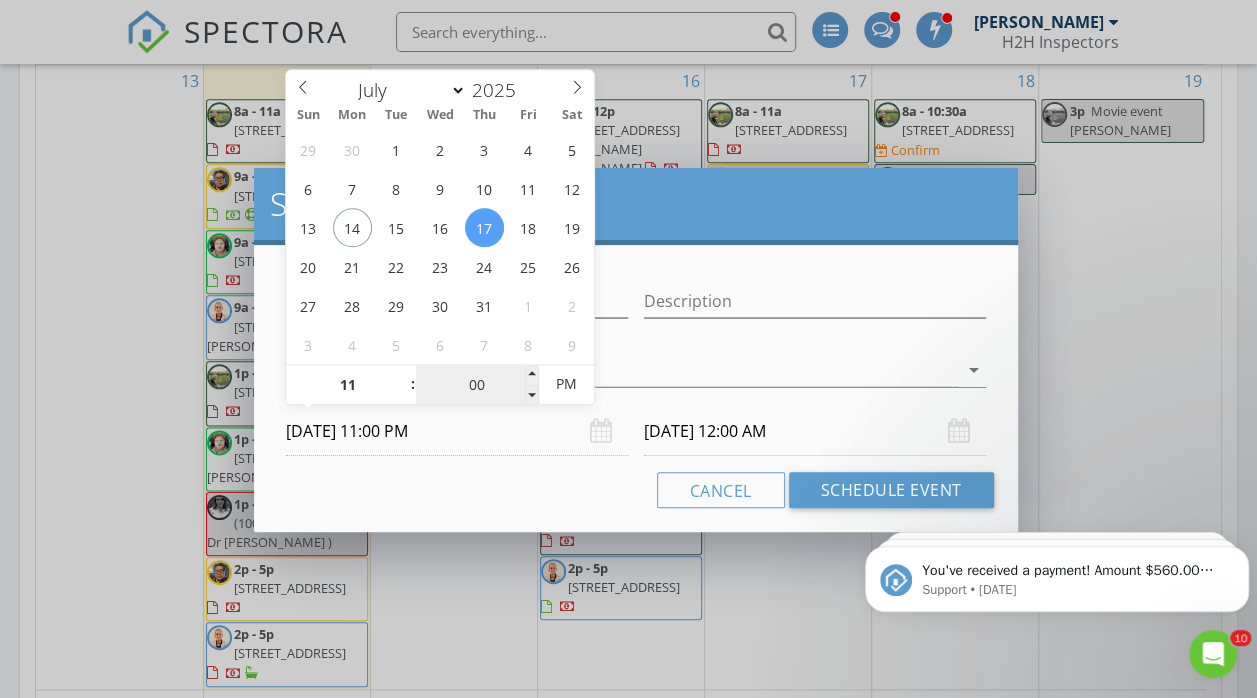 type on "07/18/2025 11:00 PM" 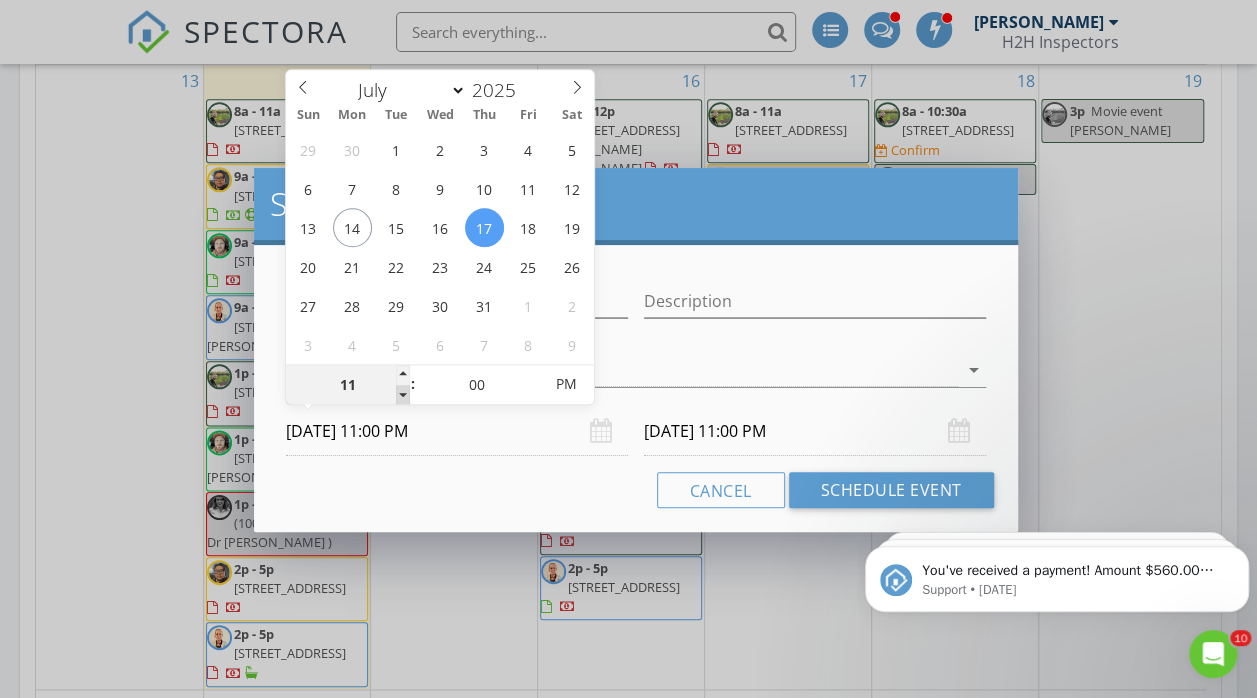type on "10" 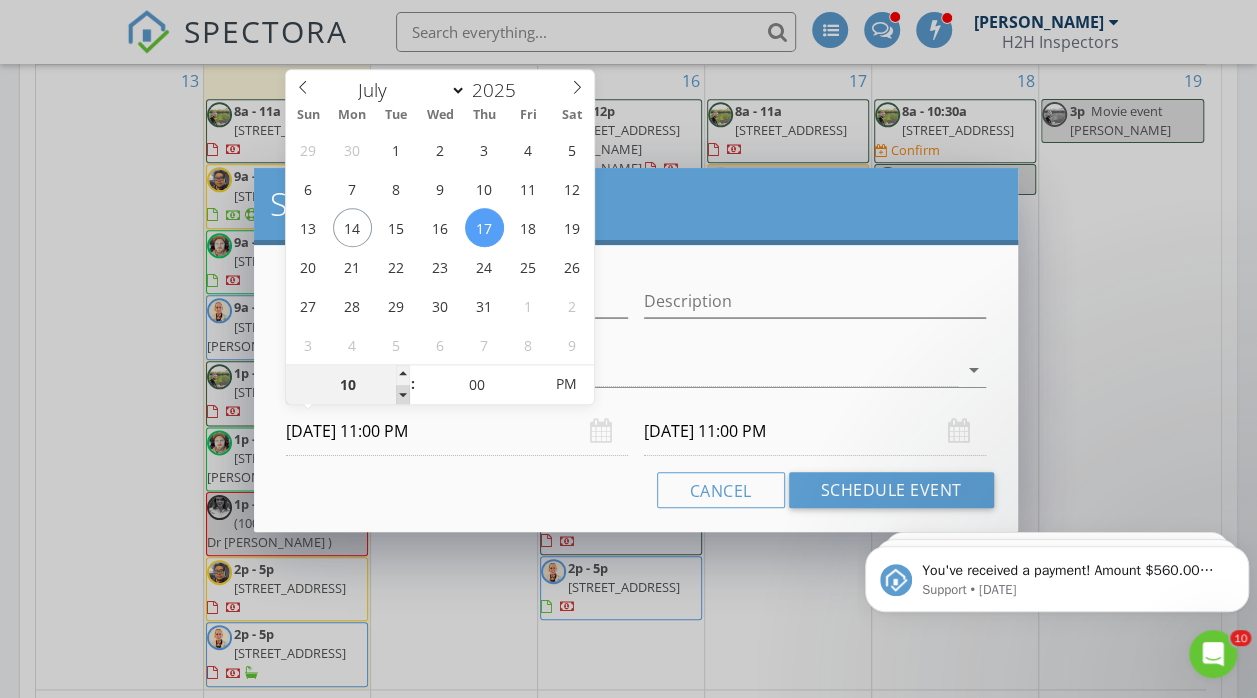 type on "07/17/2025 10:00 PM" 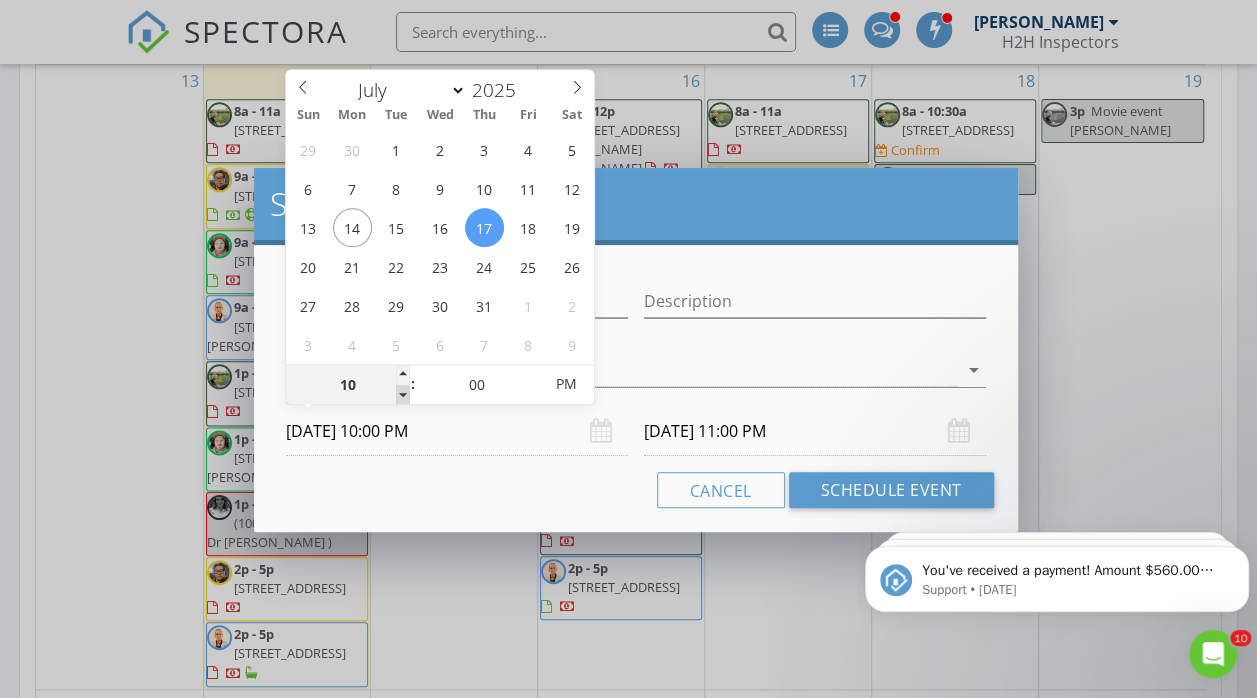 click at bounding box center [403, 395] 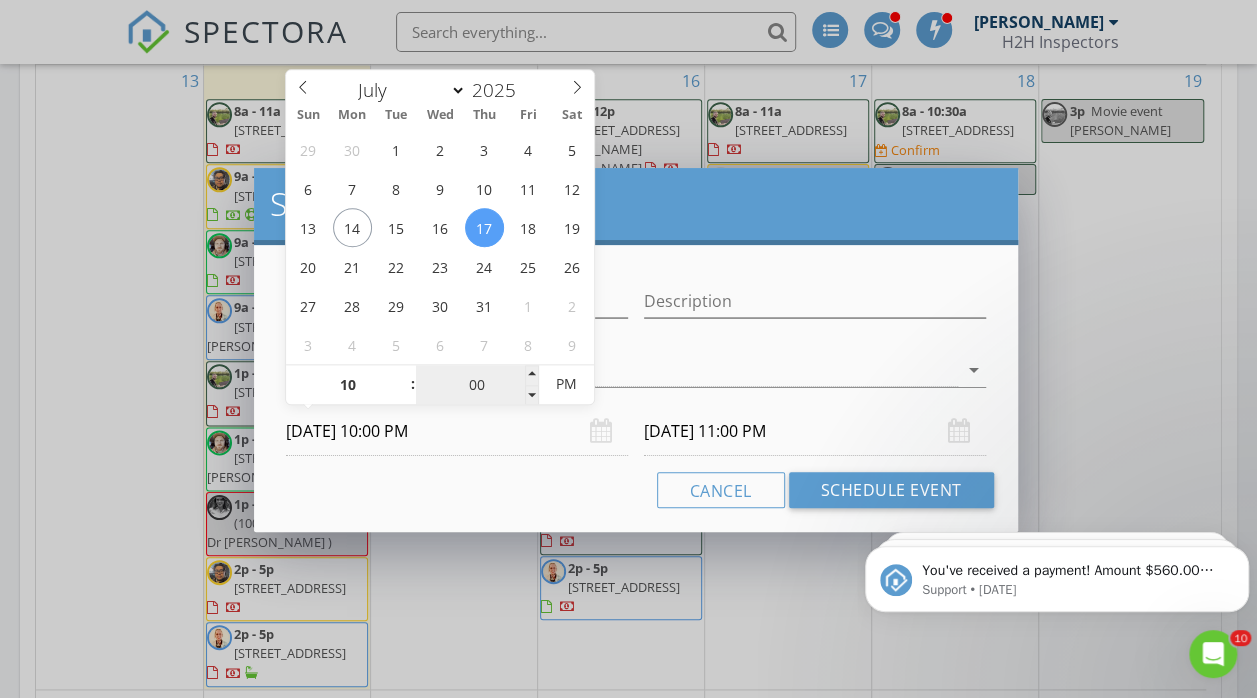 type on "07/18/2025 10:00 PM" 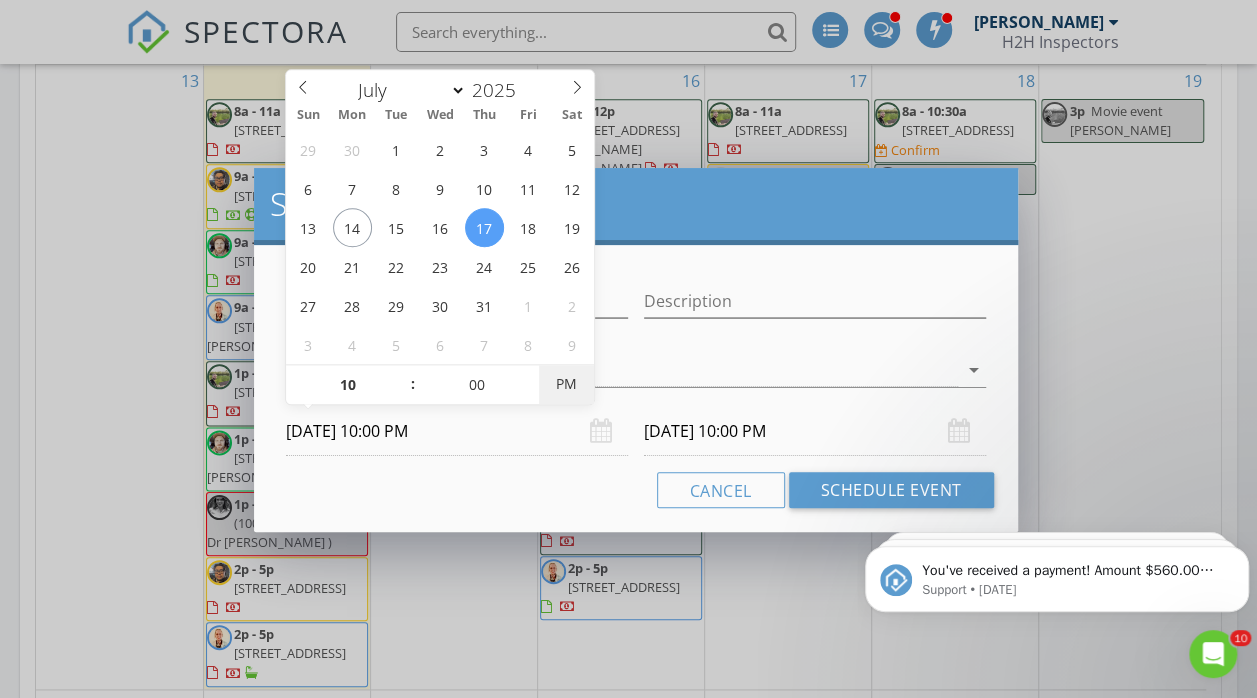 type on "07/17/2025 10:00 AM" 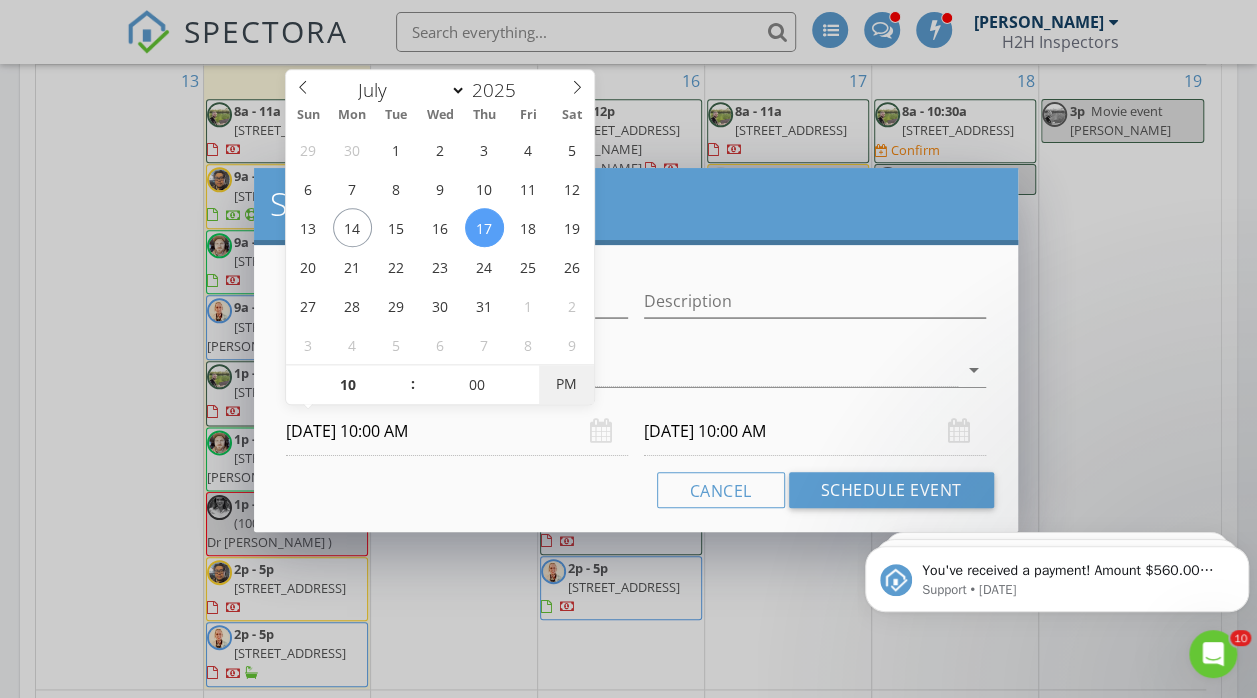 click on "PM" at bounding box center [566, 384] 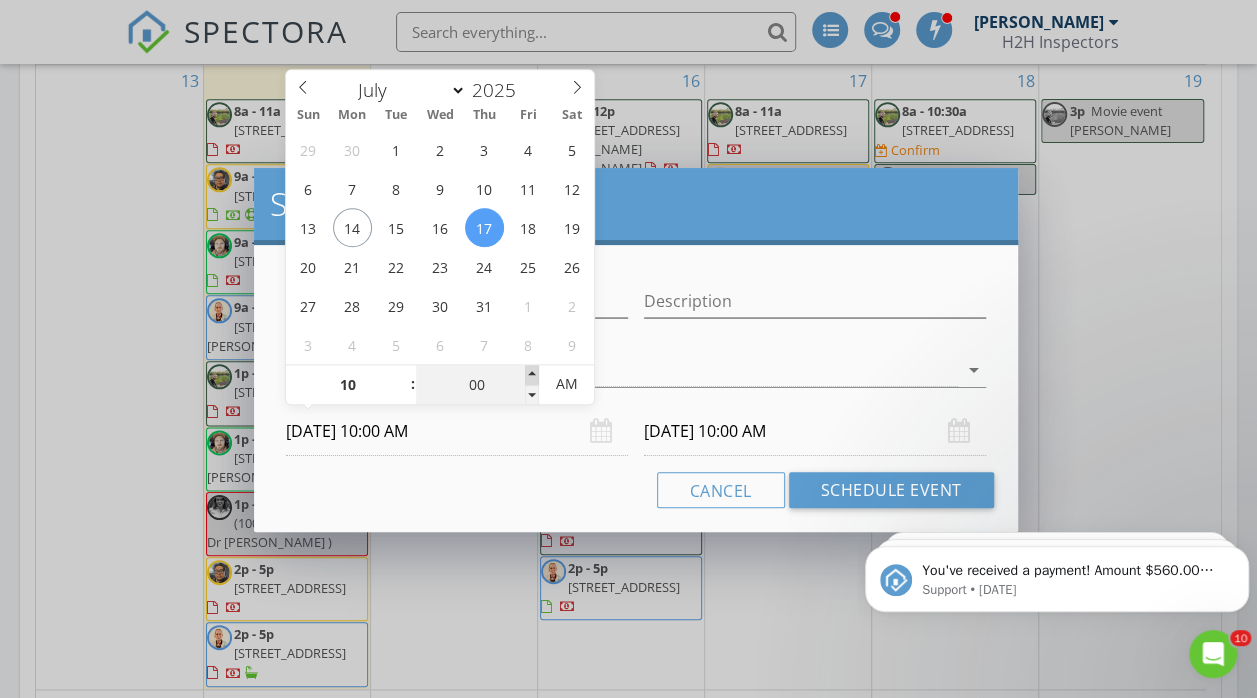type on "05" 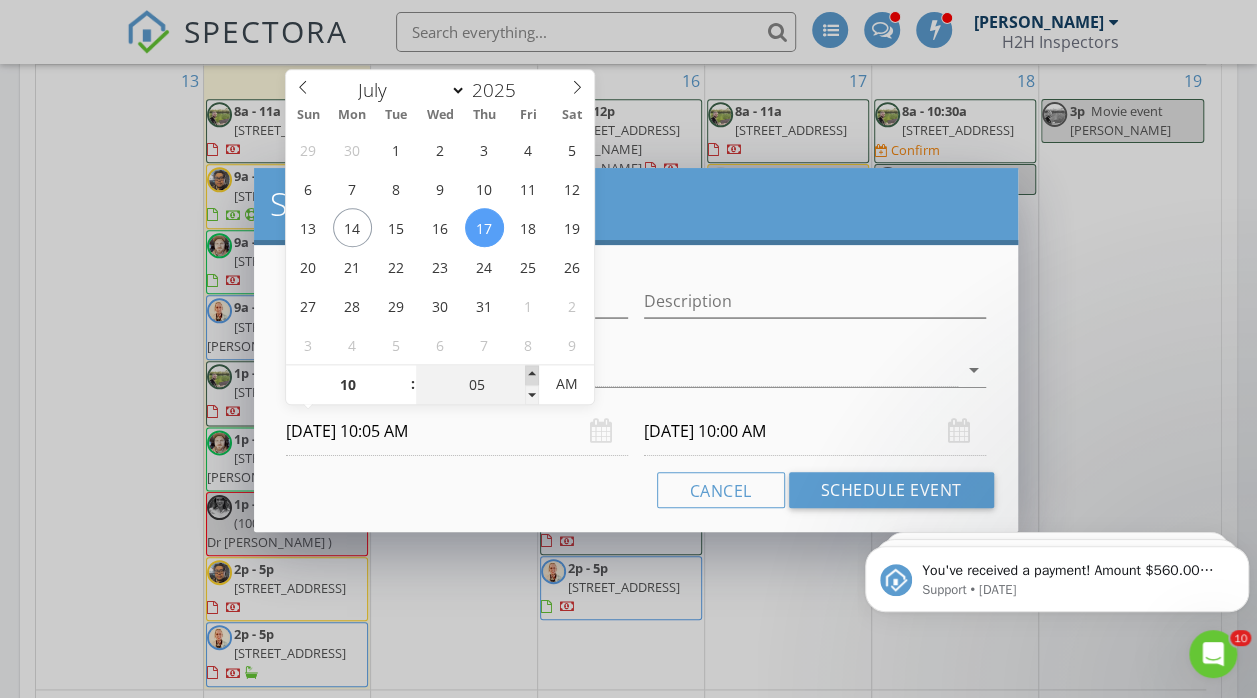 click at bounding box center (532, 375) 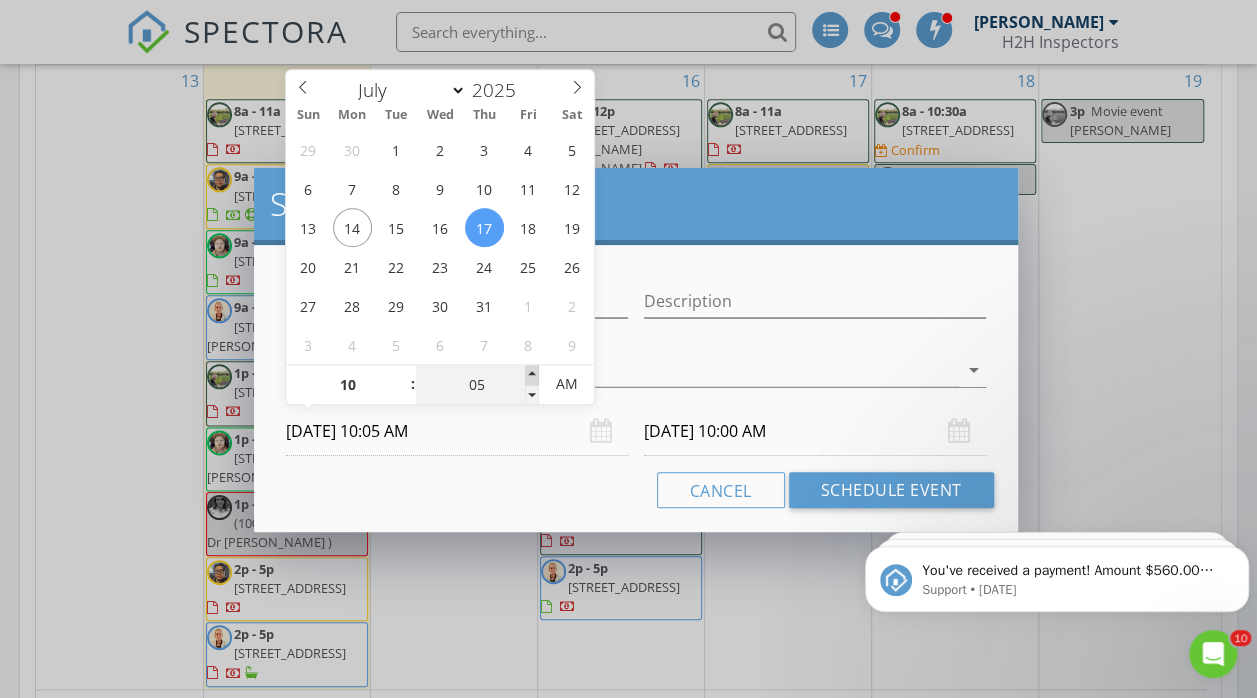 type on "10" 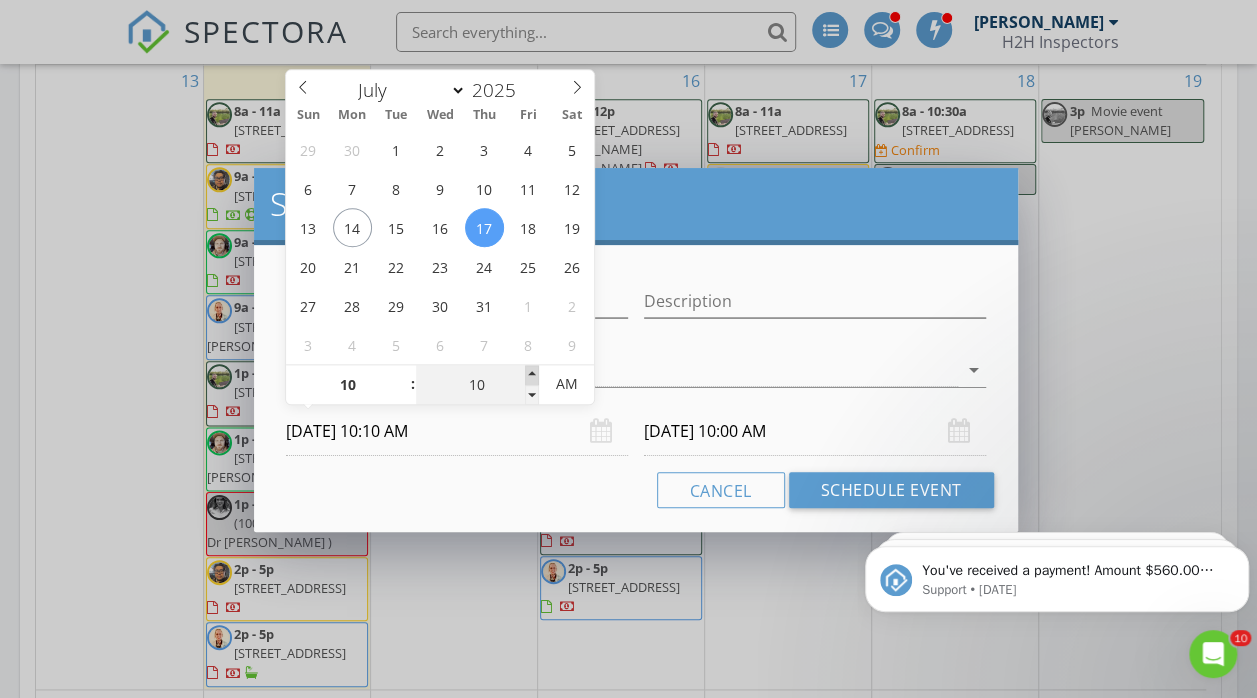 click at bounding box center [532, 375] 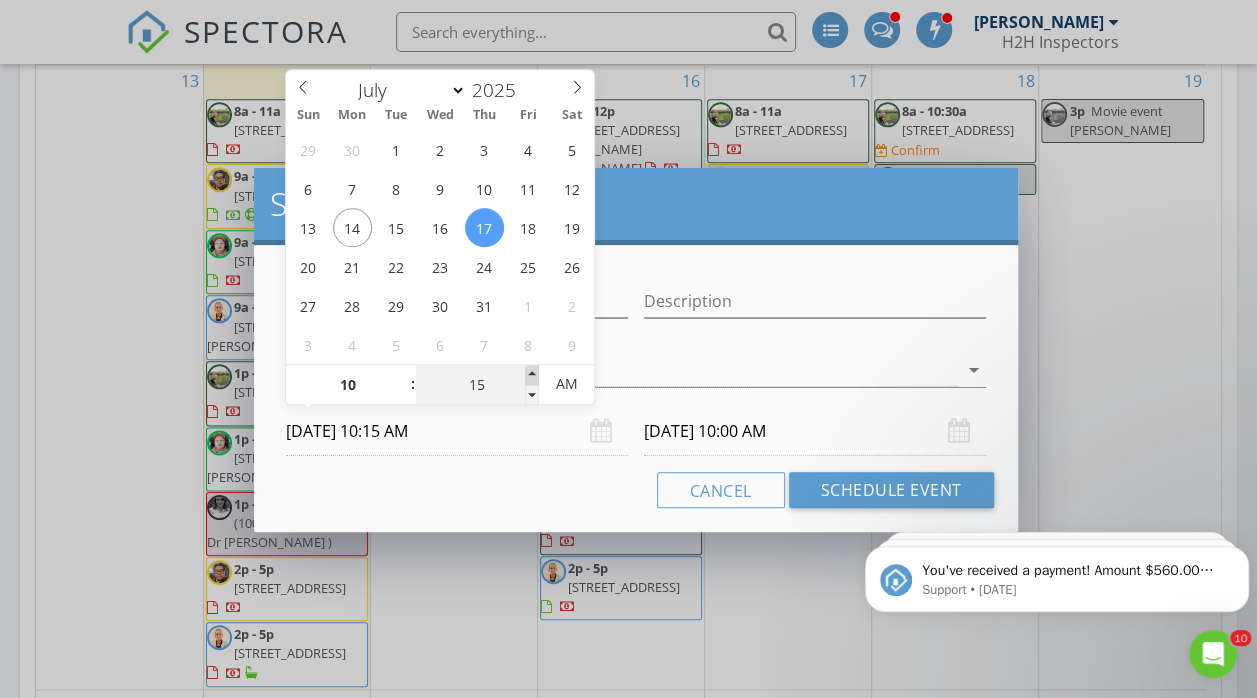 click at bounding box center [532, 375] 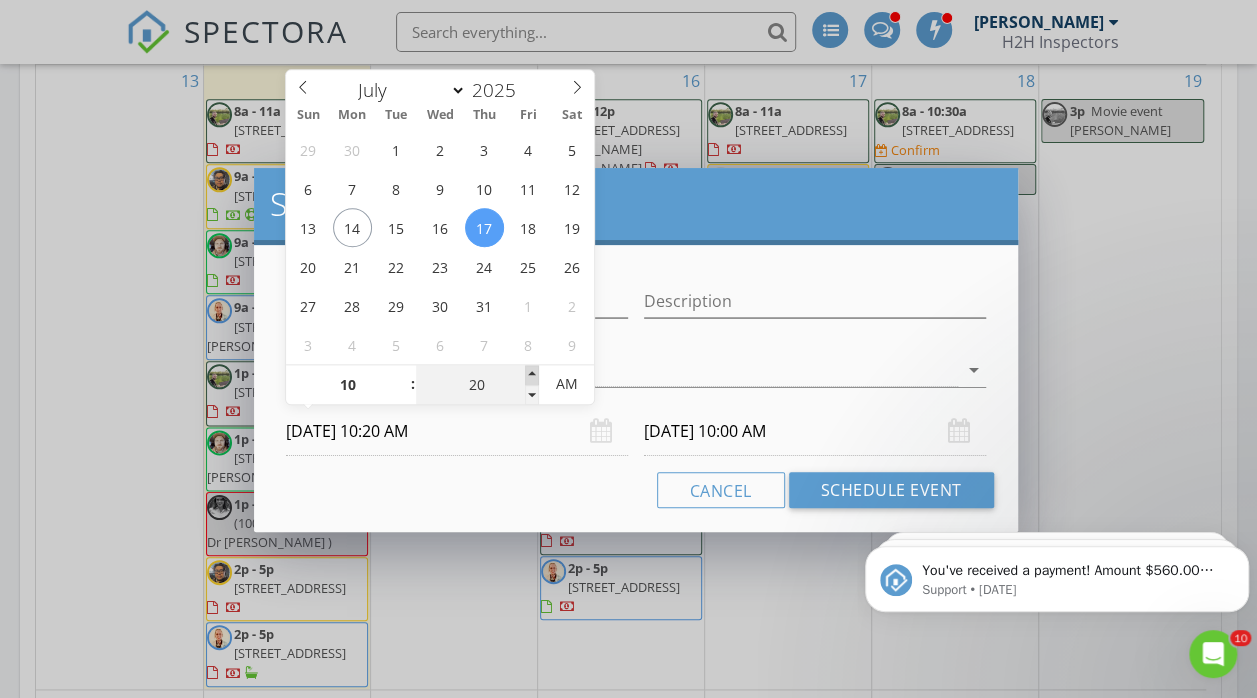 type on "25" 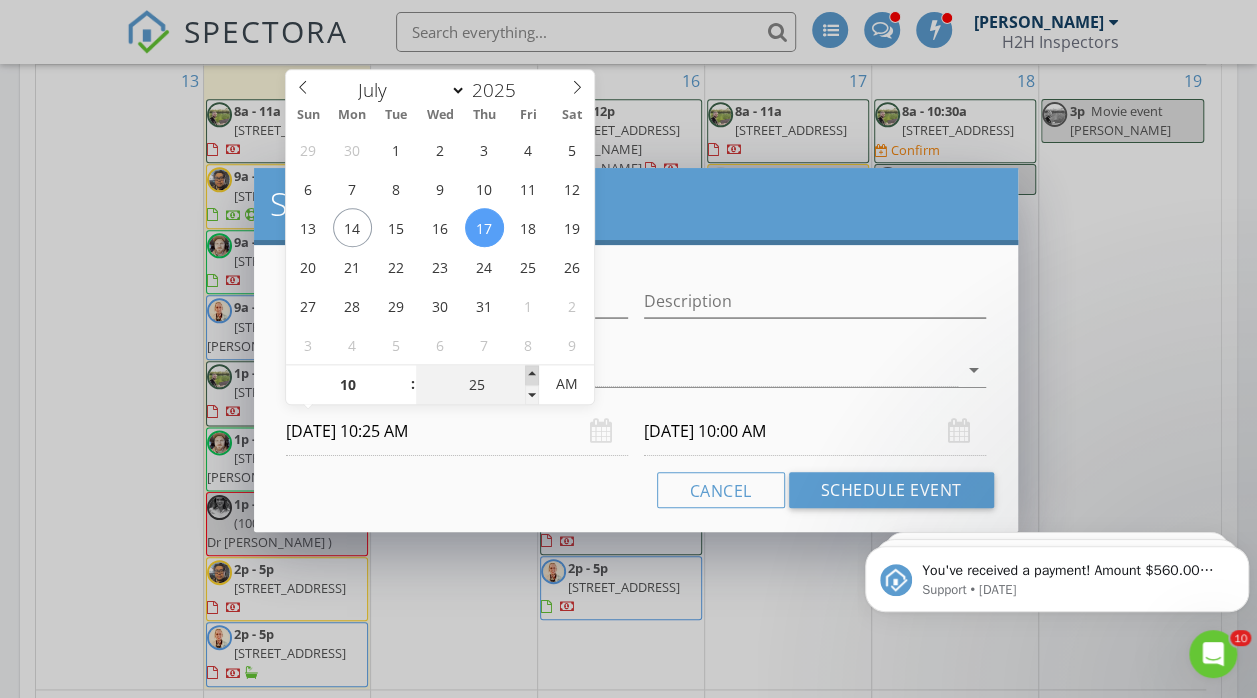 click at bounding box center [532, 375] 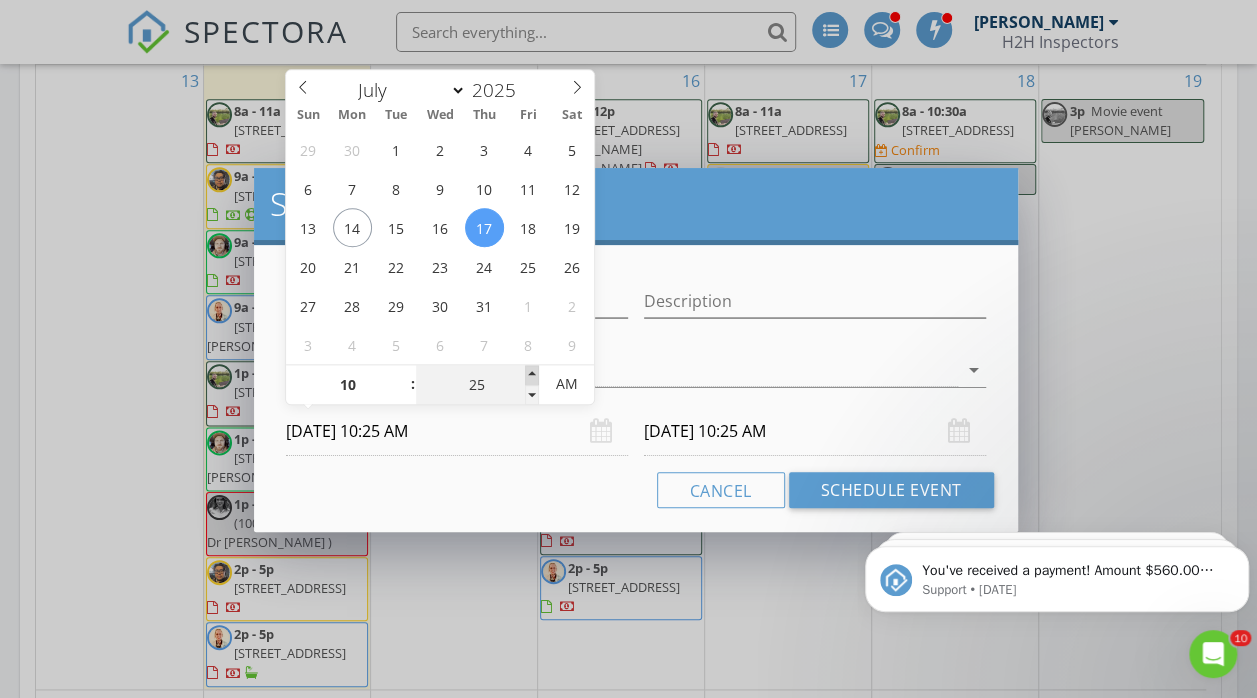 type on "30" 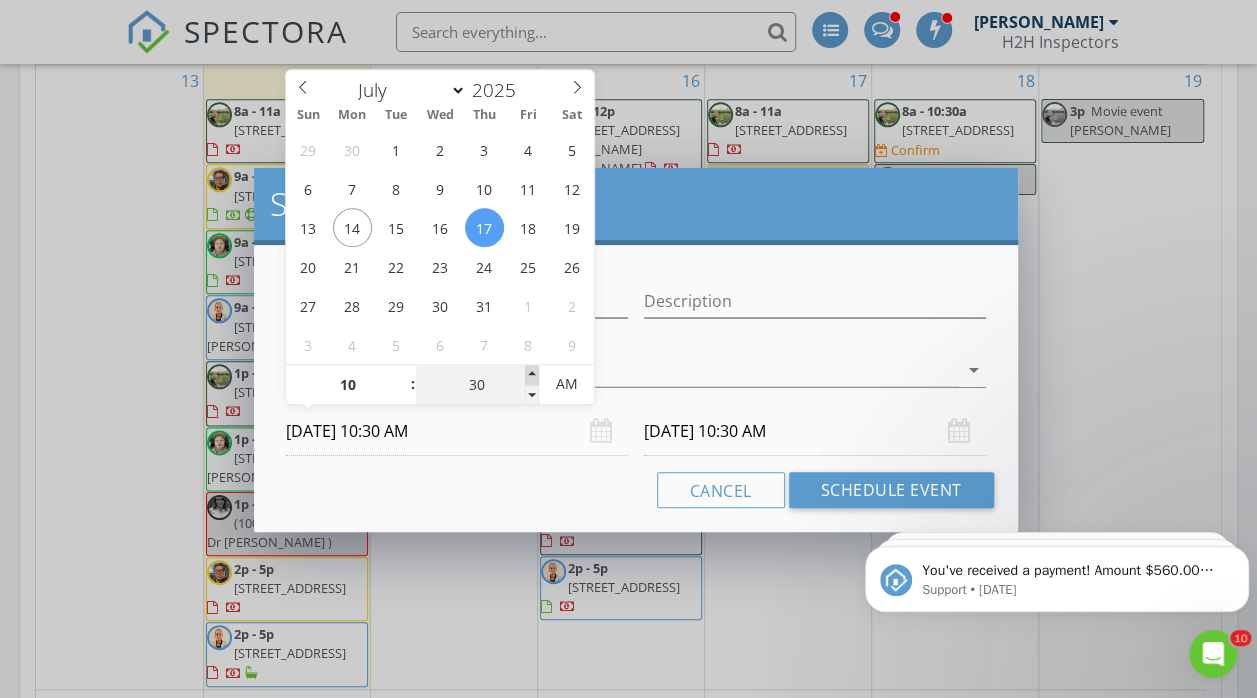 click at bounding box center [532, 375] 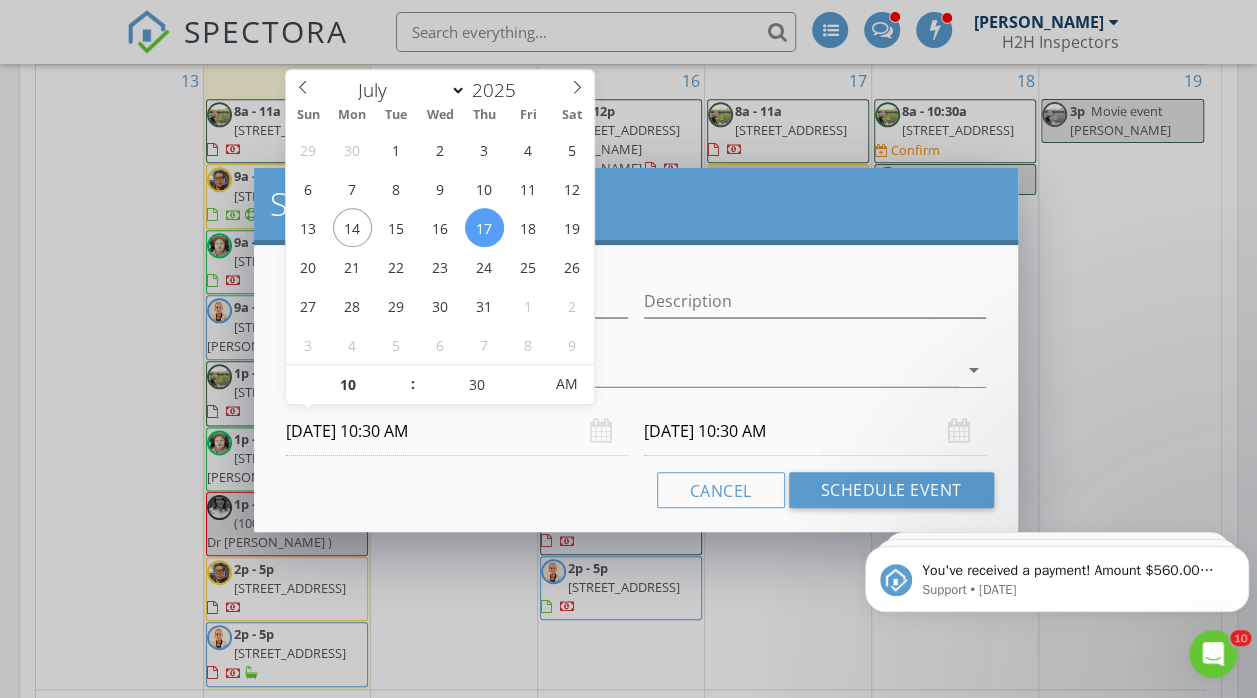 click on "07/18/2025 10:30 AM" at bounding box center (815, 431) 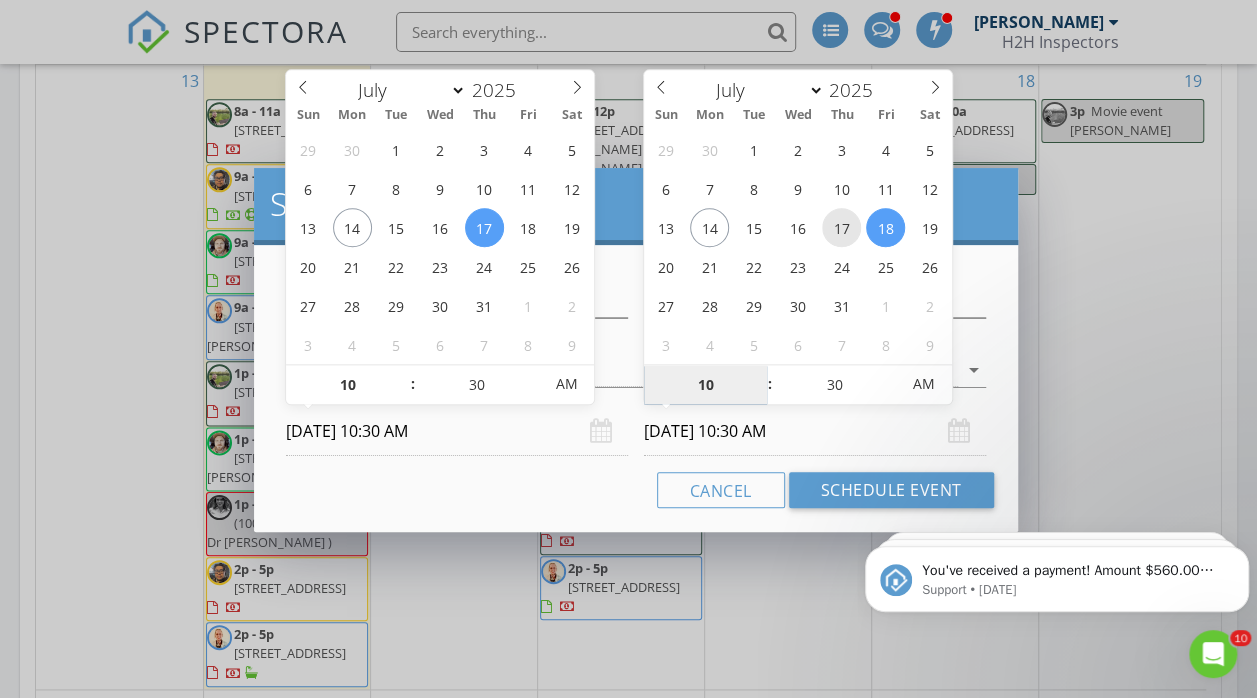 type on "07/17/2025 10:30 AM" 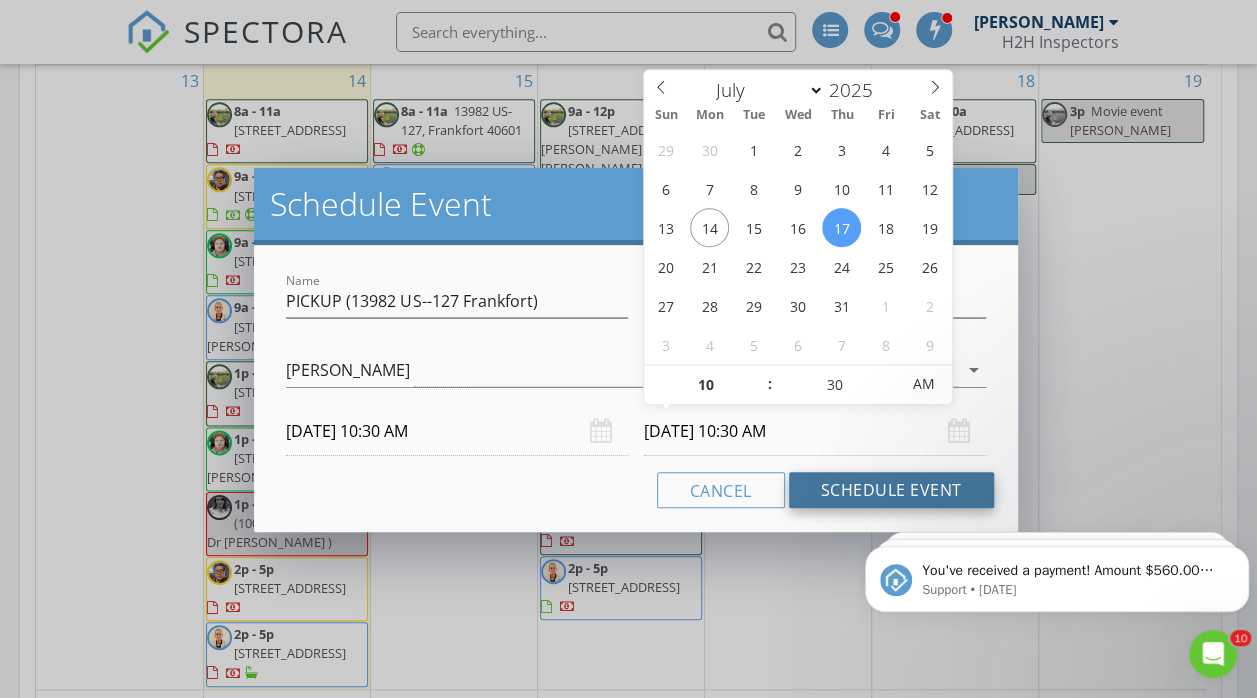 click on "Schedule Event" at bounding box center [891, 490] 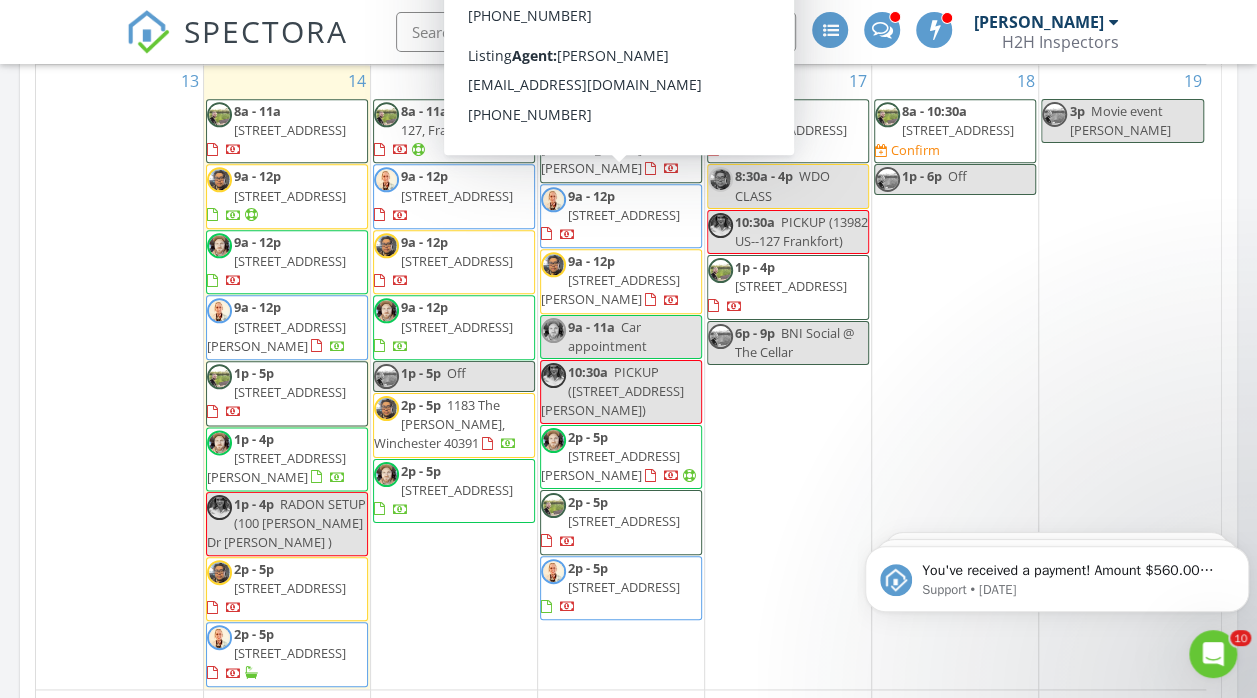 click on "13" at bounding box center [119, 377] 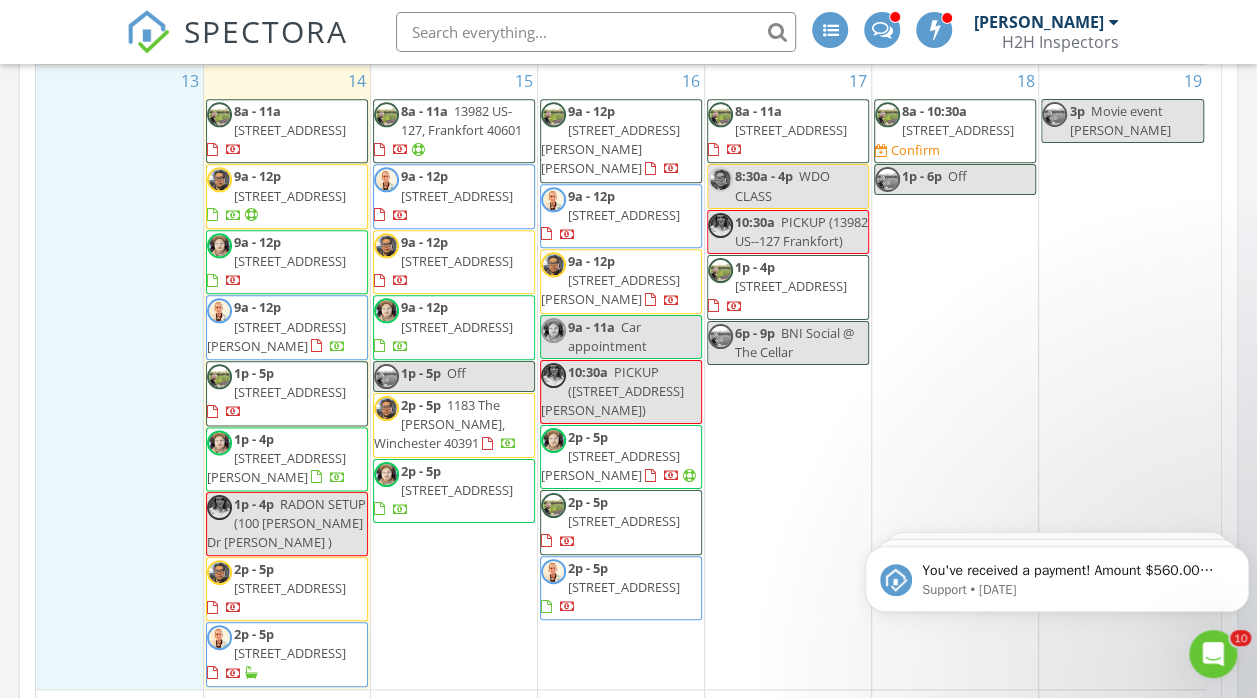 click at bounding box center [596, 32] 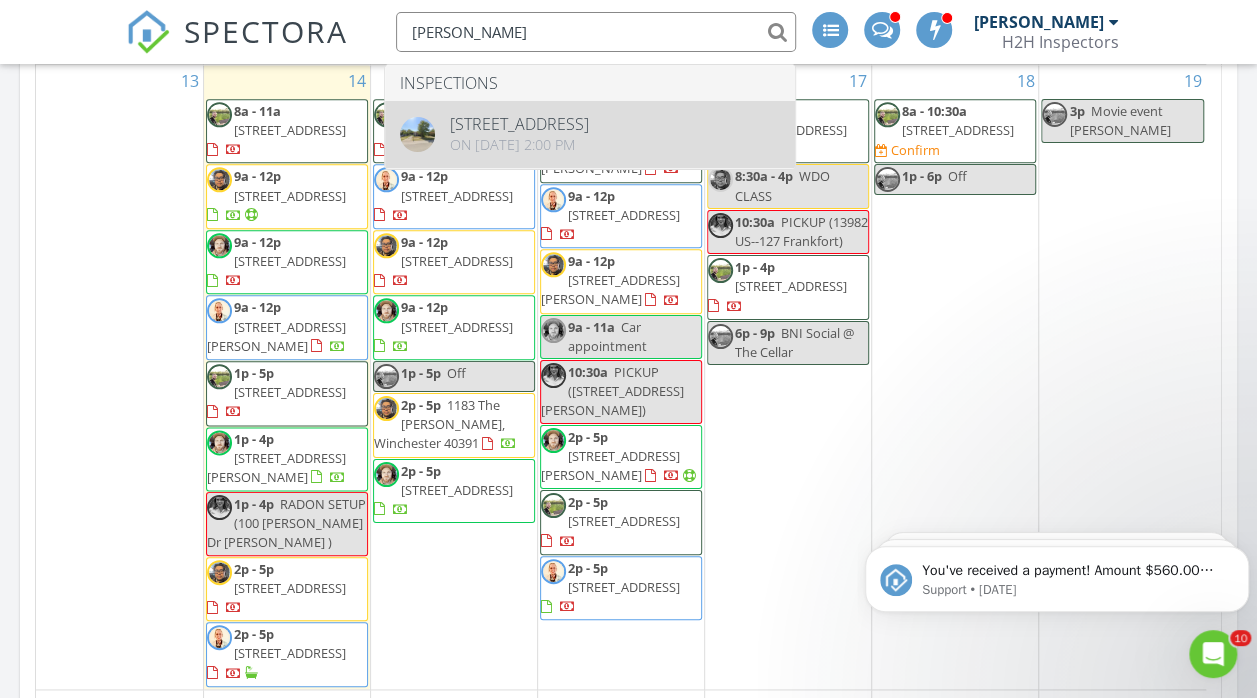 type on "renita carp" 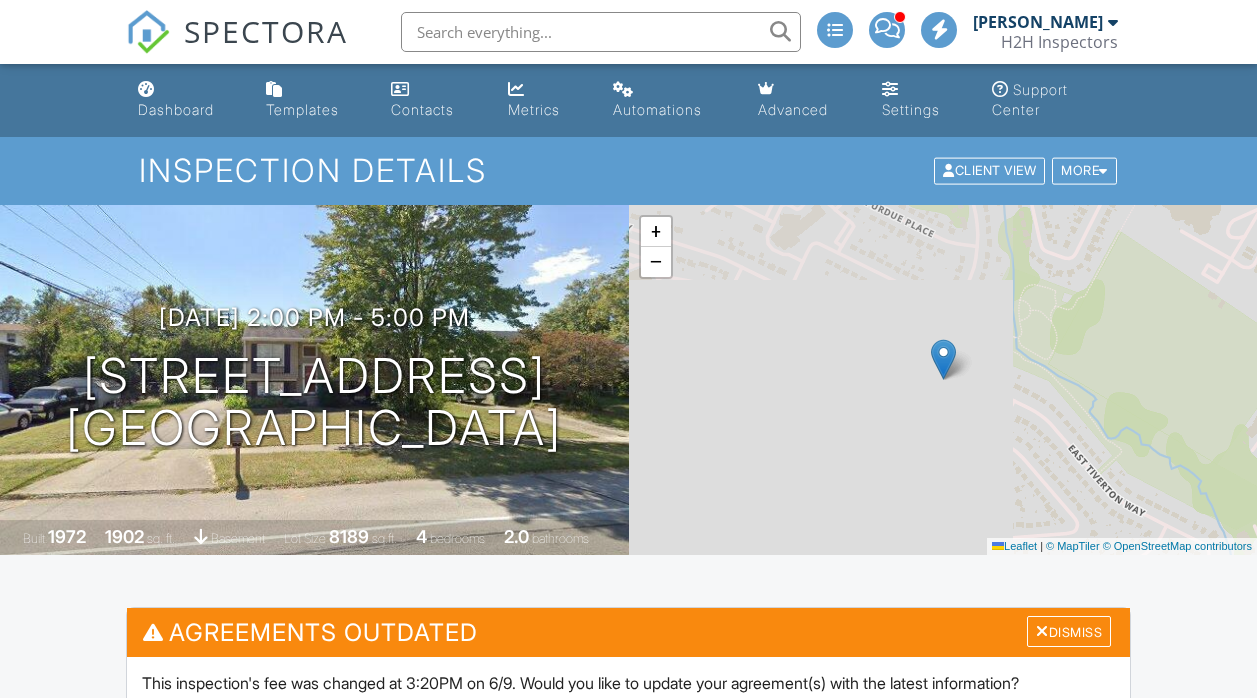 scroll, scrollTop: 0, scrollLeft: 0, axis: both 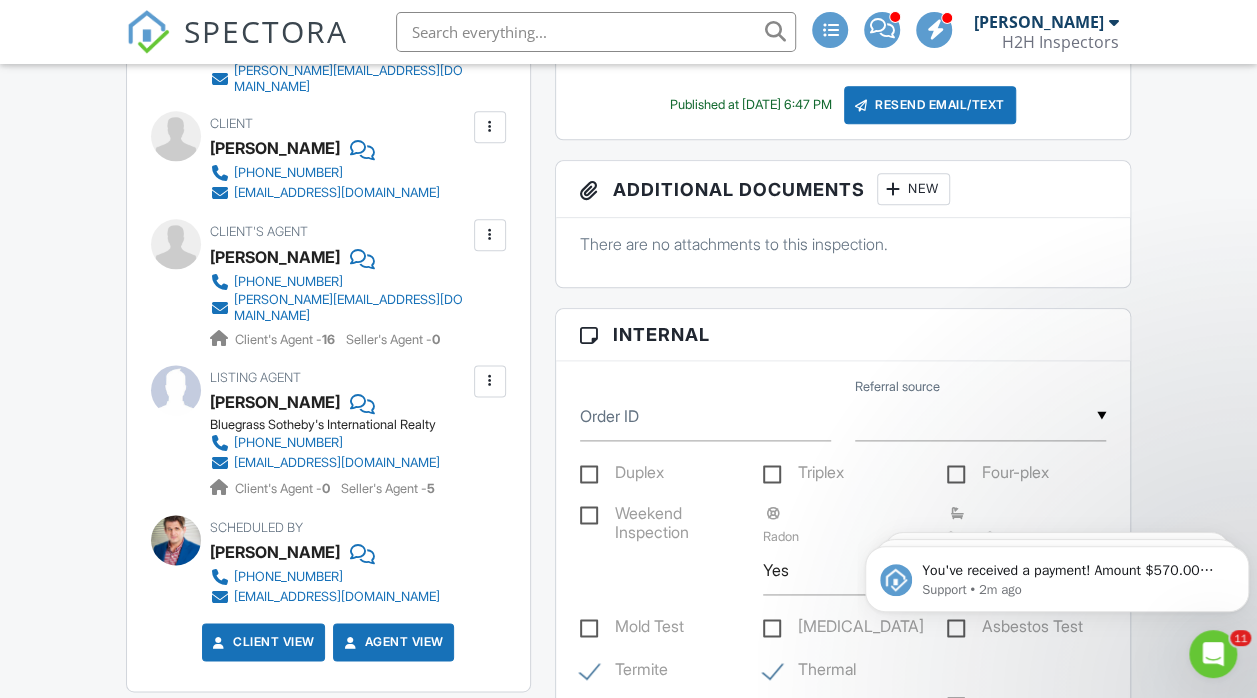 click at bounding box center (596, 32) 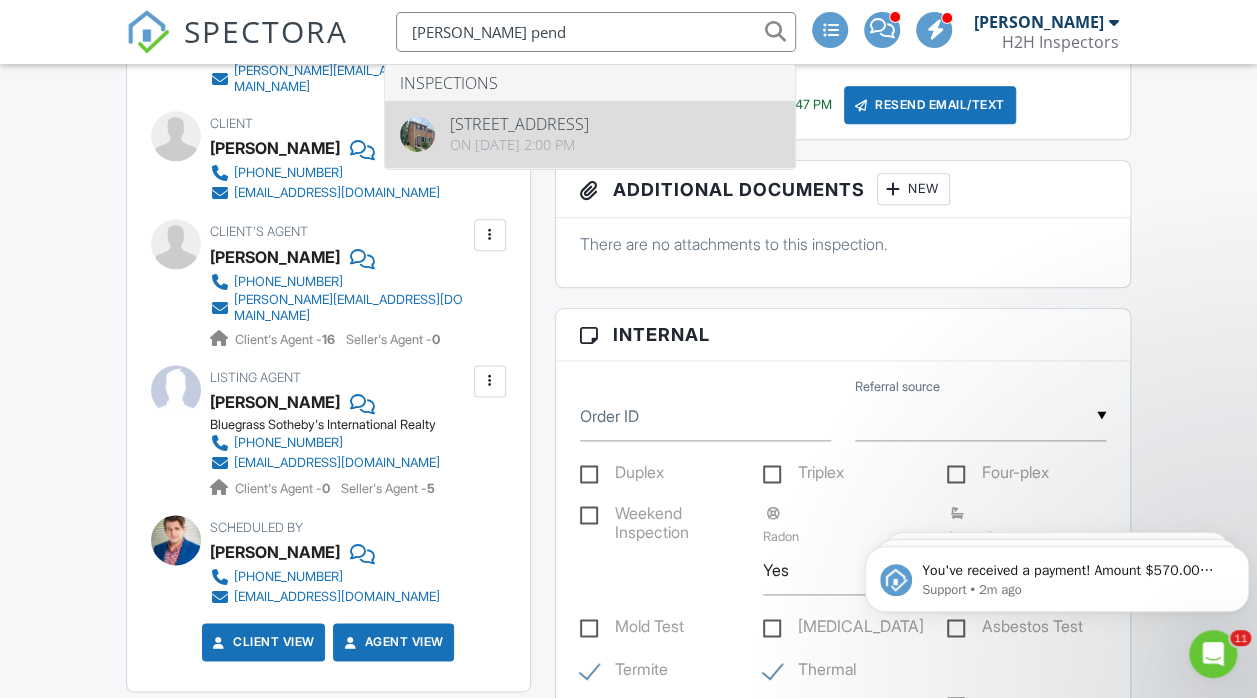 type on "candice pend" 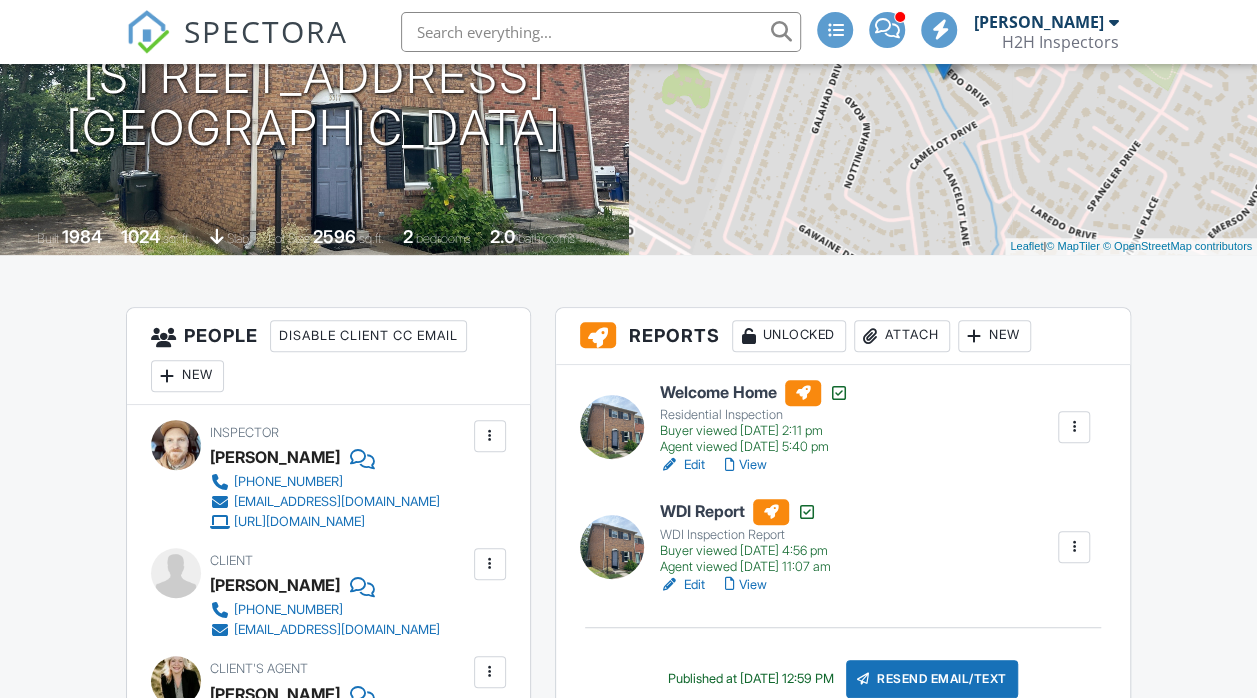 scroll, scrollTop: 300, scrollLeft: 0, axis: vertical 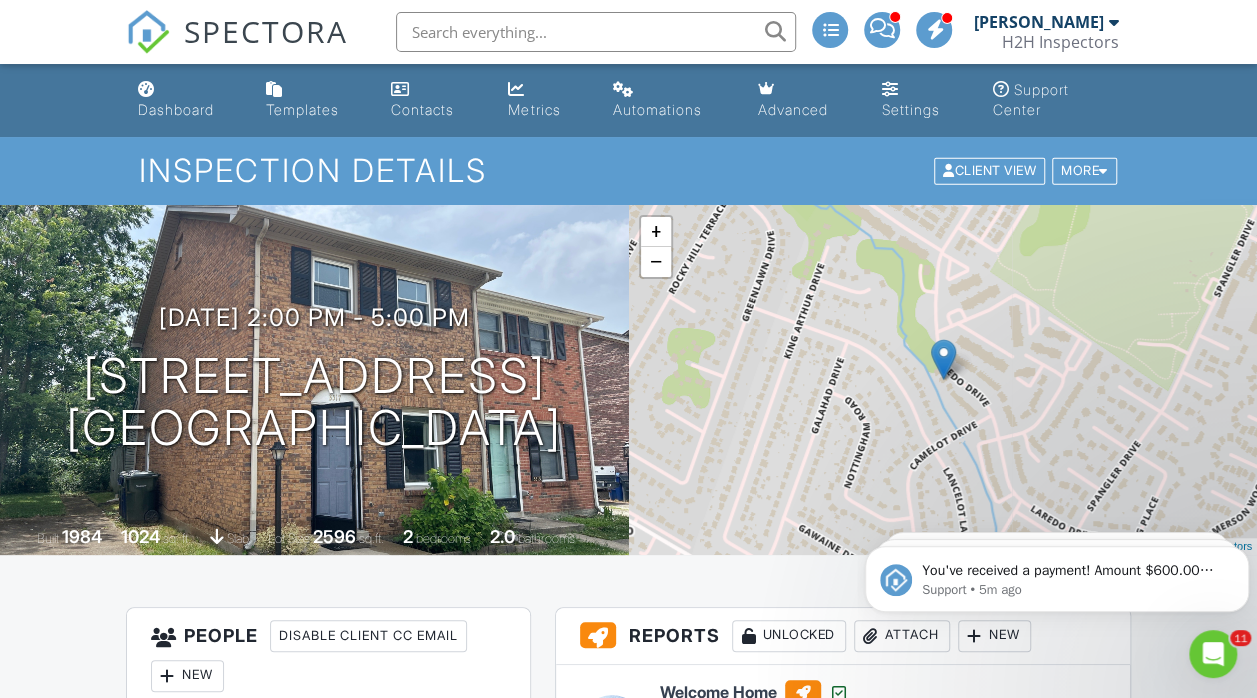 drag, startPoint x: 0, startPoint y: 0, endPoint x: 163, endPoint y: 112, distance: 197.77007 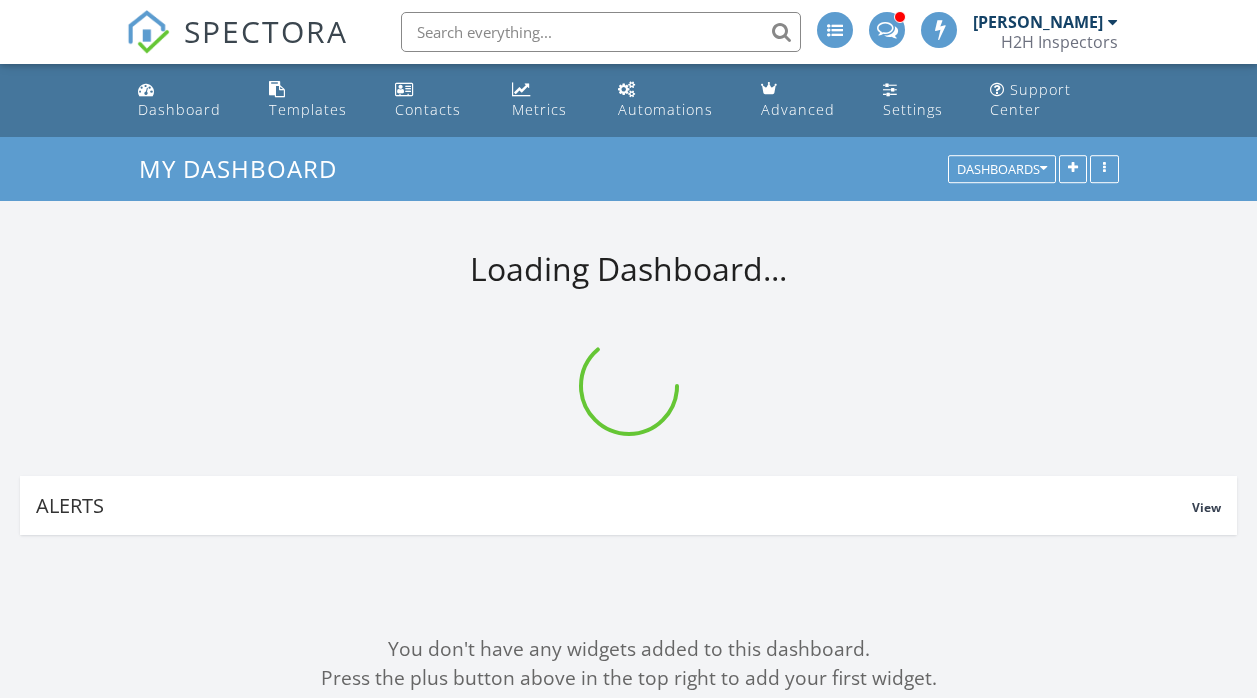 scroll, scrollTop: 0, scrollLeft: 0, axis: both 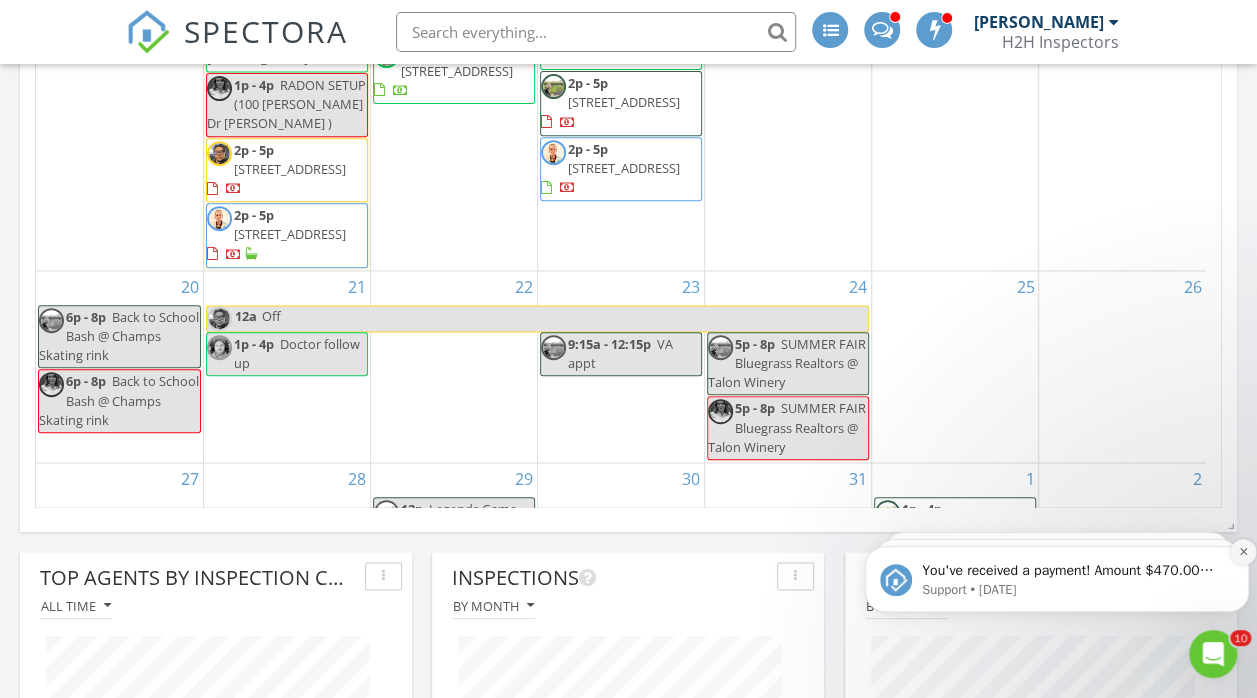 click 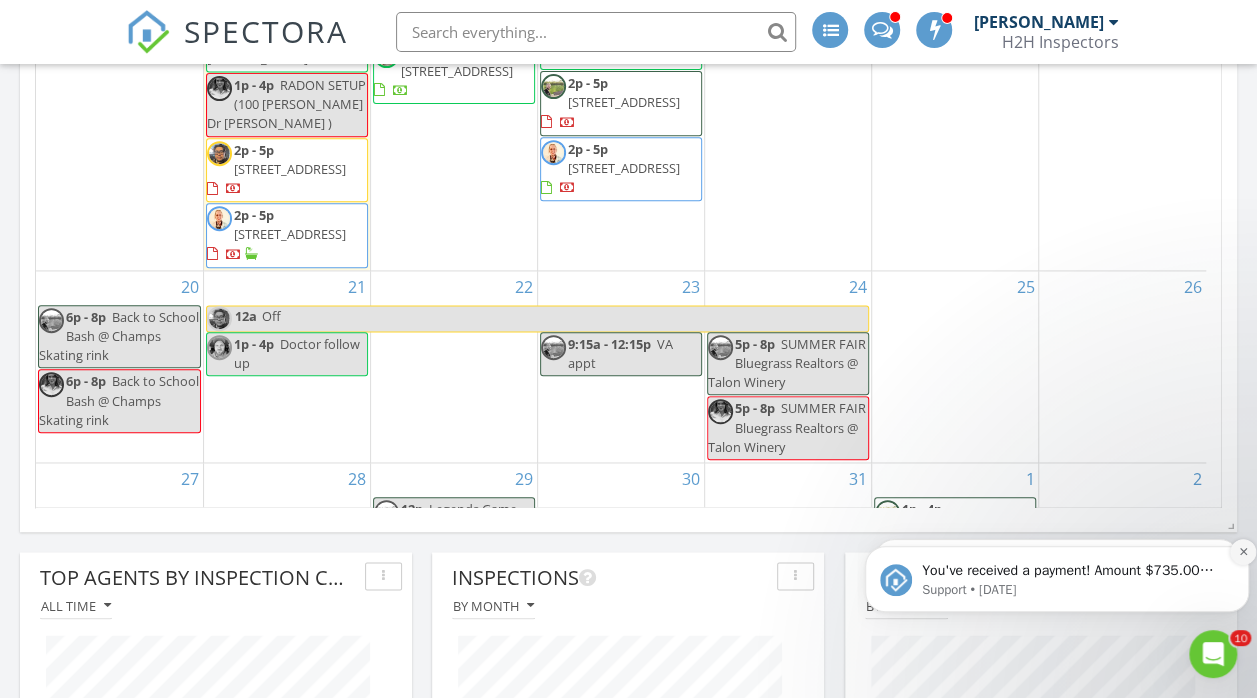 click 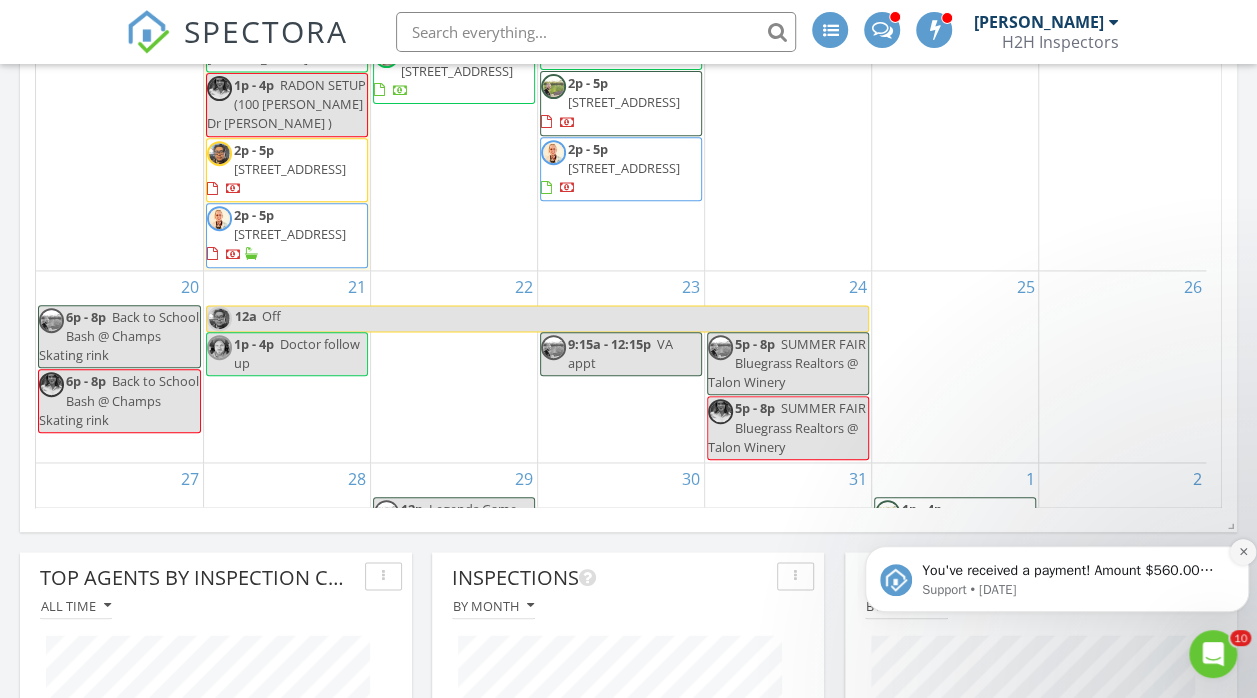 click 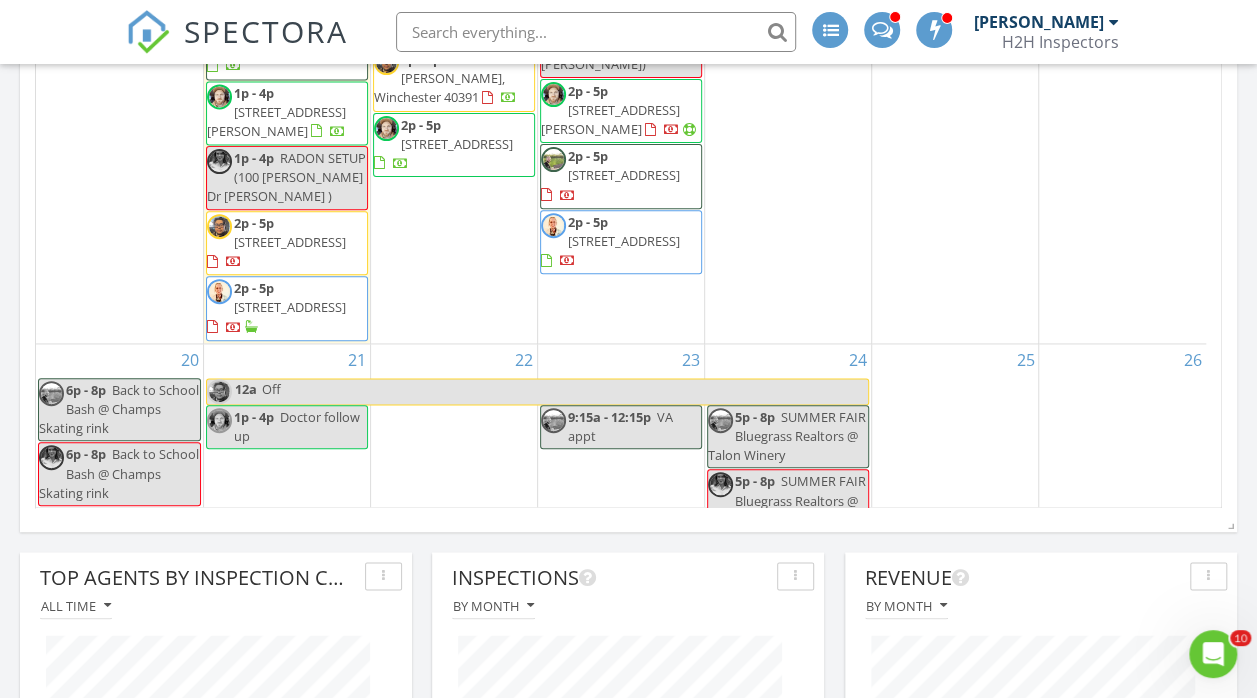 scroll, scrollTop: 0, scrollLeft: 0, axis: both 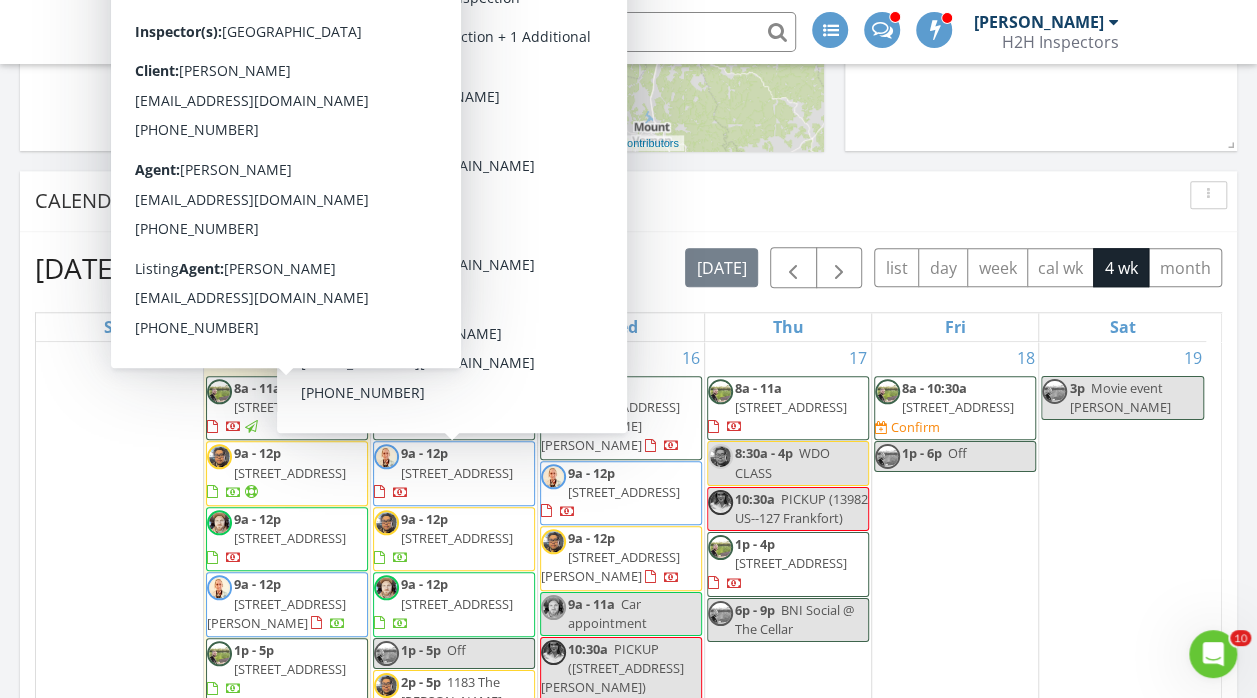 click on "SPECTORA
Haley Johnson
H2H Inspectors
Role:
Inspector
Dashboard
New Inspection
Inspections
Calendar
Template Editor
Contacts
Automations
Team
Metrics
Payments
Data Exports
Billing
Conversations
Tasks
Reporting
Advanced
Equipment
Settings
What's New
Sign Out
Dashboard
Templates
Contacts
Metrics
Automations
Advanced
Settings
Support Center
All time
YTD - 2025 (to Jul 14th)
QTD - Q3 2025 (to Jul 14th)
MTD - July 2025 (to Jul 14th)
This calendar year - 2025" at bounding box center (628, 1368) 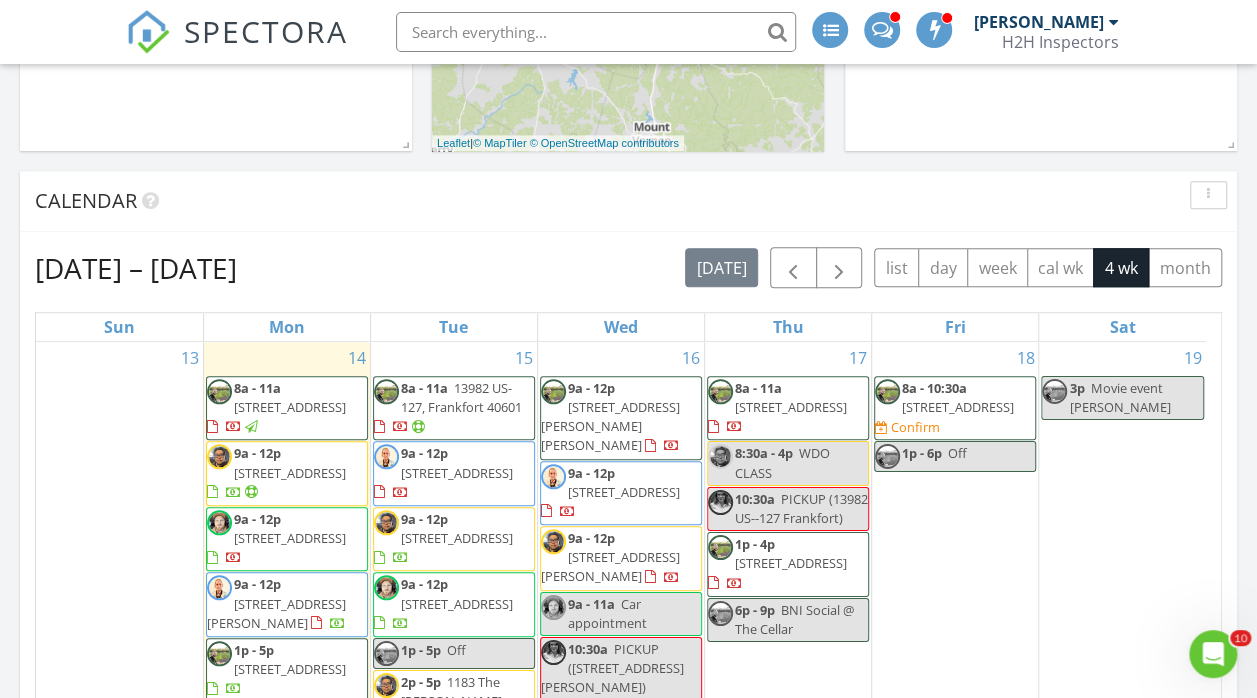 scroll, scrollTop: 169, scrollLeft: 0, axis: vertical 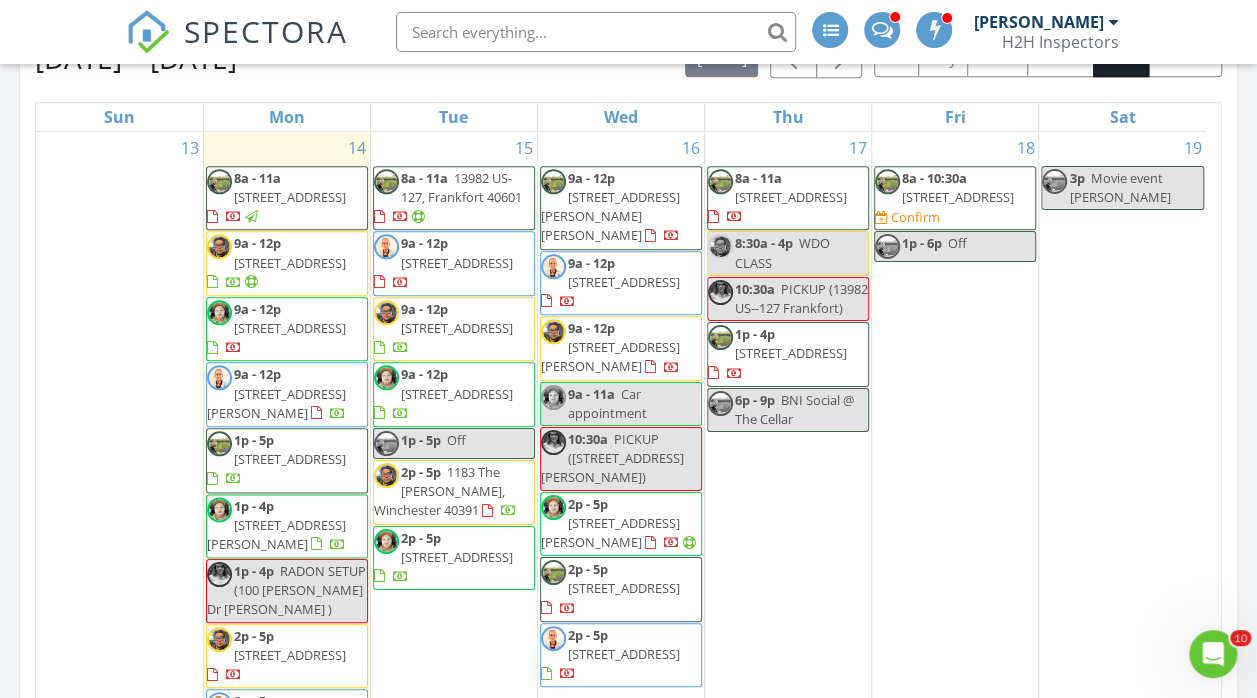 click on "Today
Haley Johnson
1:00 pm
RADON SETUP (100 Chapman Dr Frankfort )
Haley Johnson
New Inspection     New Quote         Map               1 2 1 2 1 2 1 2 + − Lexington Road, Rogers Road, Richmond Road, Lancaster Road 100.5 km, 1 h 39 min Head southeast 80 m Turn right onto Pasadena Drive 100 m Turn right onto Nicholasville Road (US 27) 4.5 km Continue onto Lexington Road (US 27) 7 km Turn left onto North Main Street (US 27 Business) 6 km Turn left onto Nicholasville Road (US 27) 10 km Turn right onto Rogers Road (KY 1845) 5.5 km Turn left onto Pollys Bend Road (KY 753) 350 m Make a sharp right onto High Bridge Road 400 m Turn left onto Ben Naylor Road 350 m Make a slight left onto Woodridge Drive 800 m Make a U-turn and continue on Woodridge Drive 450 m You have arrived at your 1st destination, on the left 0 m Head north on Woodridge Drive 400 m Go straight onto Ben Naylor Road 350 m 2.5 km 4.5 km 1 km 55 m 0 m" at bounding box center (628, 926) 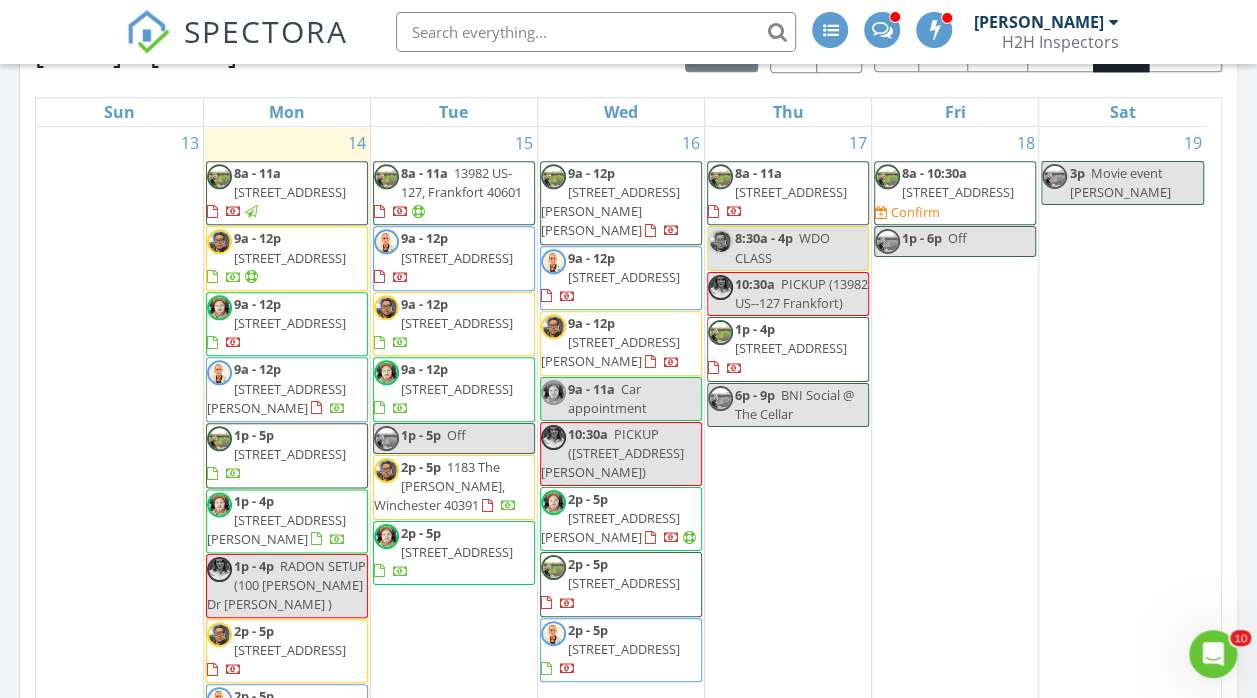scroll, scrollTop: 945, scrollLeft: 0, axis: vertical 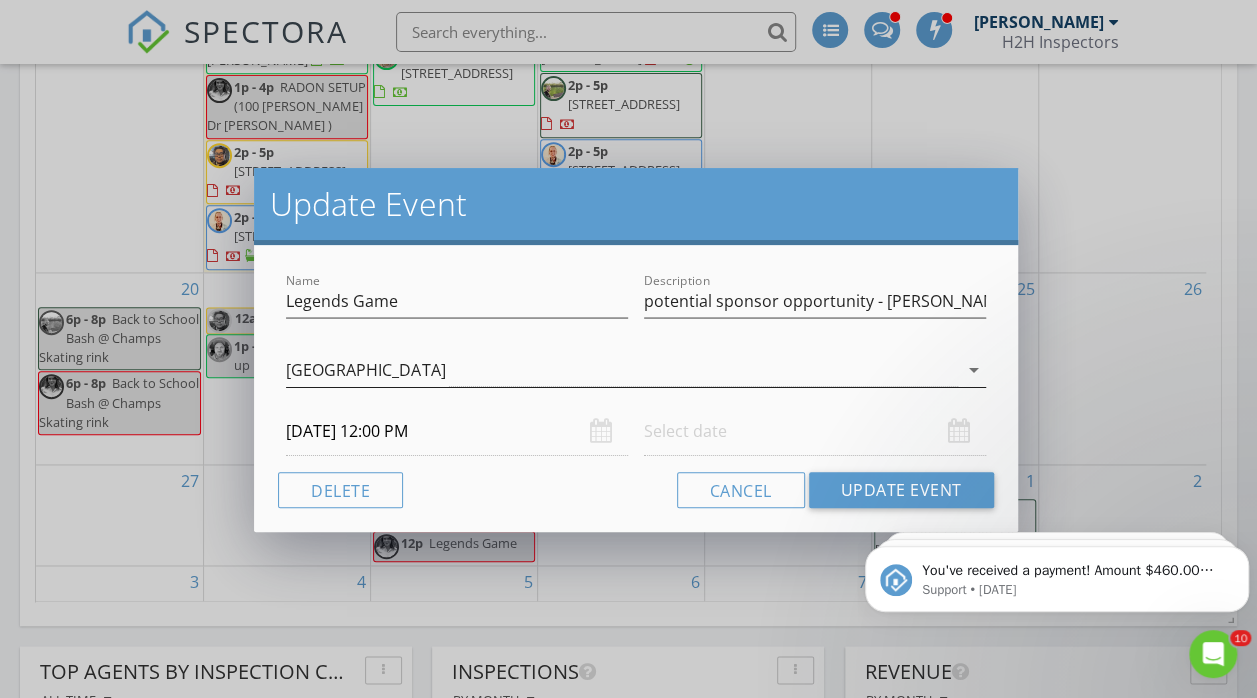 click on "[GEOGRAPHIC_DATA]" at bounding box center [621, 370] 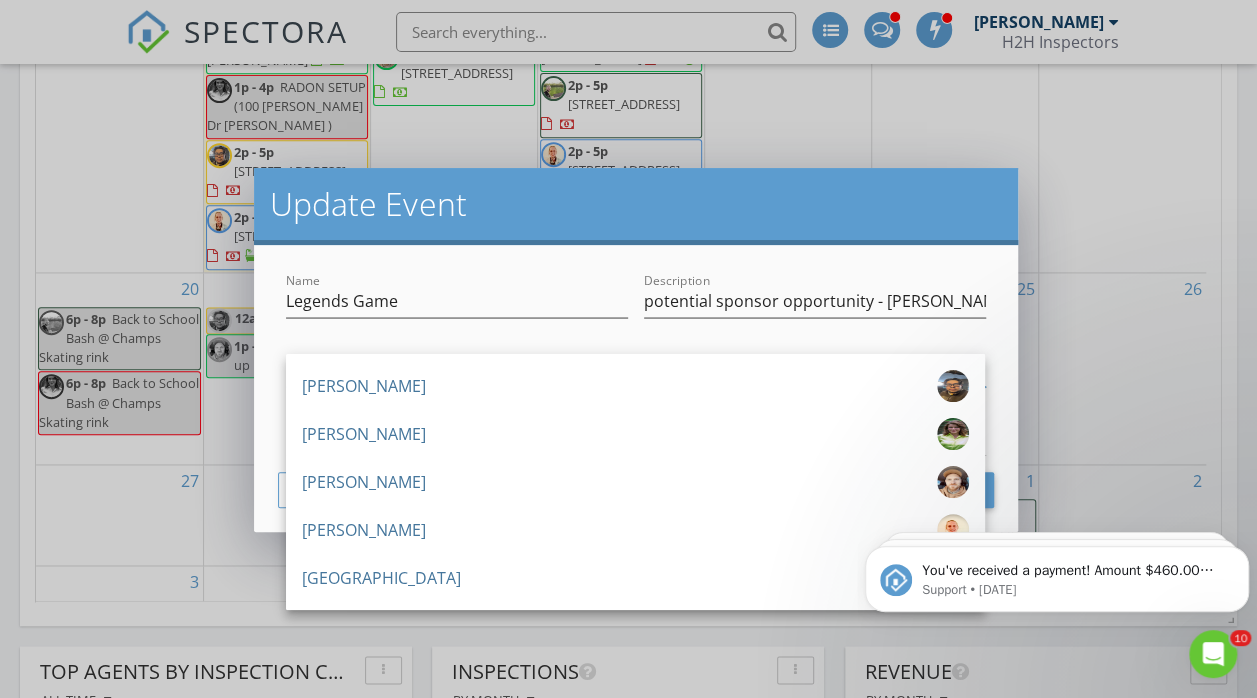 click on "Name Legends Game   Description potential sponsor opportunity - [PERSON_NAME]     [PERSON_NAME]   [PERSON_NAME]   [PERSON_NAME]   [PERSON_NAME]   [PERSON_NAME] House [PERSON_NAME] House arrow_drop_down     [DATE] 12:00 PM         Delete   Cancel   Update Event" at bounding box center [635, 388] 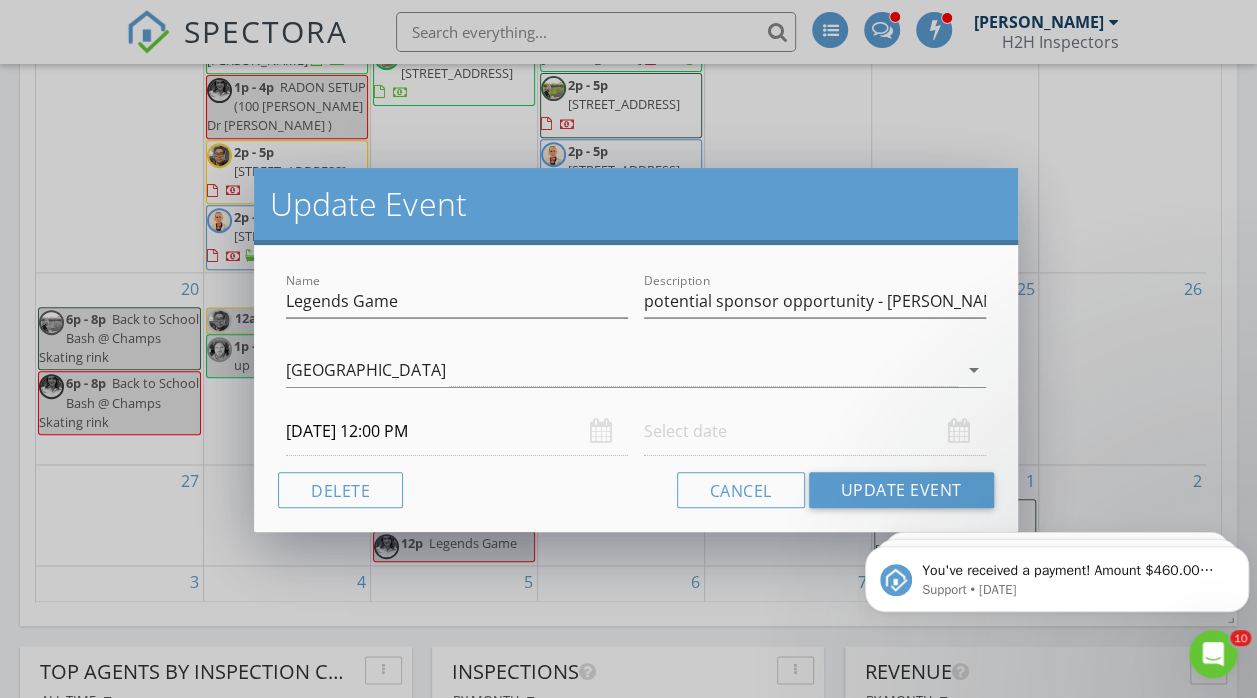 click on "[DATE] 12:00 PM" at bounding box center [457, 431] 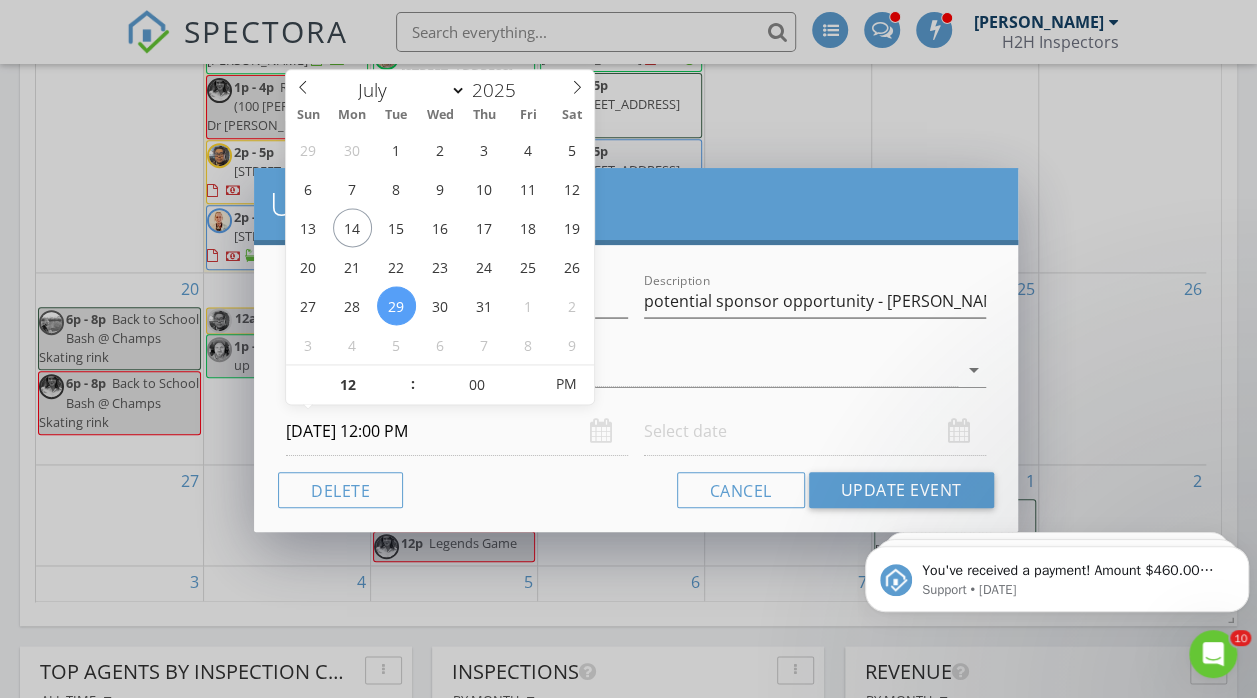 click on ":" at bounding box center [413, 384] 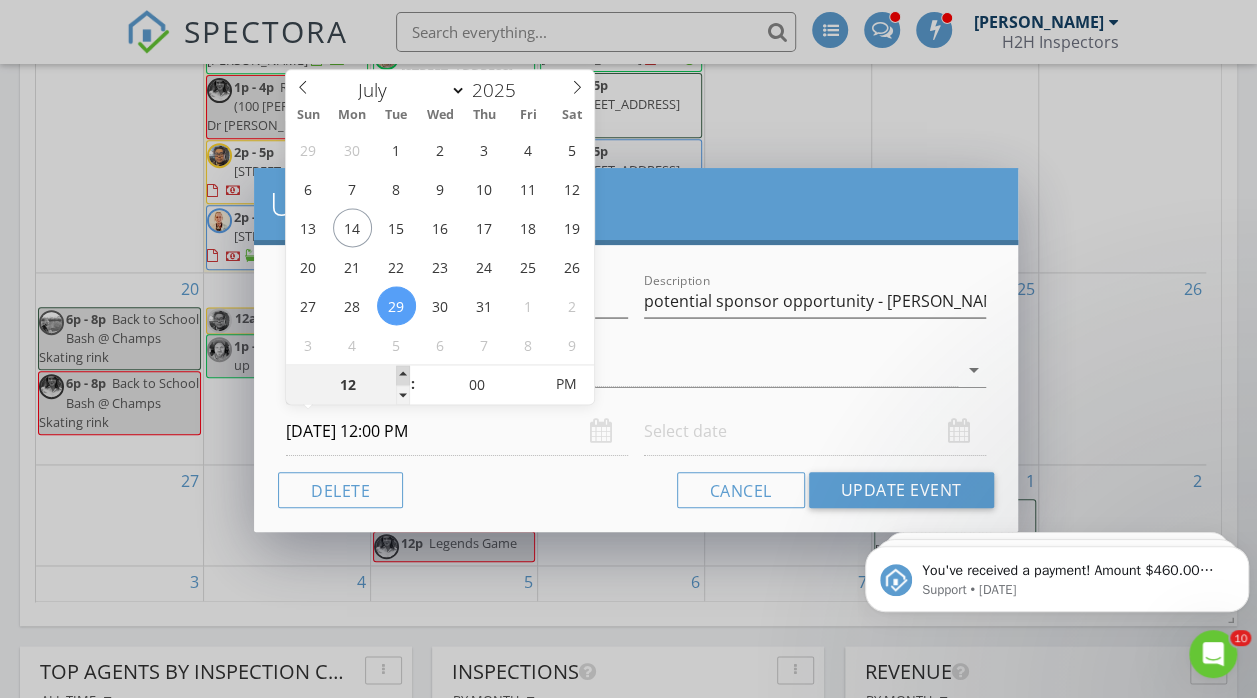 type on "01" 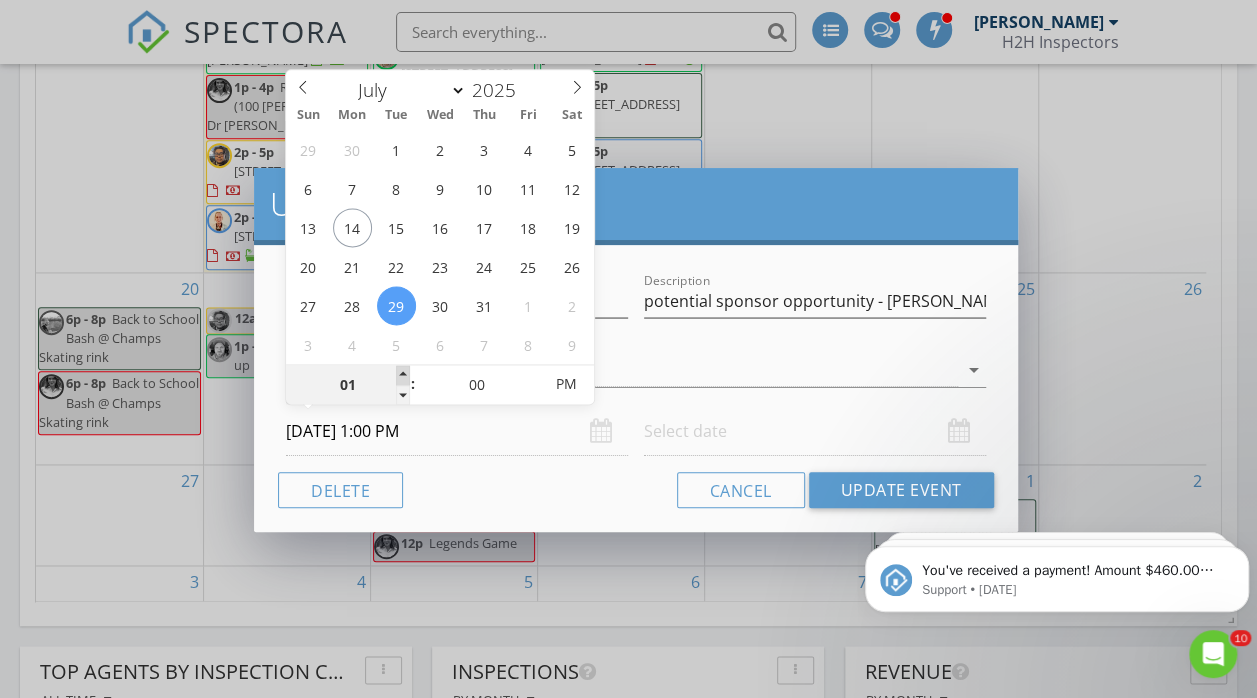 click at bounding box center [403, 375] 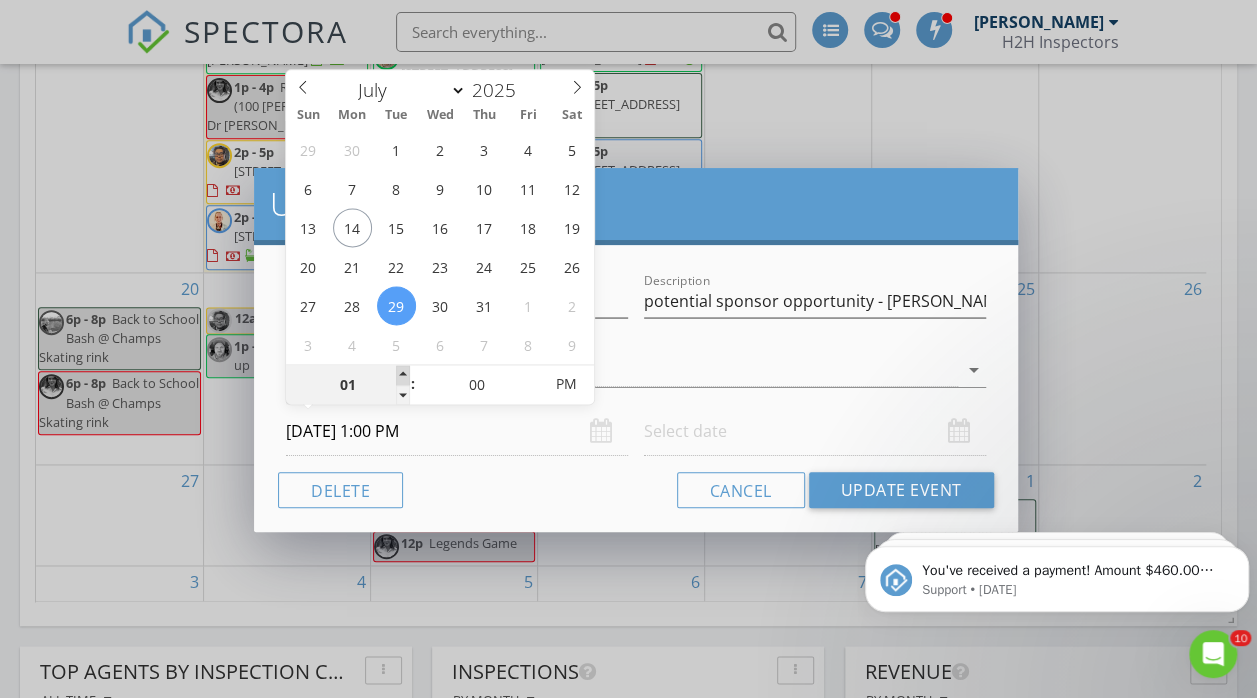 type on "02" 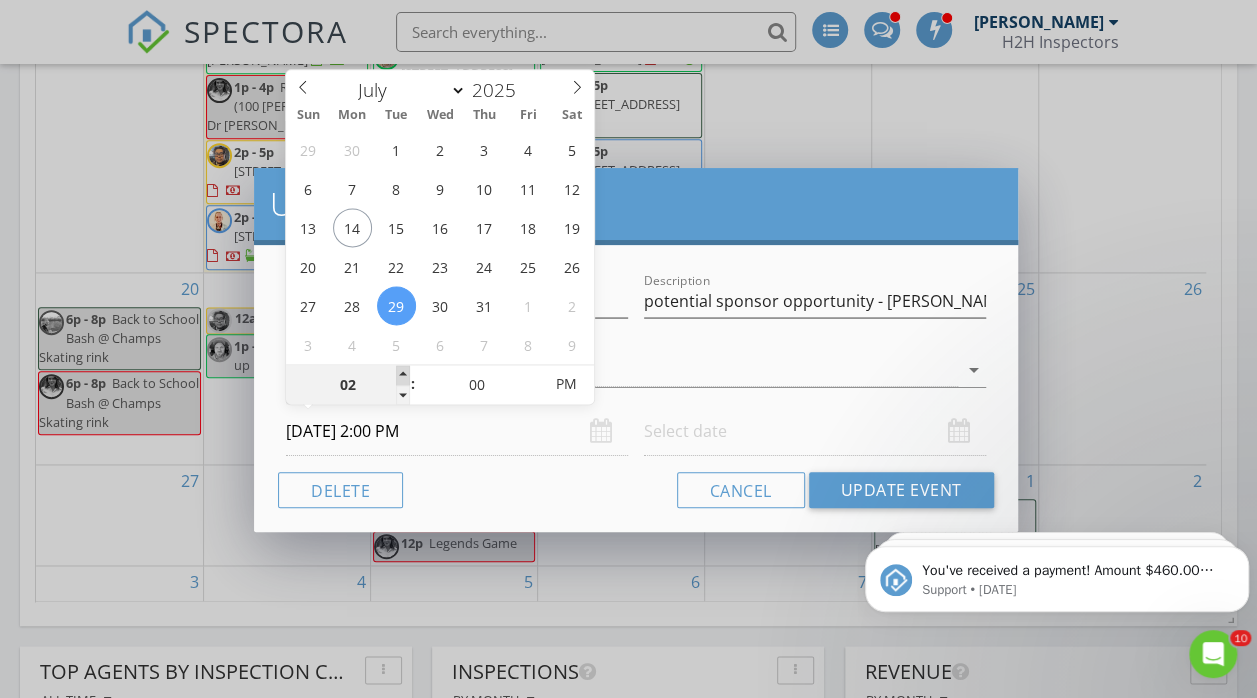 click at bounding box center [403, 375] 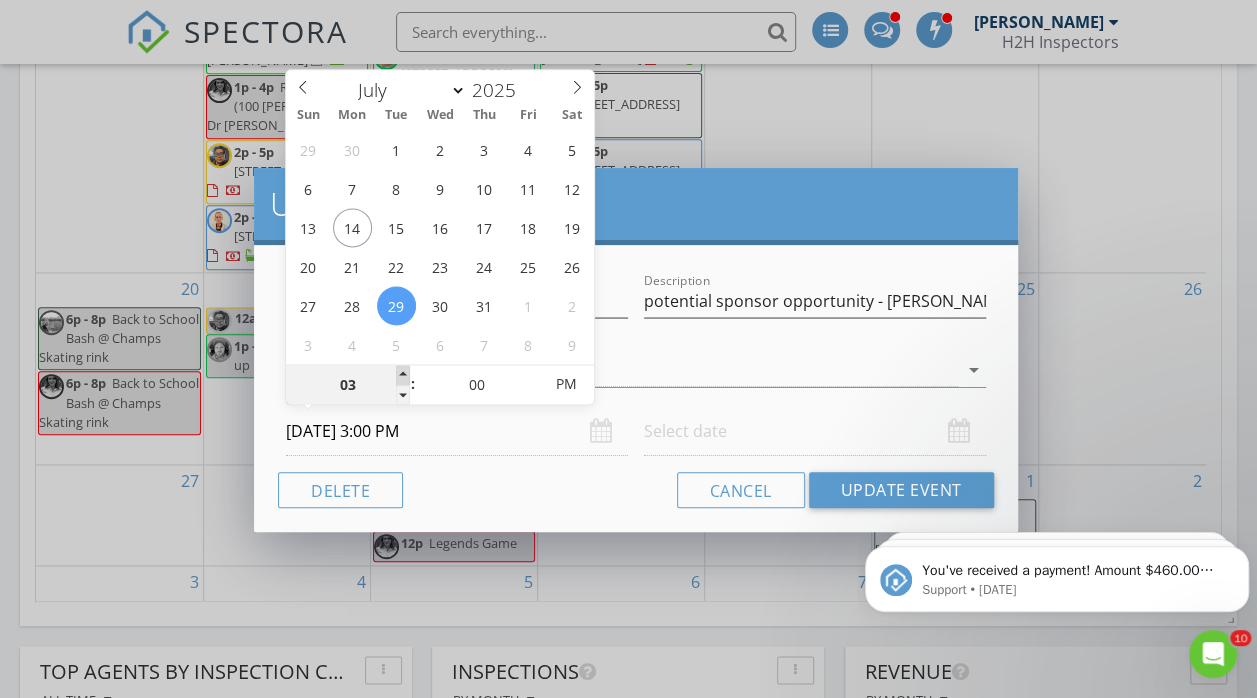 type on "04" 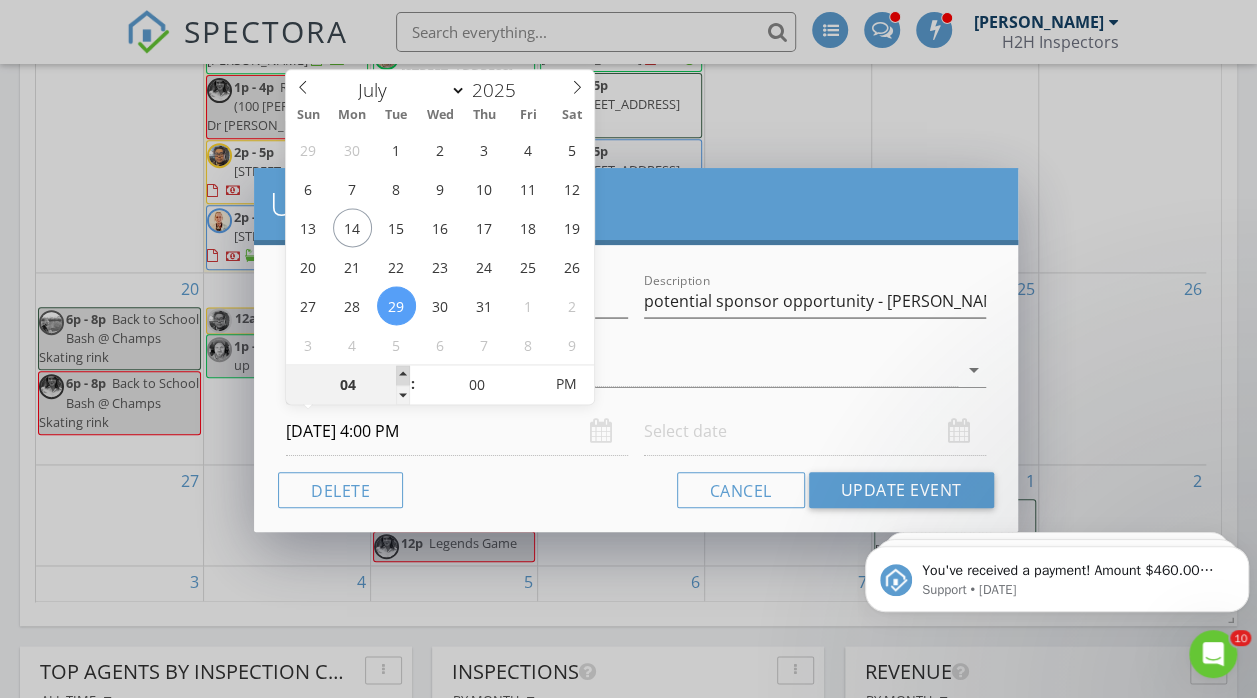 click at bounding box center [403, 375] 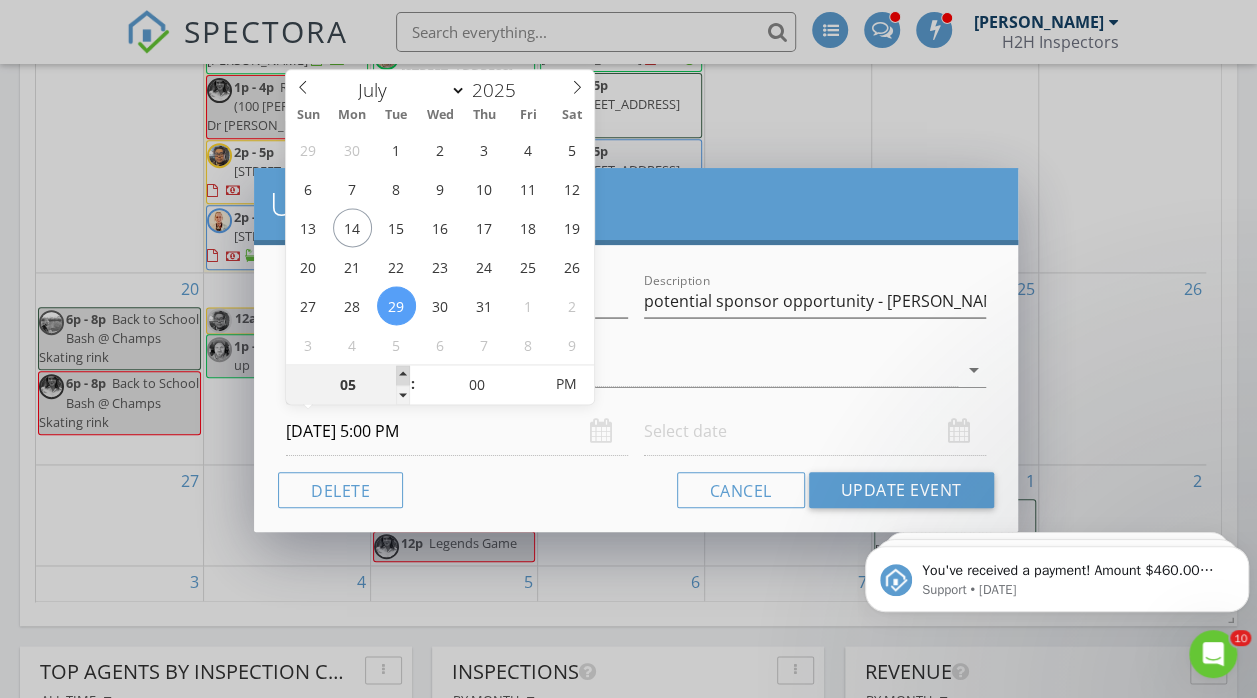 click at bounding box center [403, 375] 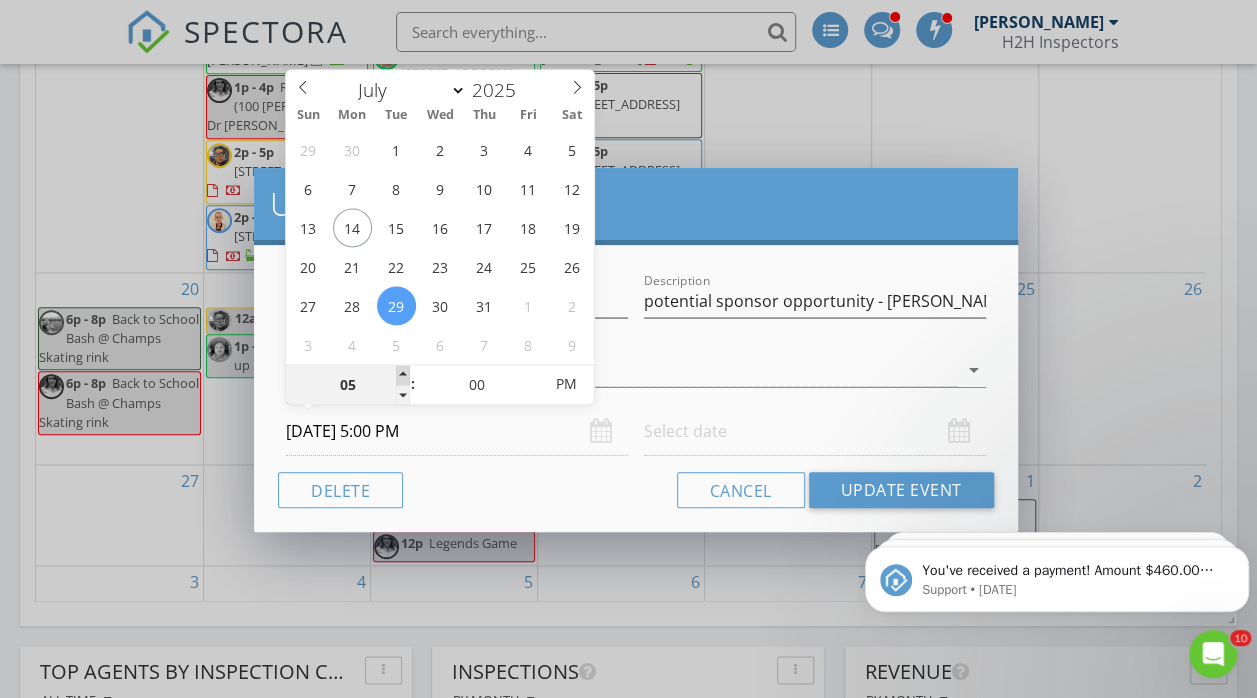 click at bounding box center (403, 375) 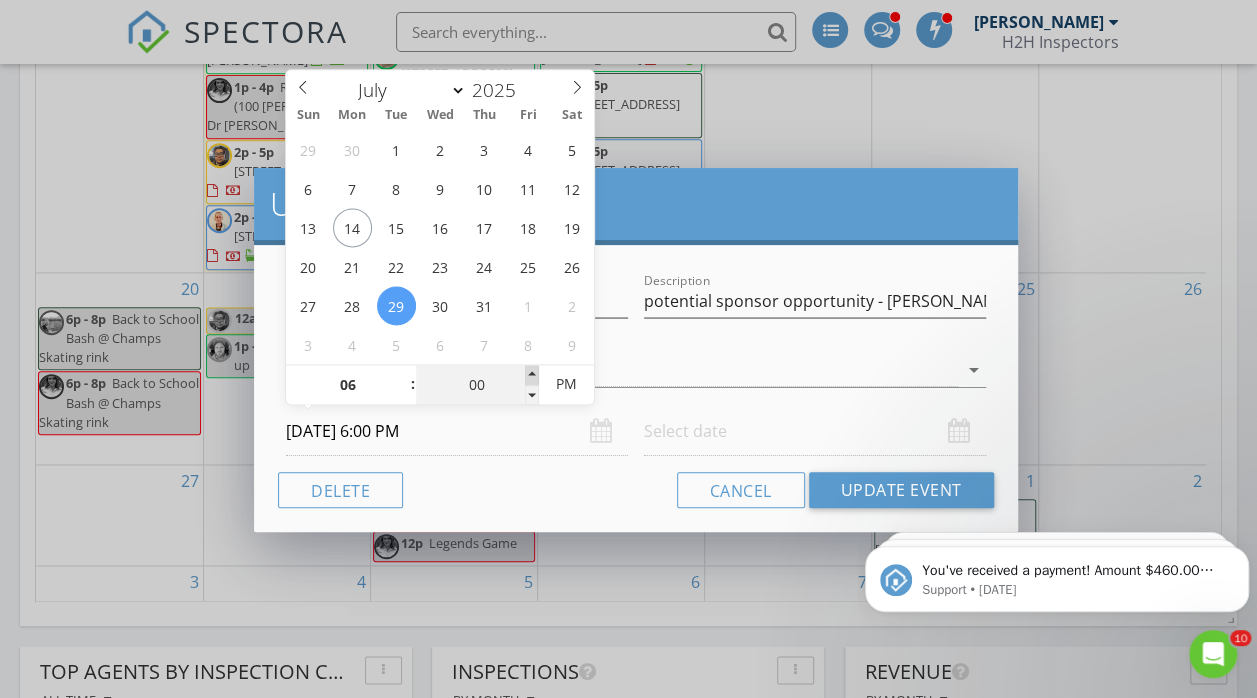 type on "05" 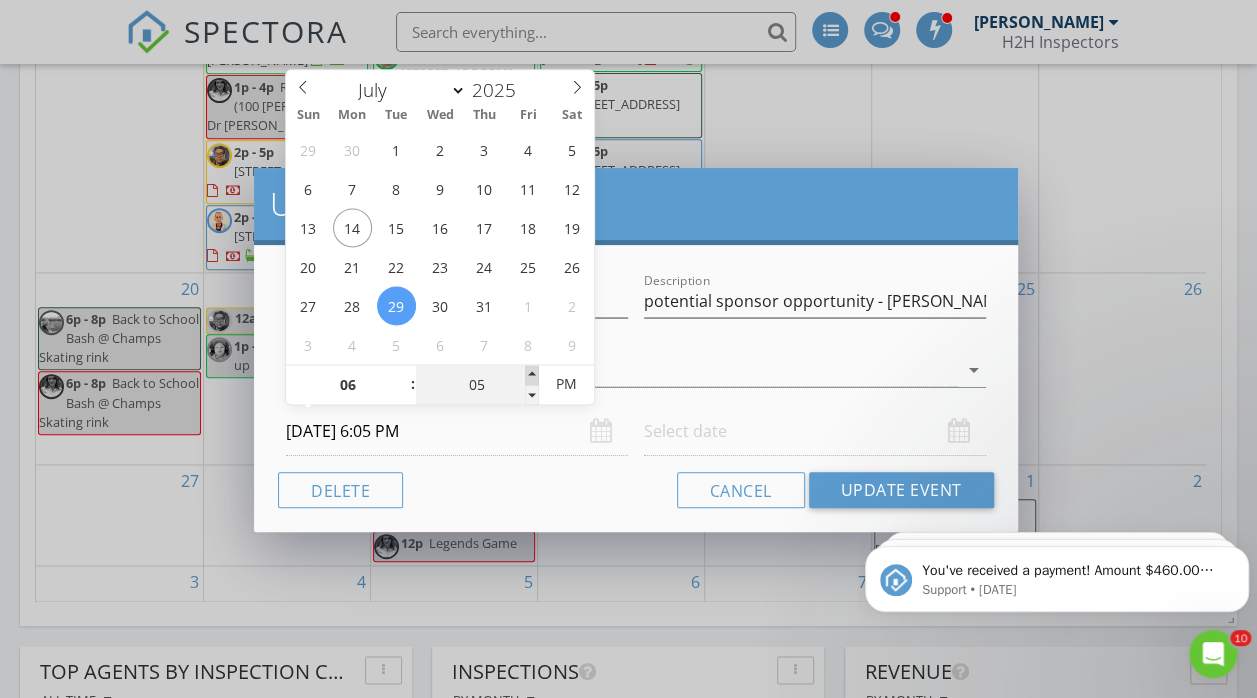 click at bounding box center [532, 375] 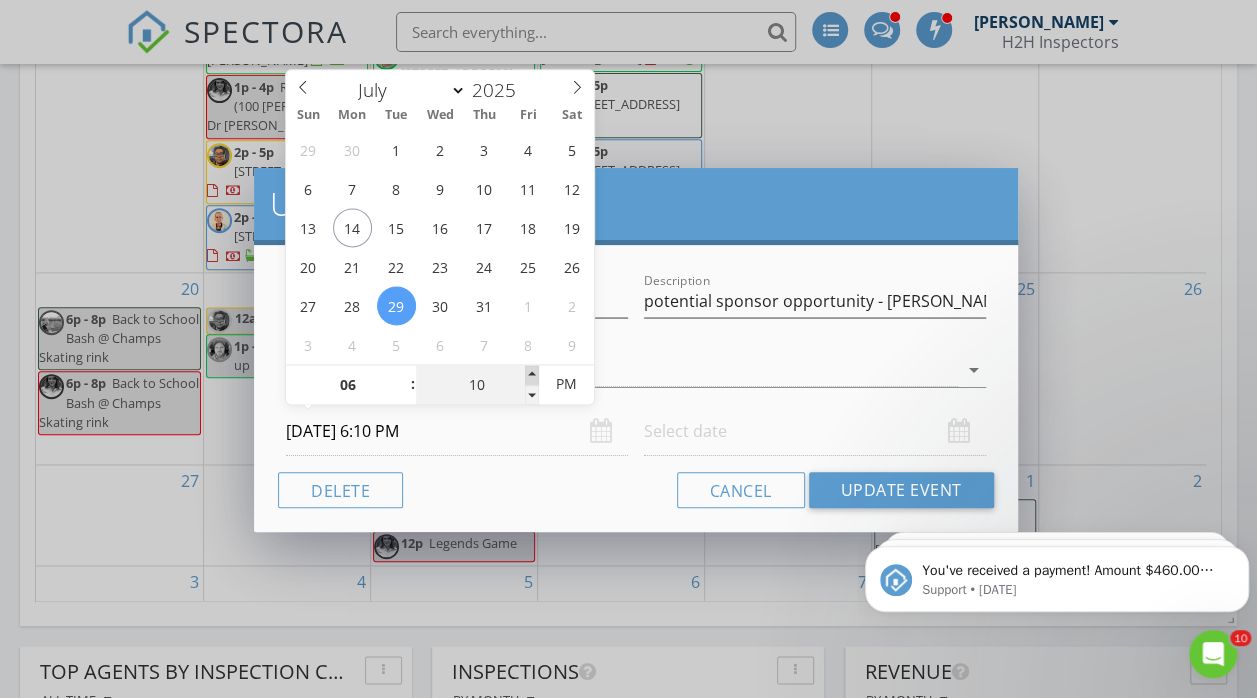 click at bounding box center (532, 375) 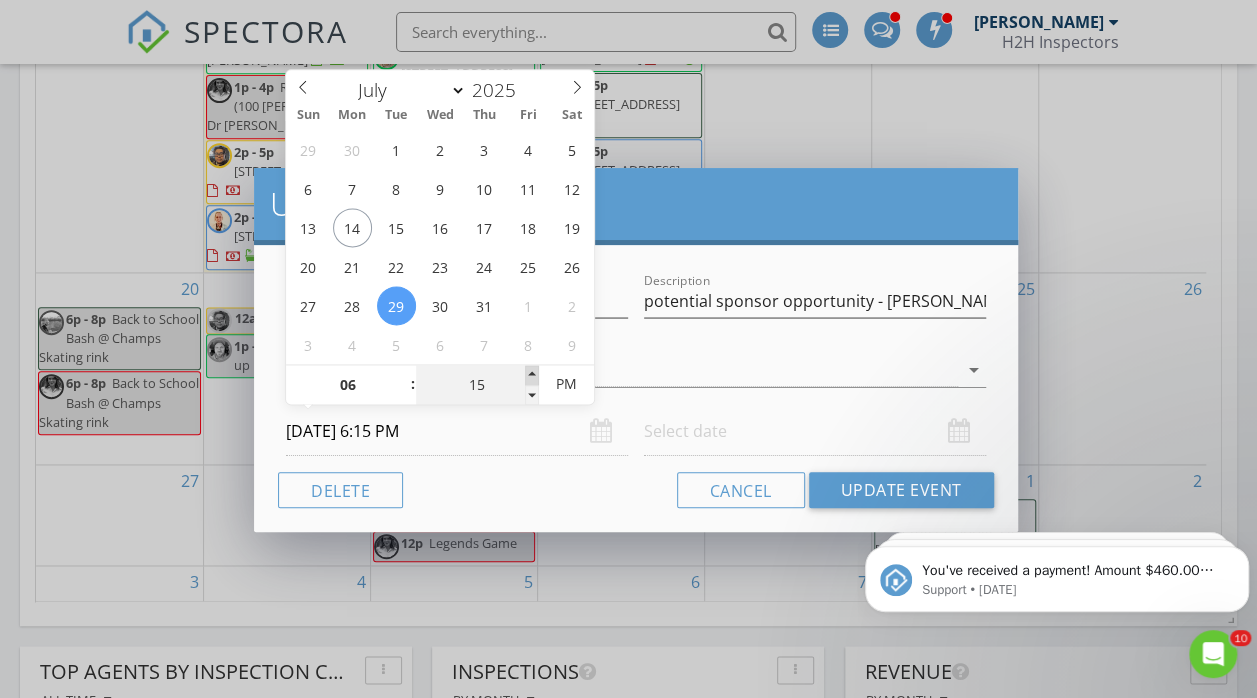 click at bounding box center [532, 375] 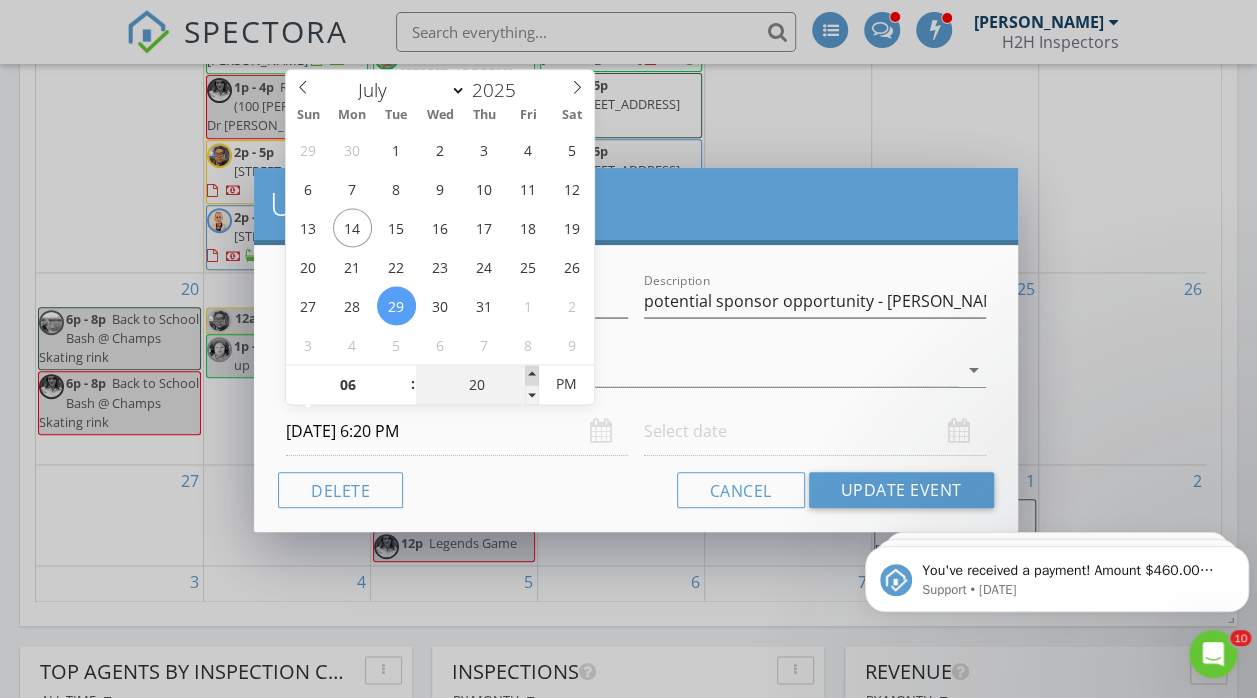 type on "25" 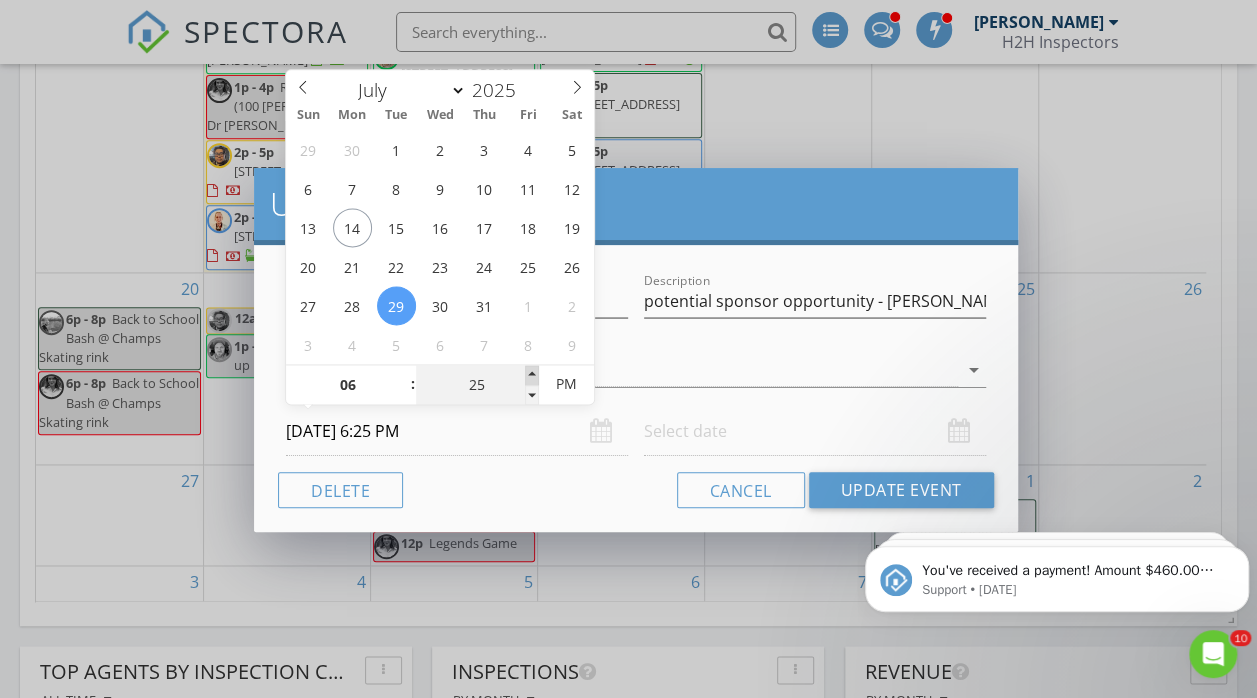 click at bounding box center [532, 375] 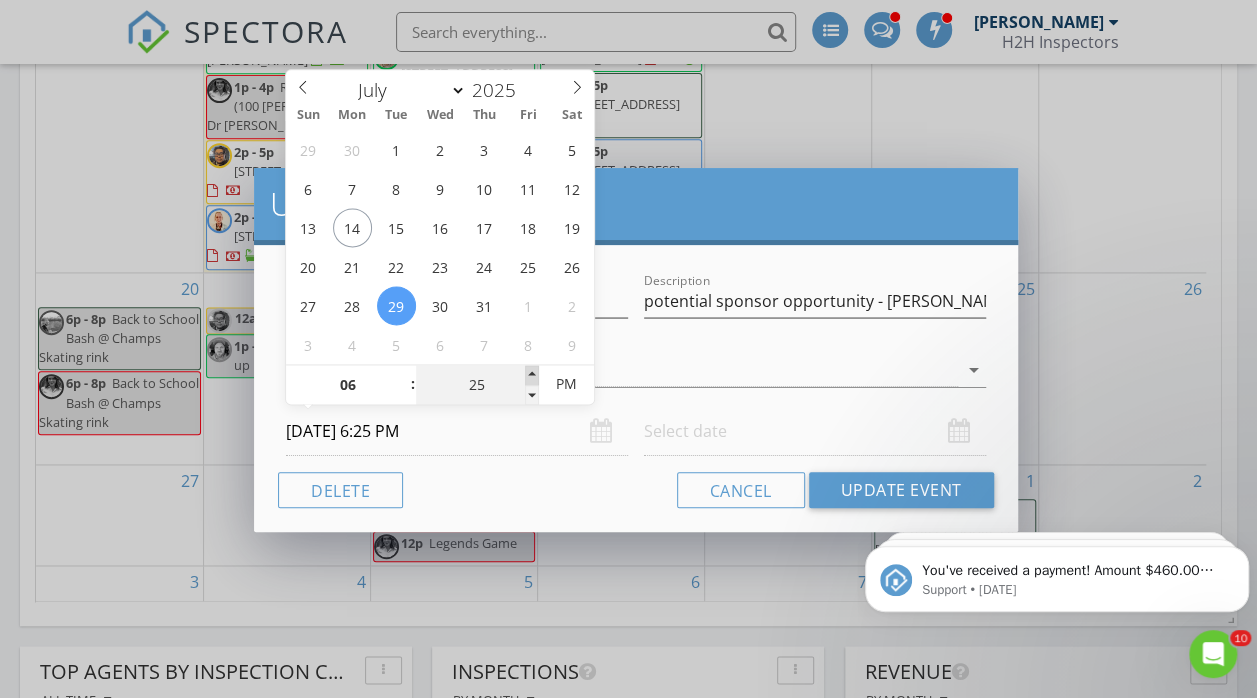 type on "30" 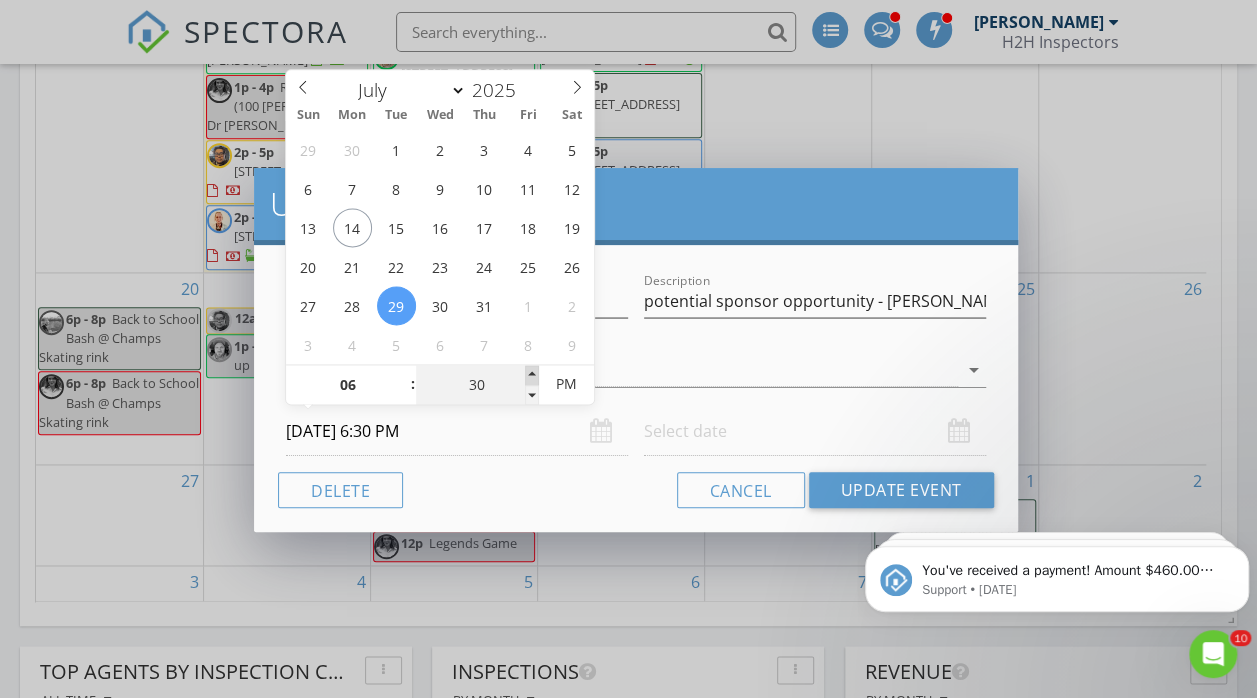click at bounding box center [532, 375] 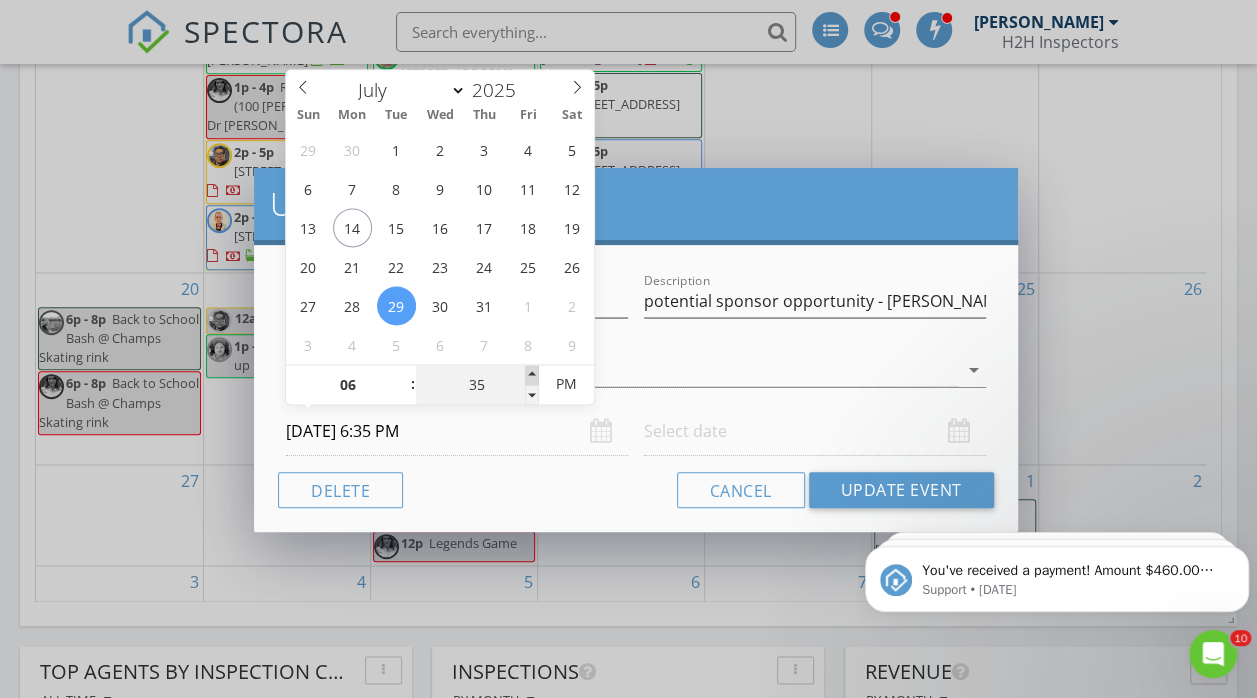 click at bounding box center [532, 375] 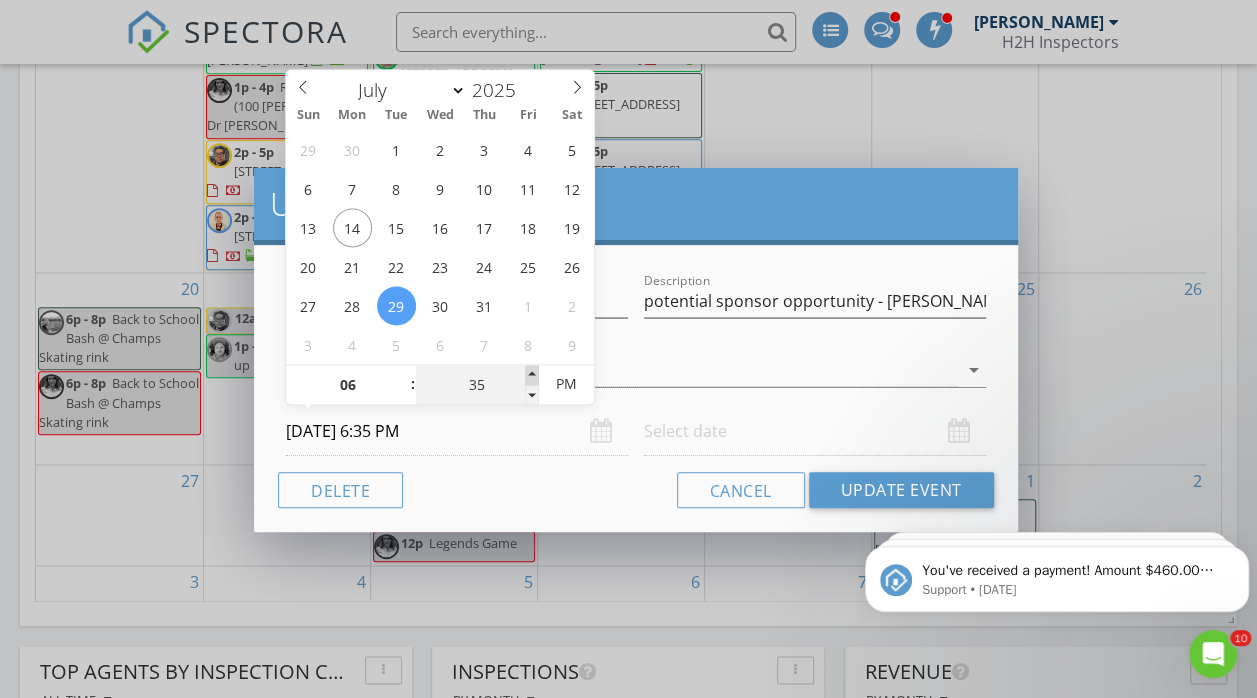 type on "40" 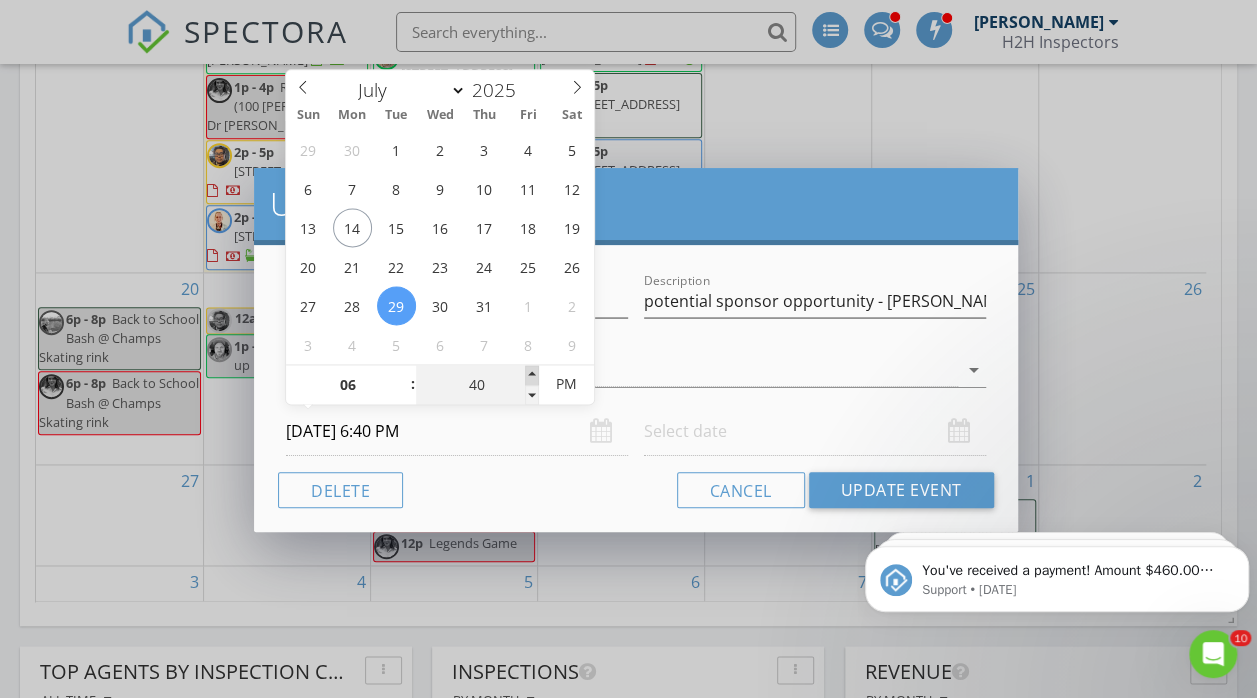 click at bounding box center (532, 375) 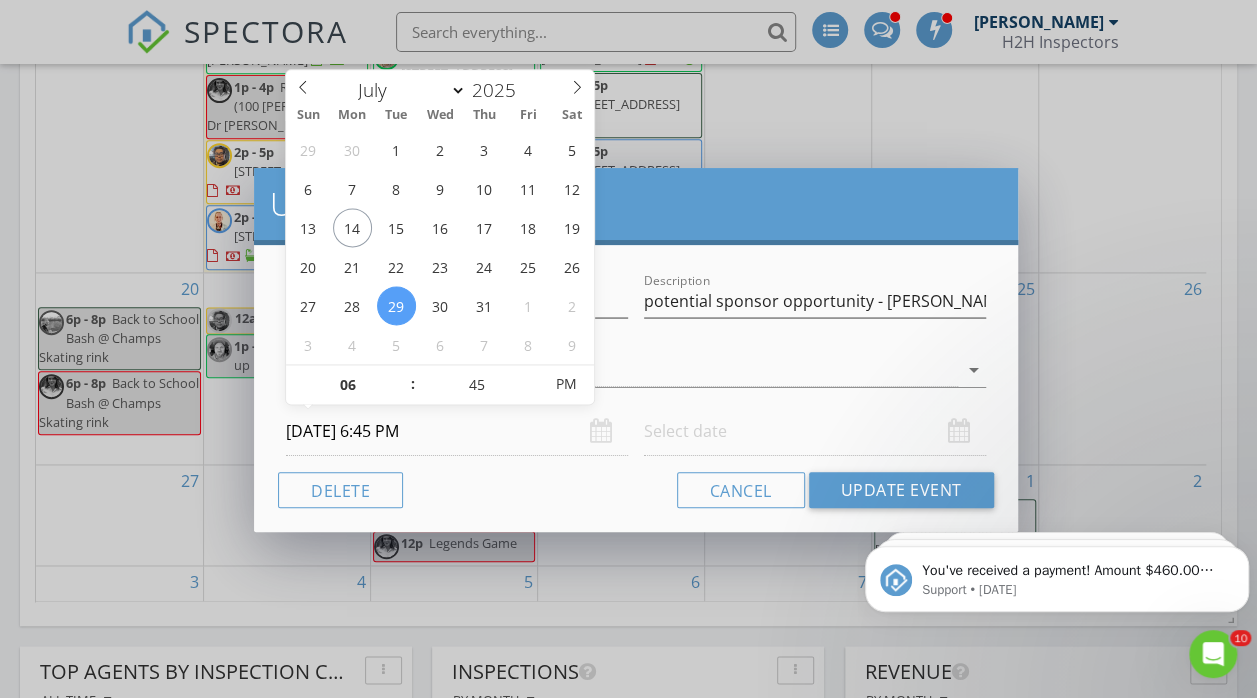 click at bounding box center (815, 431) 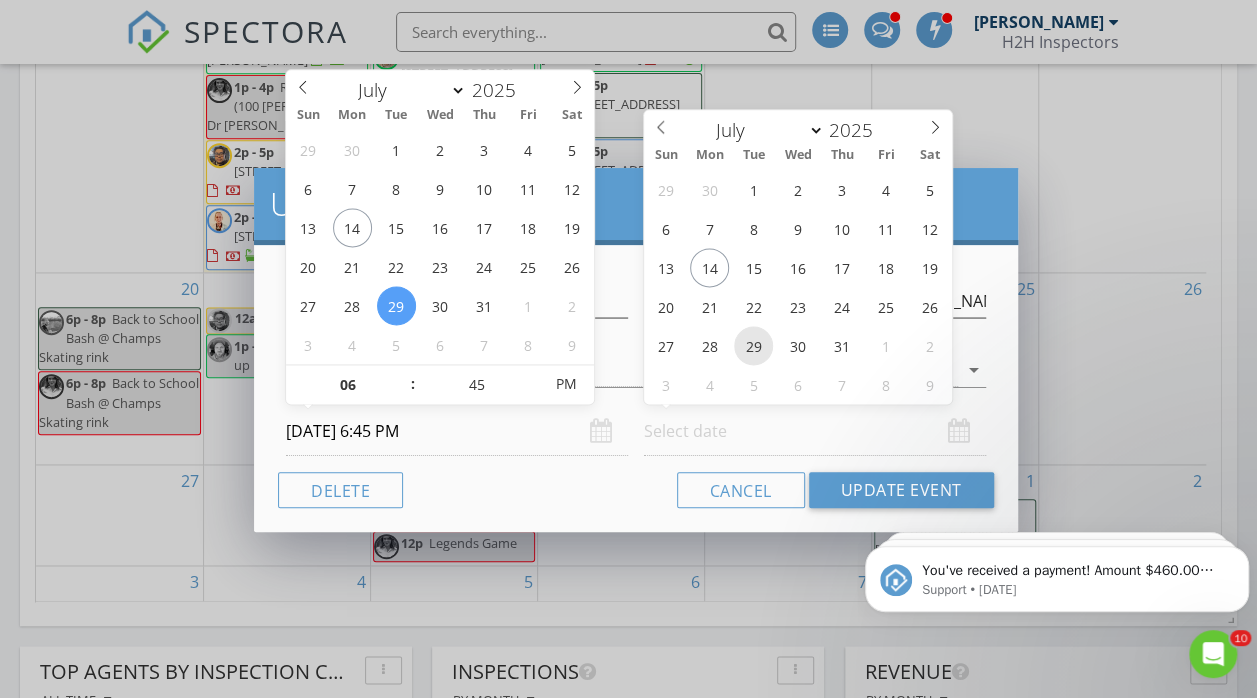 type on "[DATE] 12:00 PM" 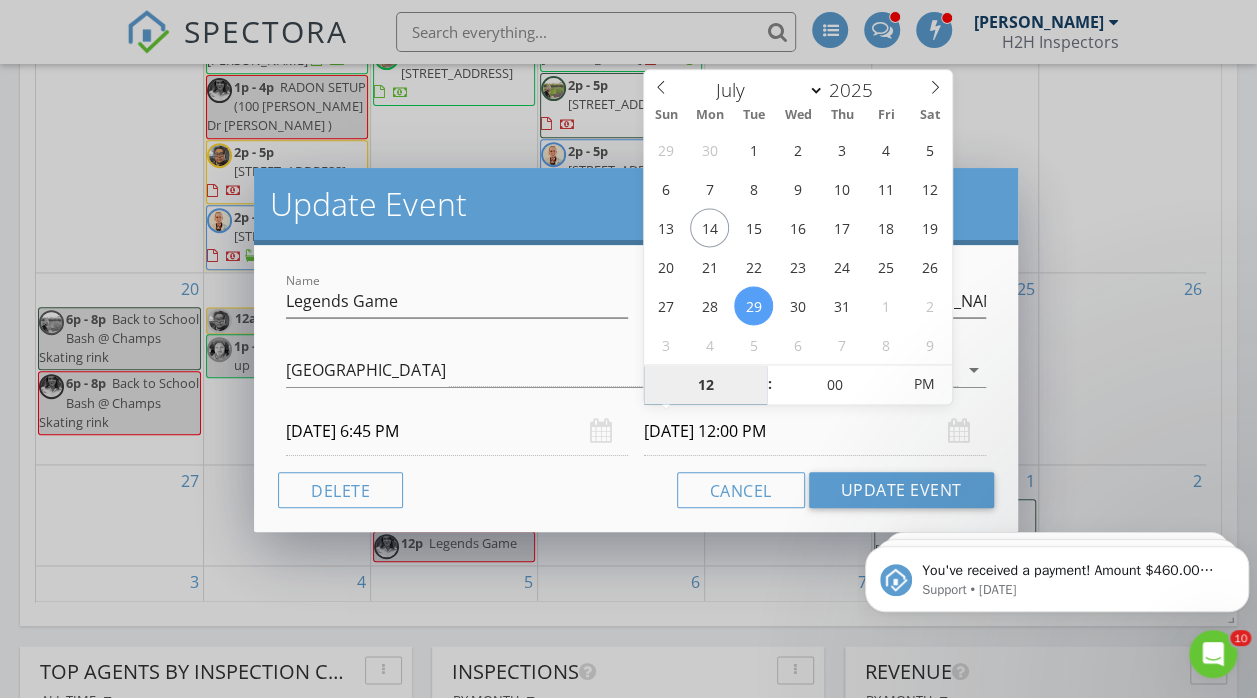 scroll, scrollTop: 1, scrollLeft: 0, axis: vertical 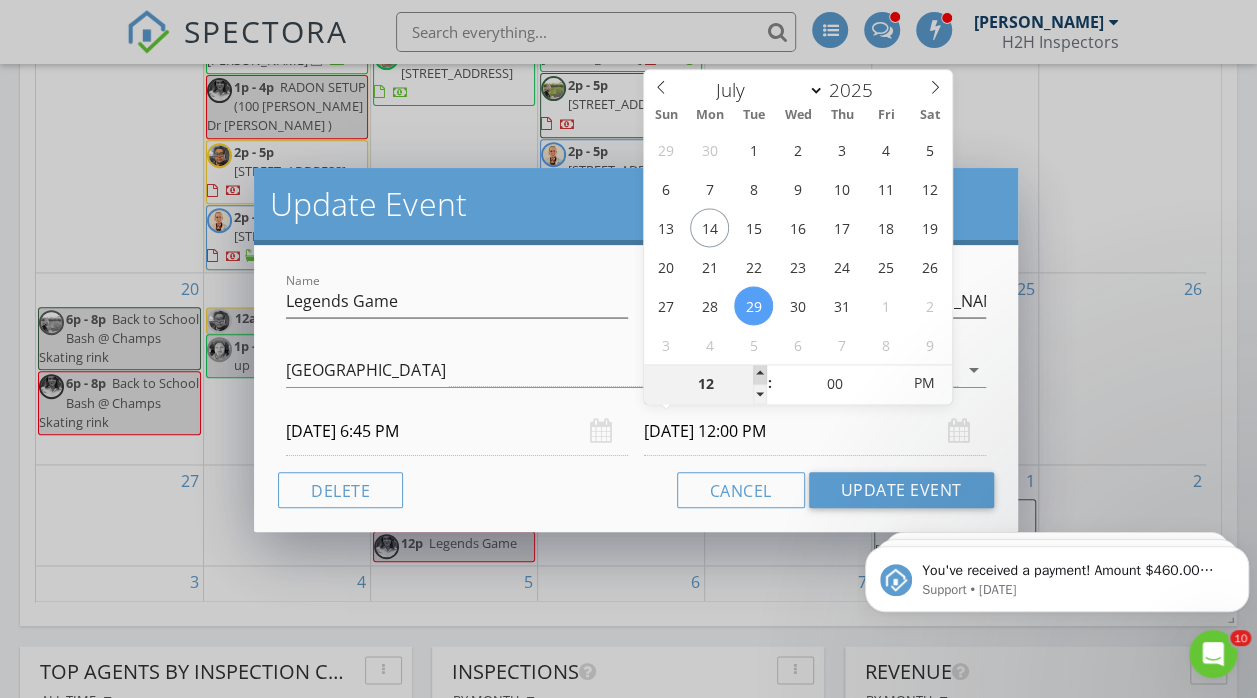 type on "01" 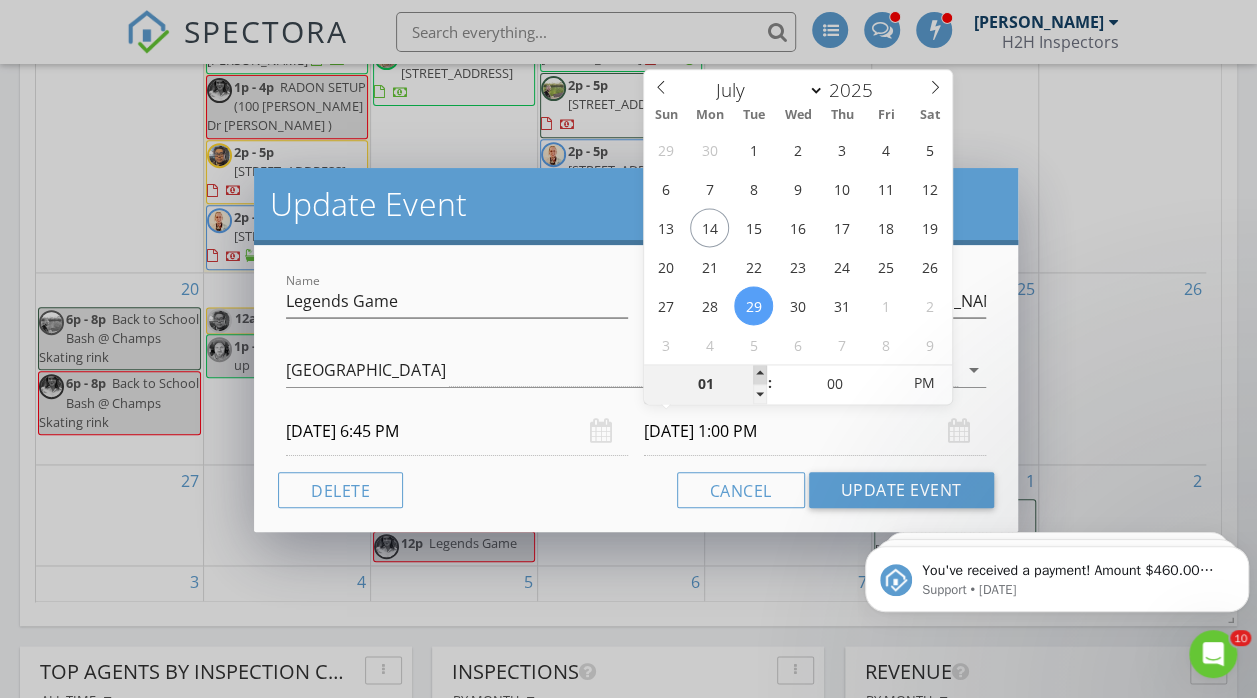 scroll, scrollTop: 0, scrollLeft: 0, axis: both 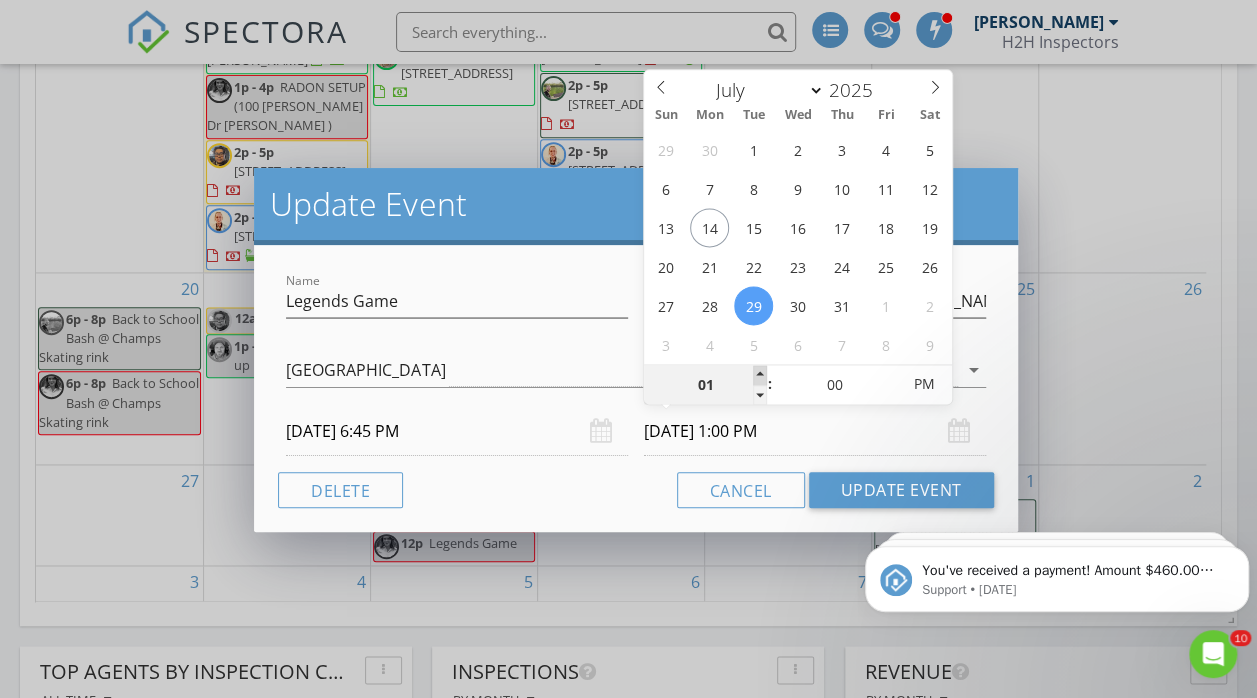 click at bounding box center [760, 375] 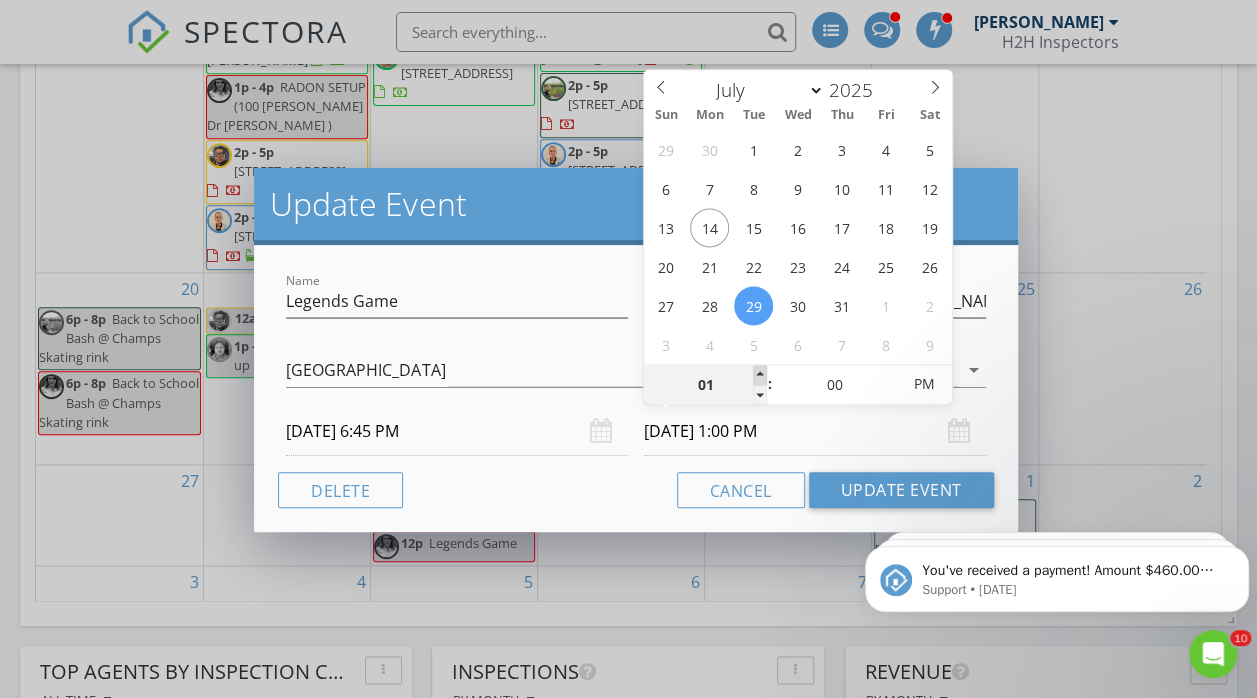 type on "02" 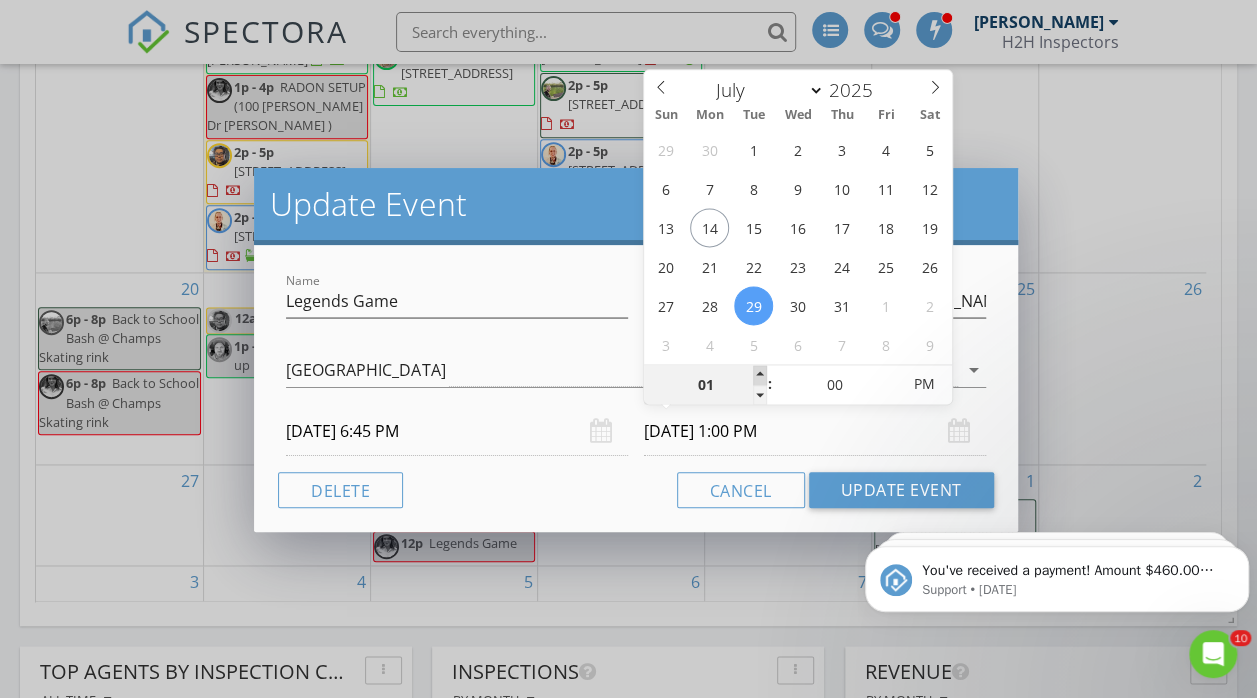 type on "[DATE] 2:00 PM" 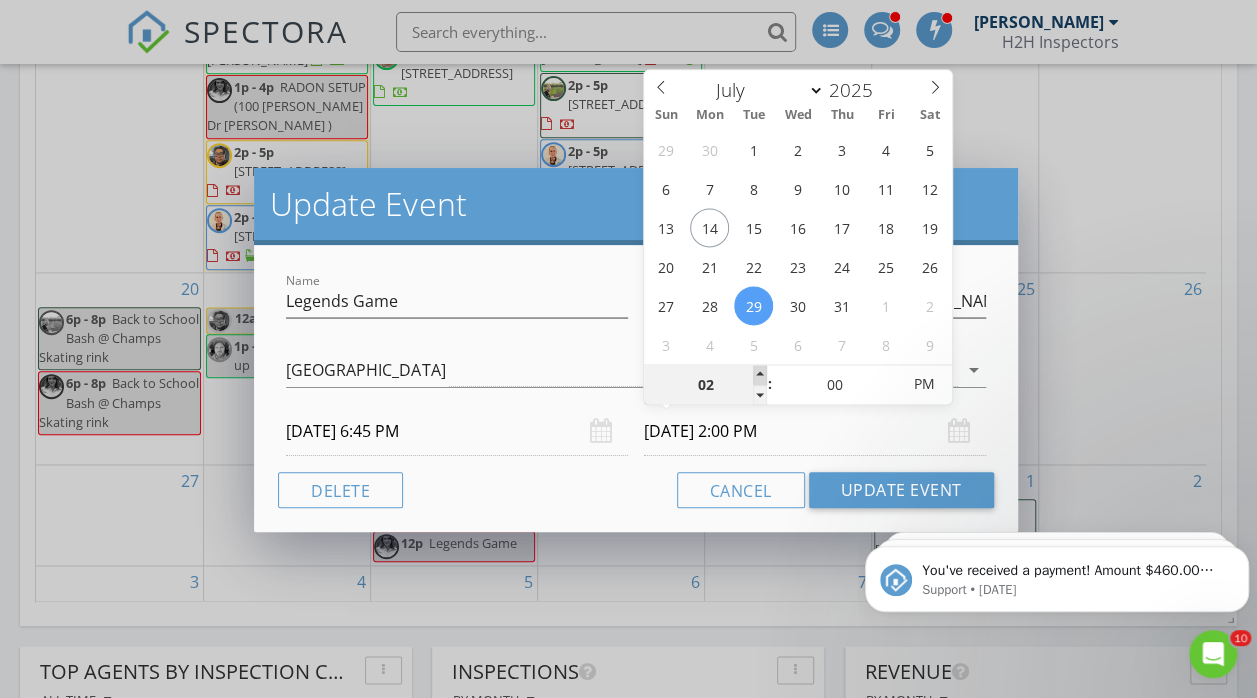 click at bounding box center [760, 375] 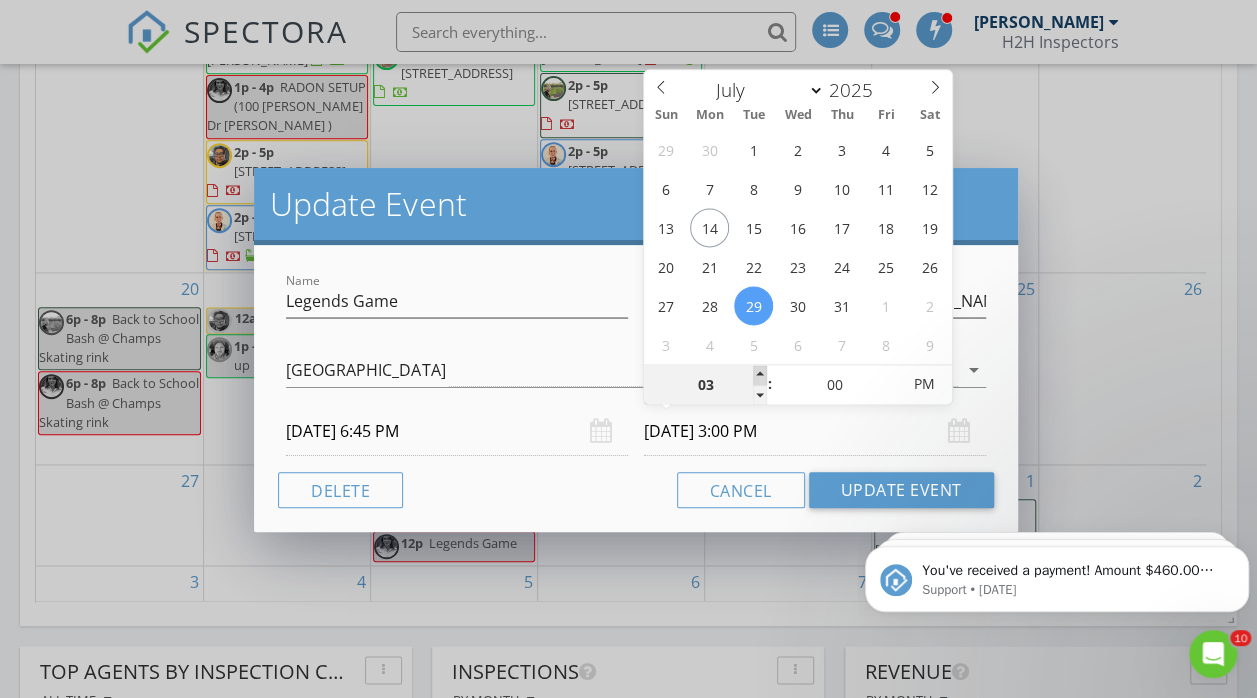 click at bounding box center (760, 375) 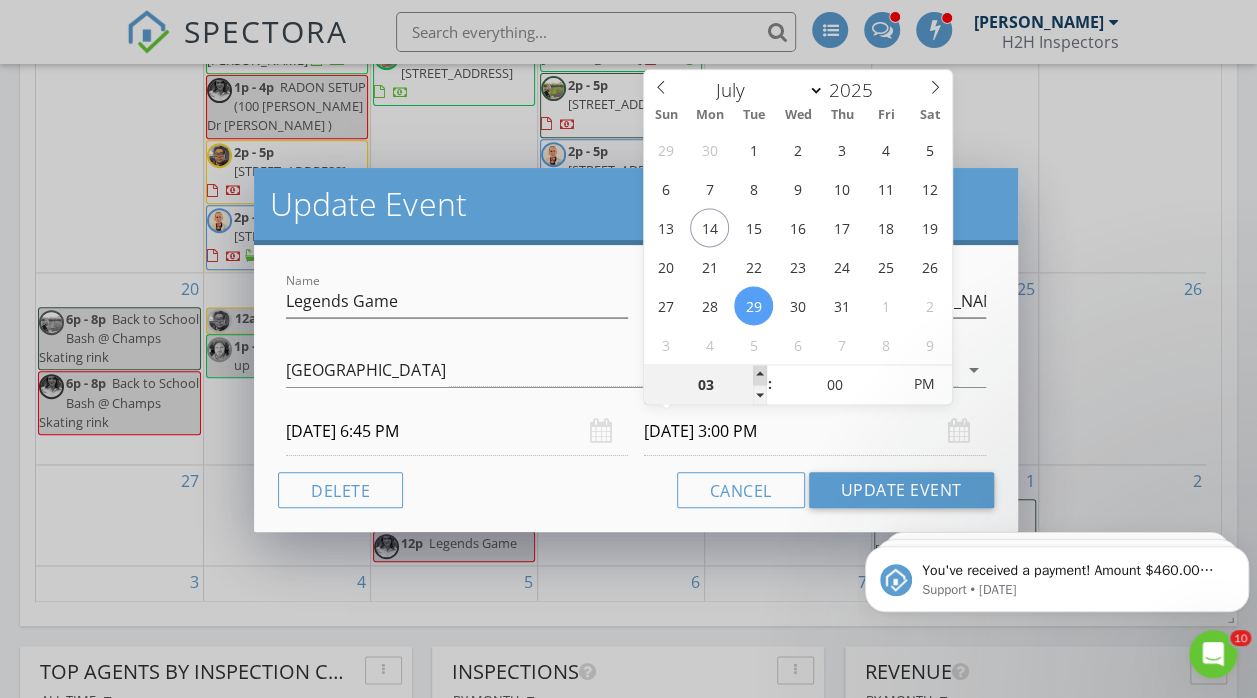 type on "04" 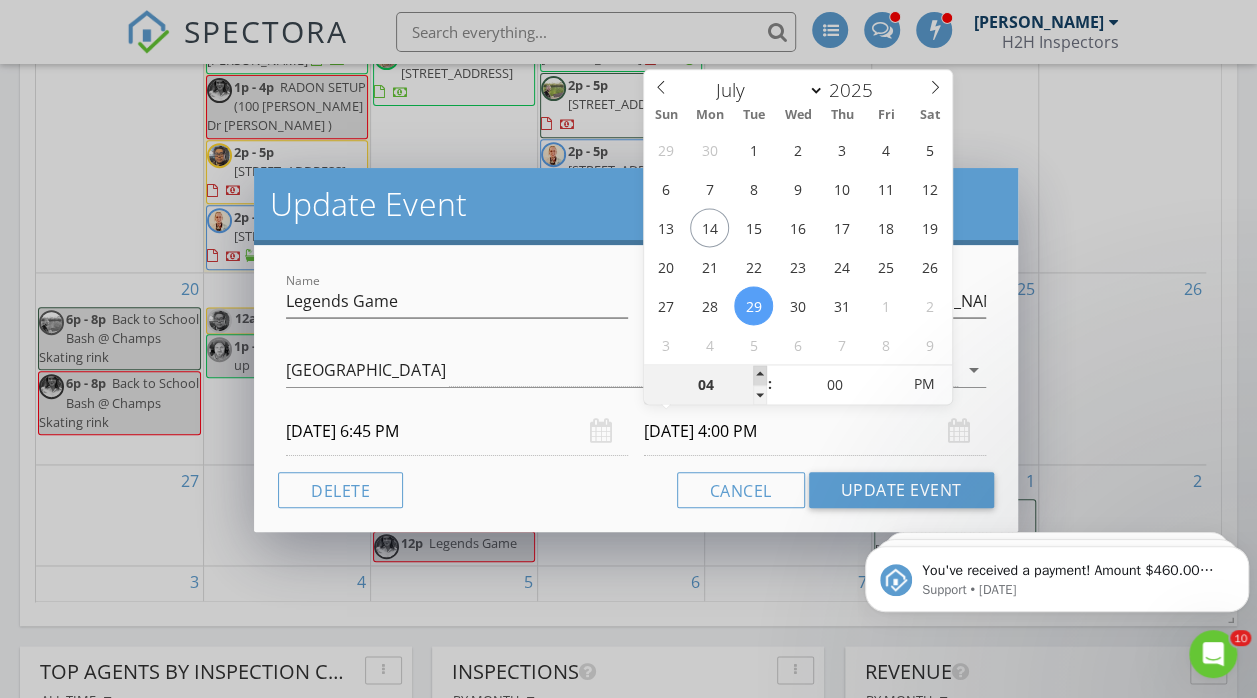 click at bounding box center (760, 375) 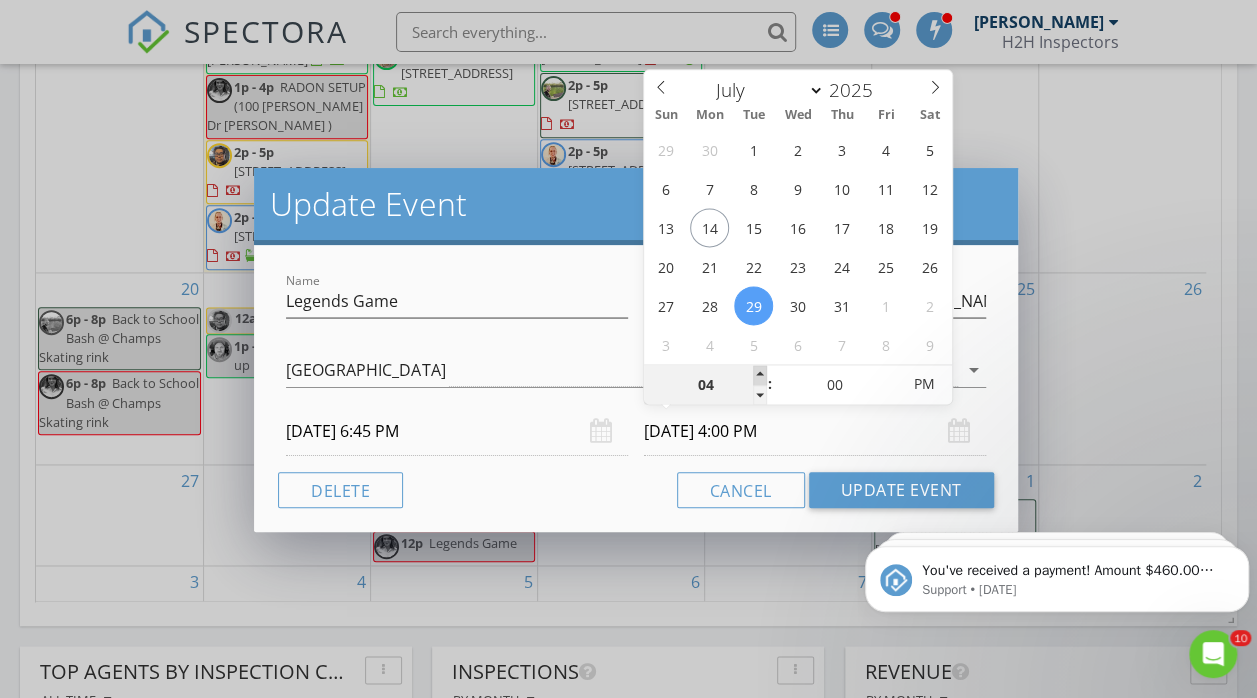 type on "05" 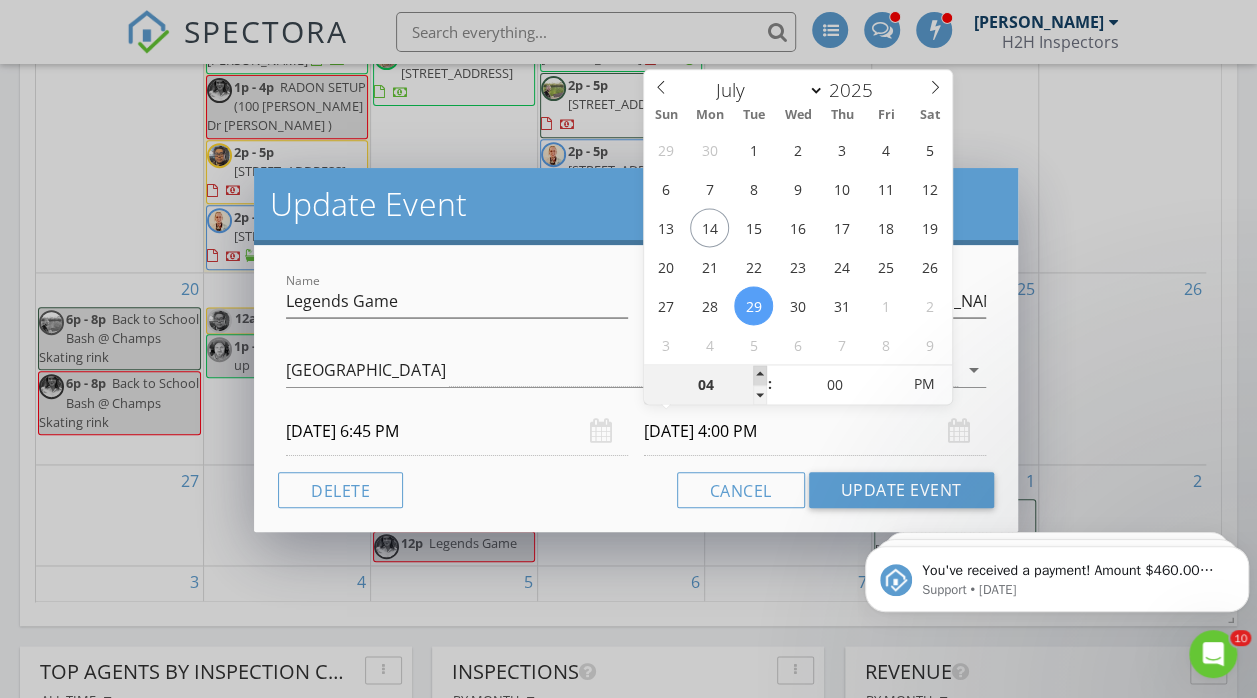 type on "[DATE] 5:00 PM" 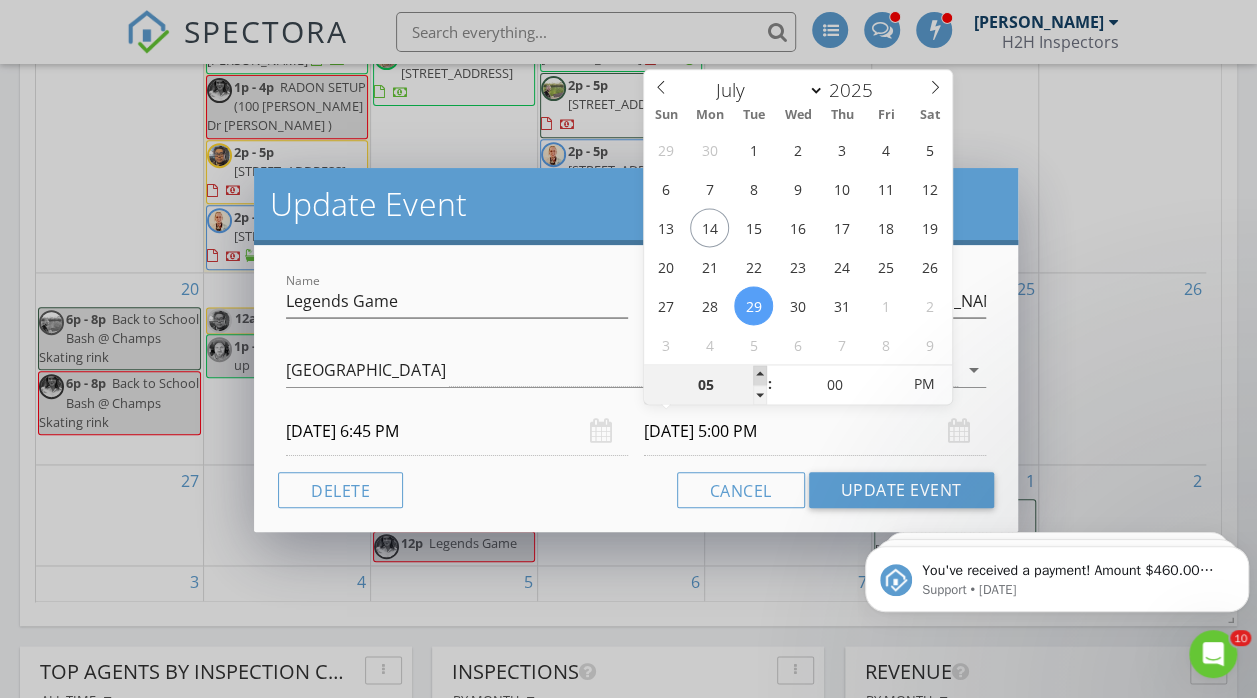 click at bounding box center (760, 375) 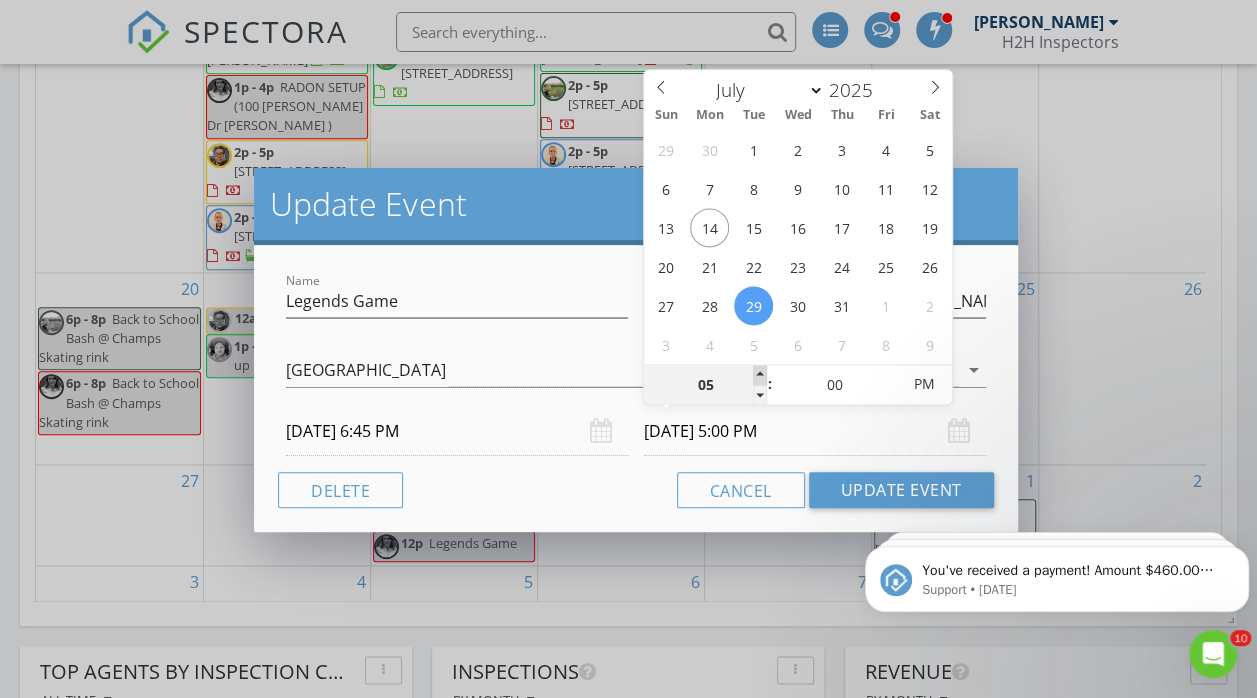 type on "06" 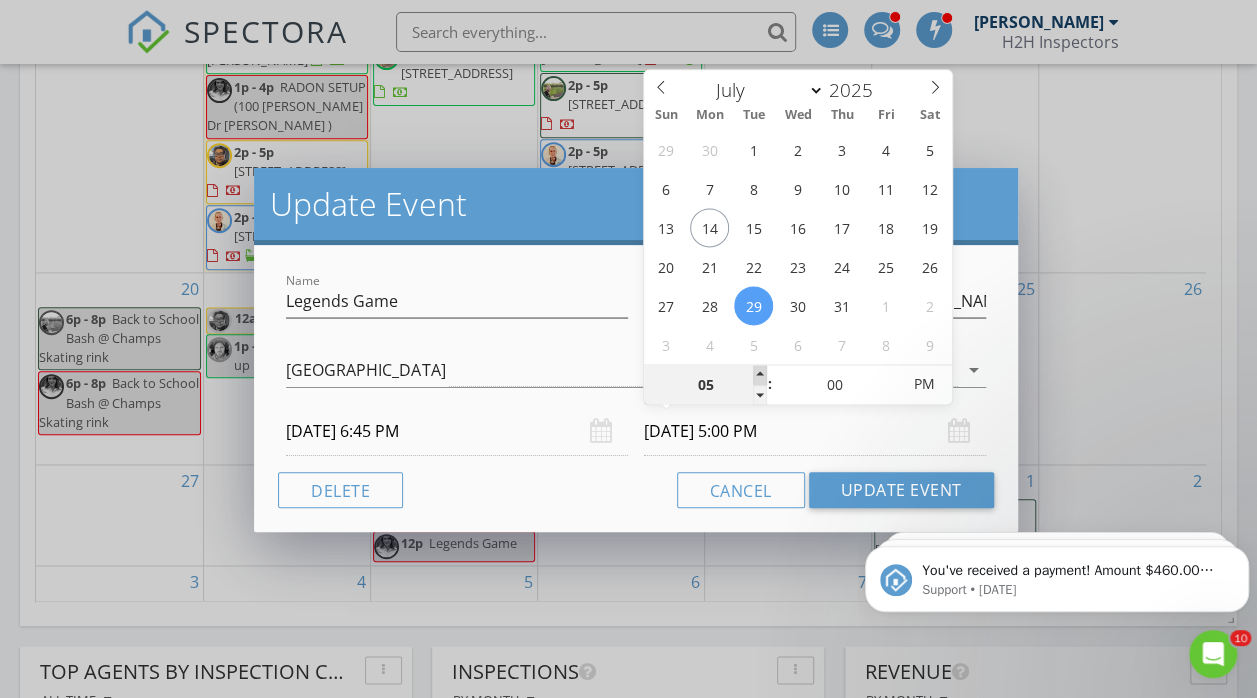 type on "[DATE] 6:00 PM" 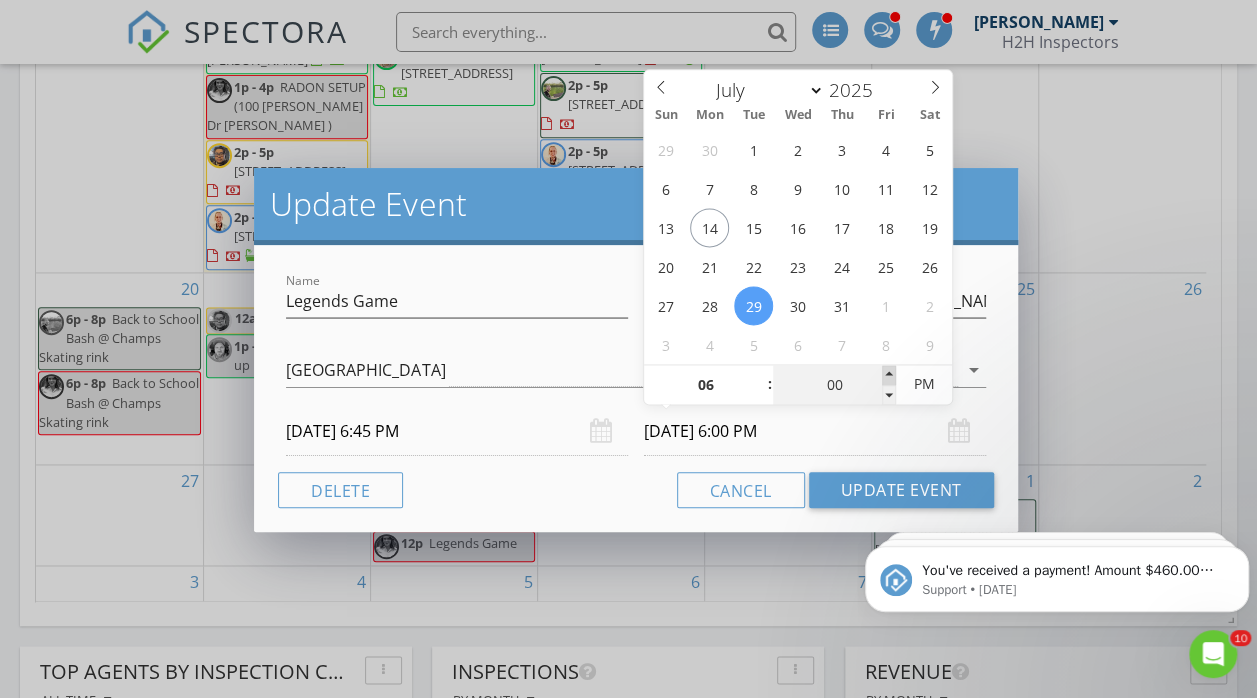 type on "05" 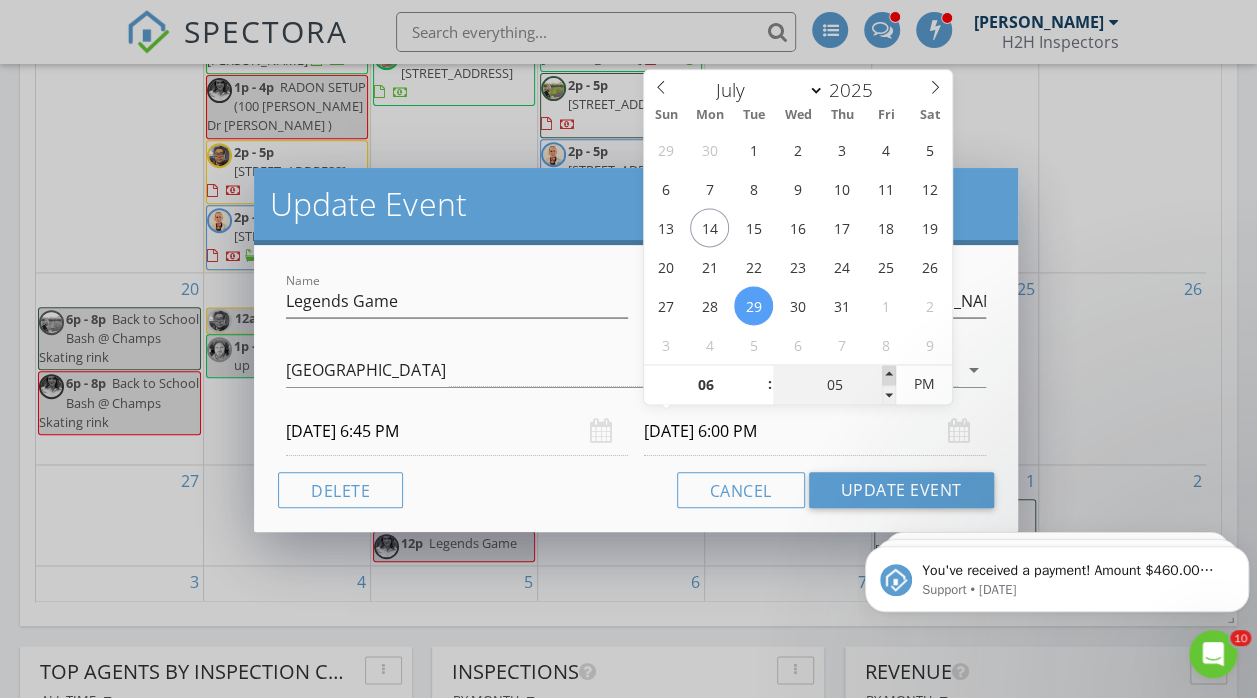 type on "[DATE] 6:05 PM" 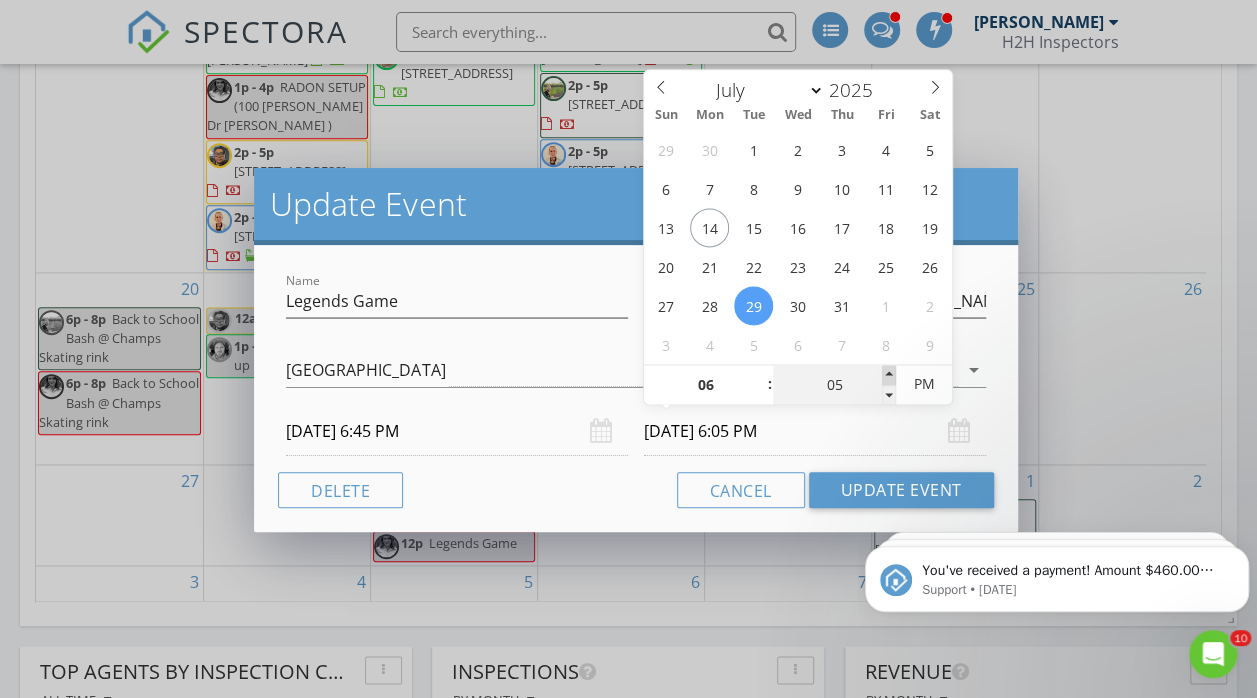 click at bounding box center [889, 375] 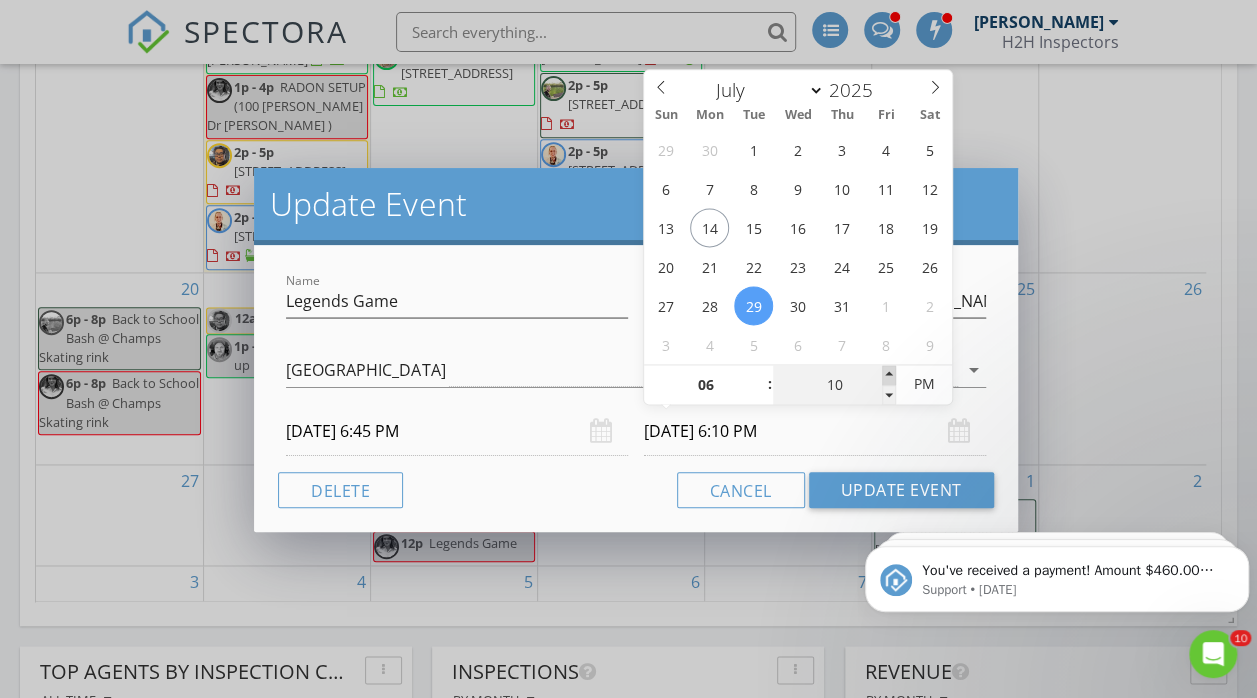 click at bounding box center [889, 375] 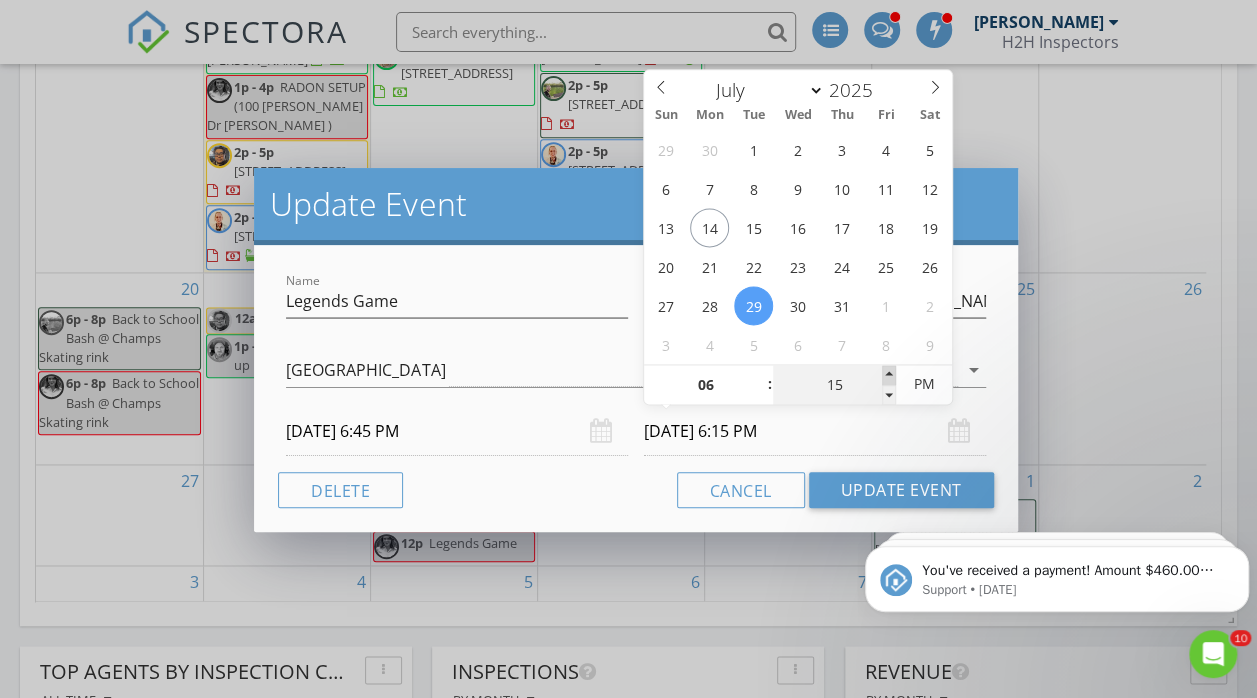 type on "20" 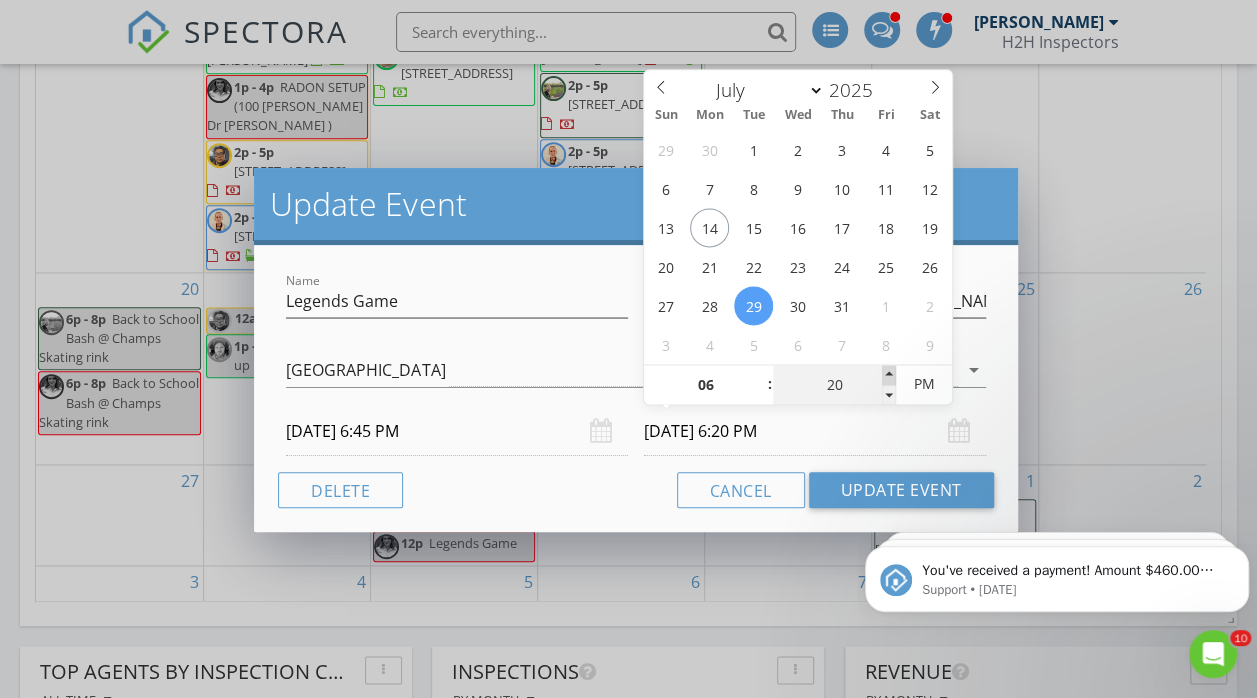 click at bounding box center (889, 375) 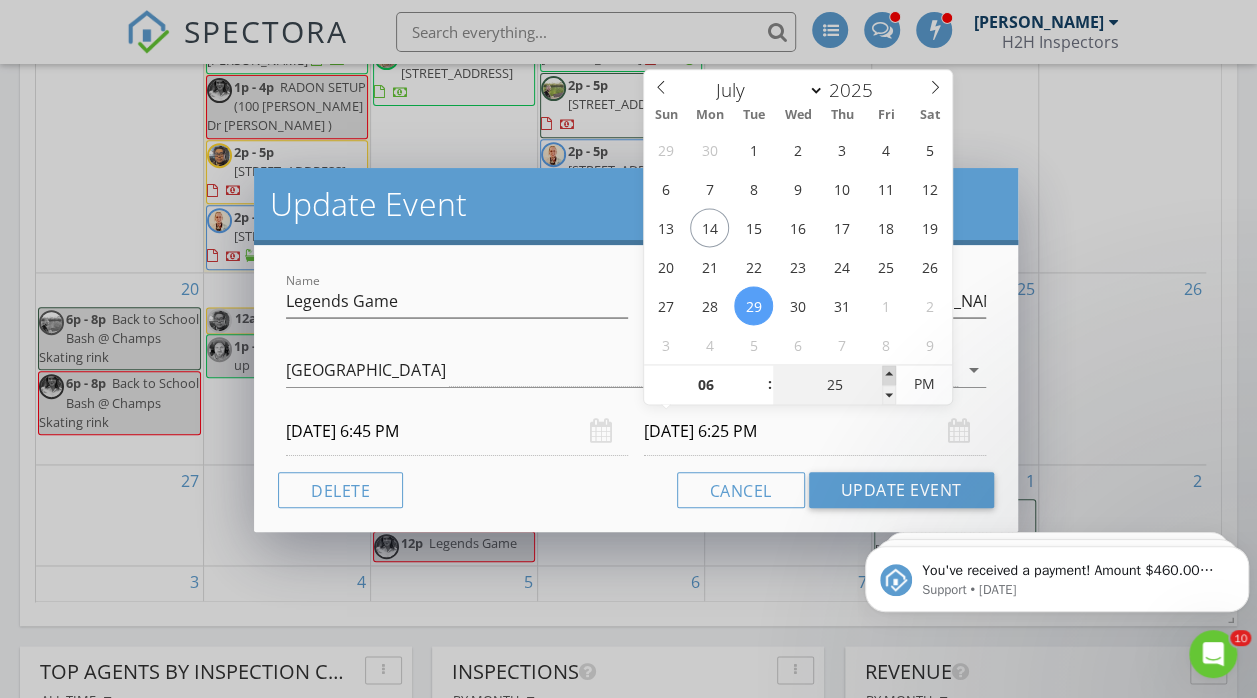 click at bounding box center [889, 375] 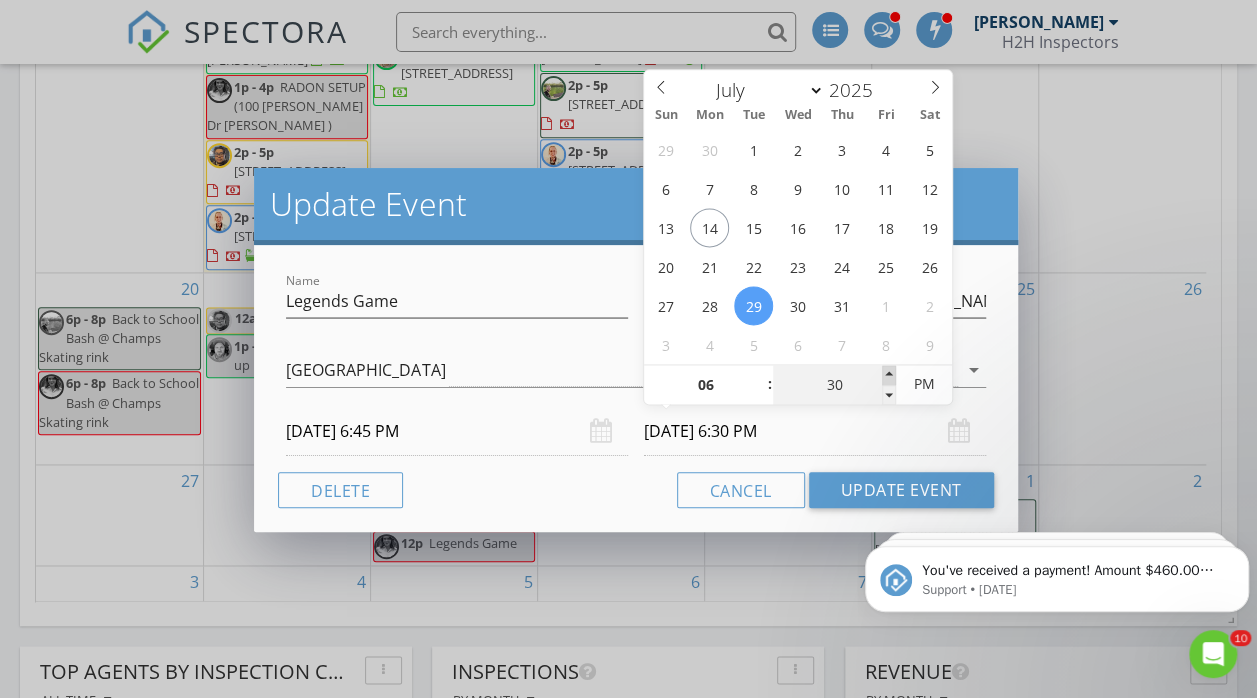 click at bounding box center [889, 375] 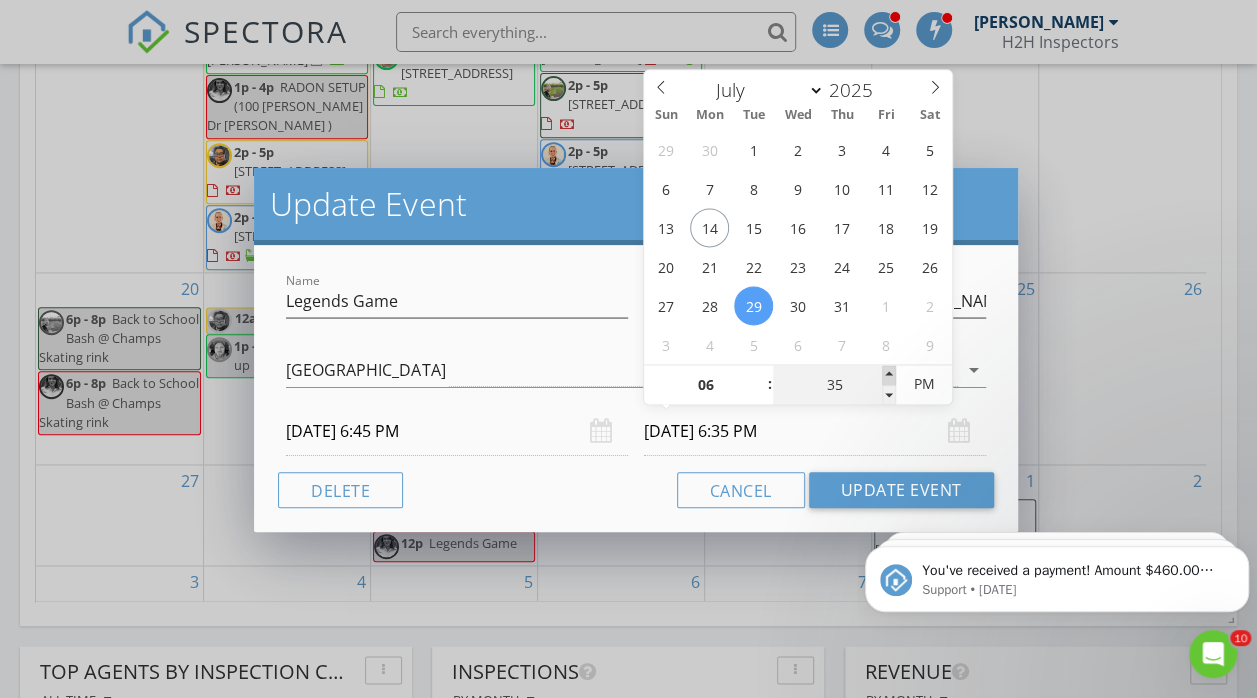 click at bounding box center (889, 375) 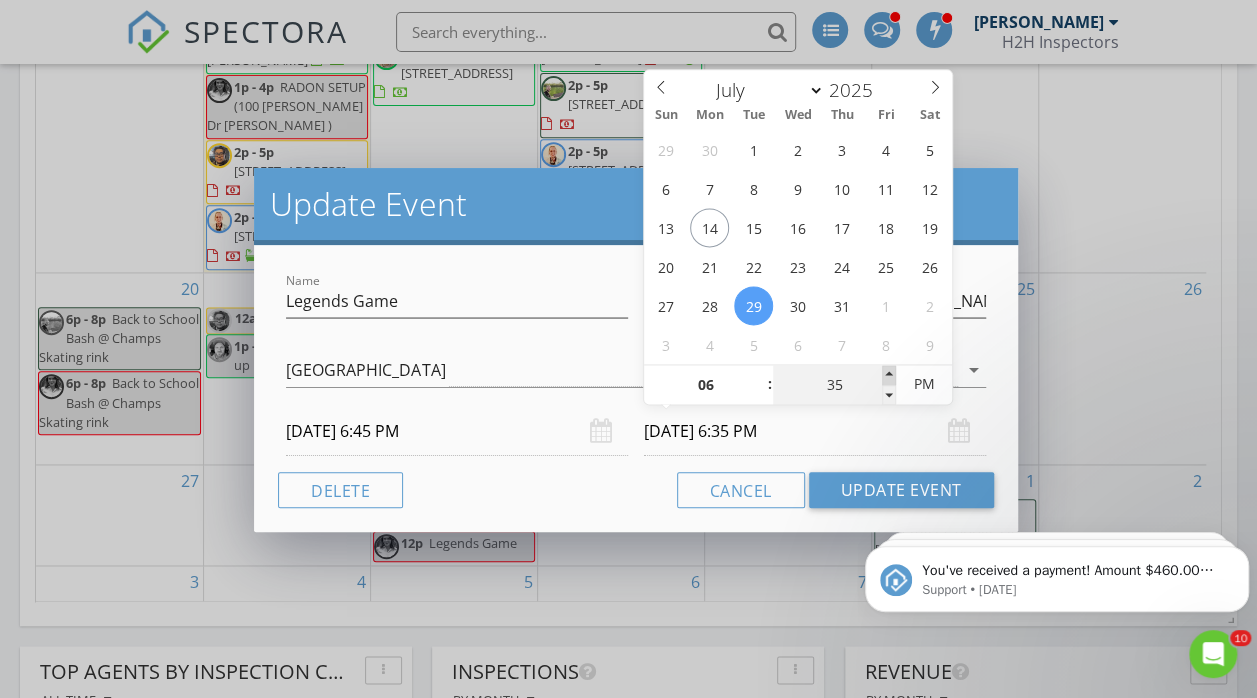 type on "40" 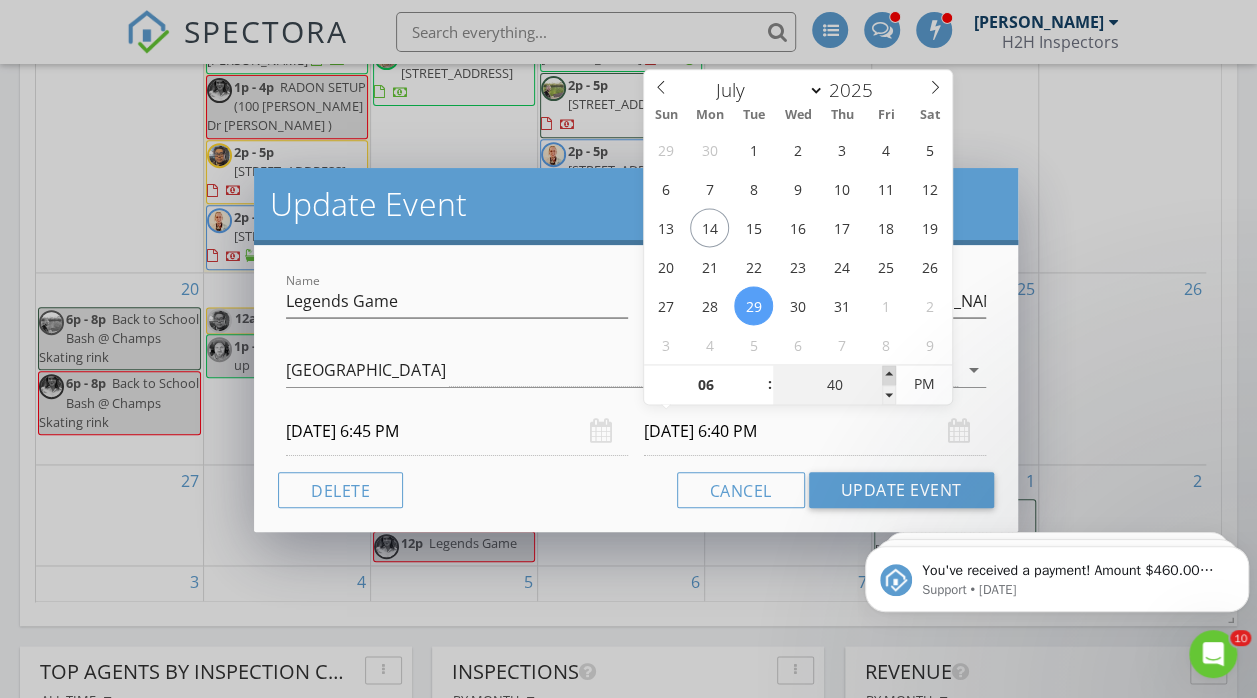 click at bounding box center [889, 375] 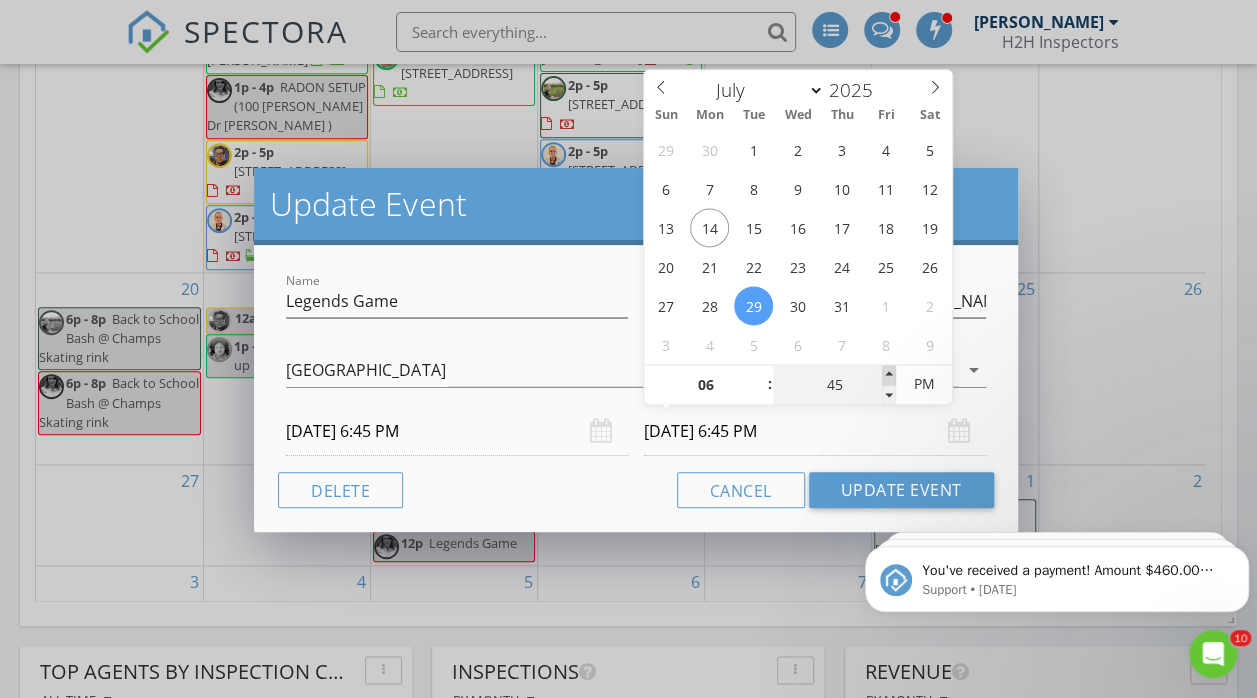 click at bounding box center (889, 375) 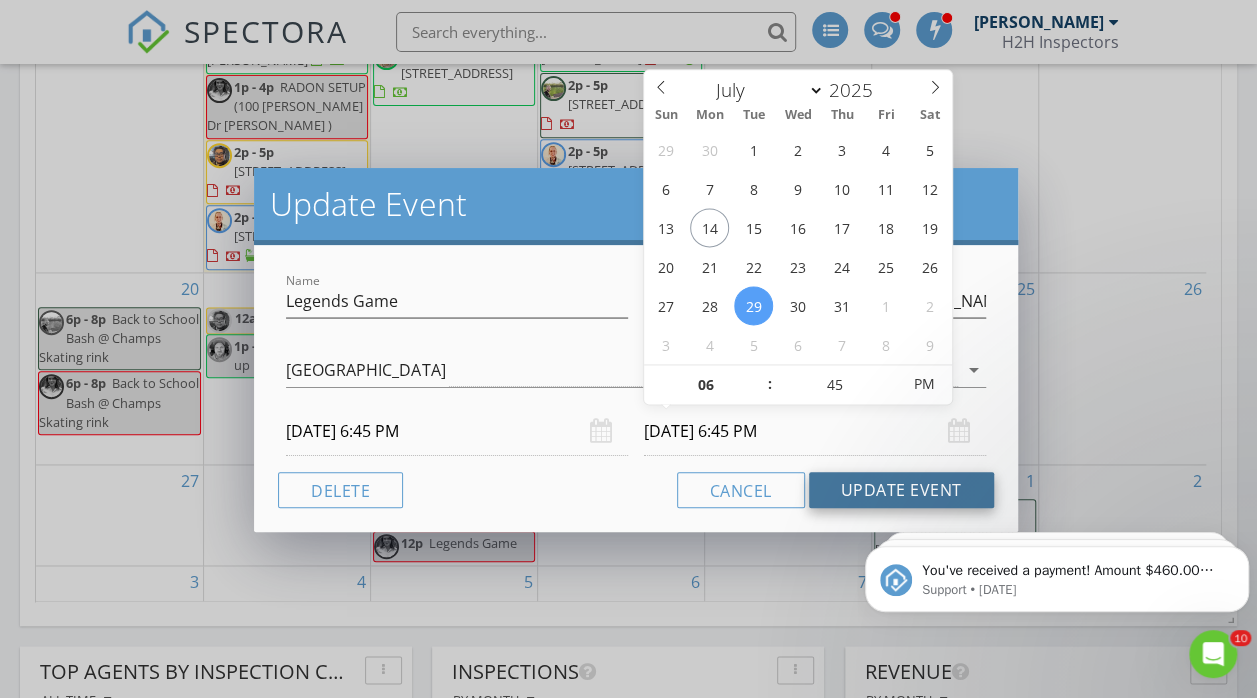click on "Update Event" at bounding box center (901, 490) 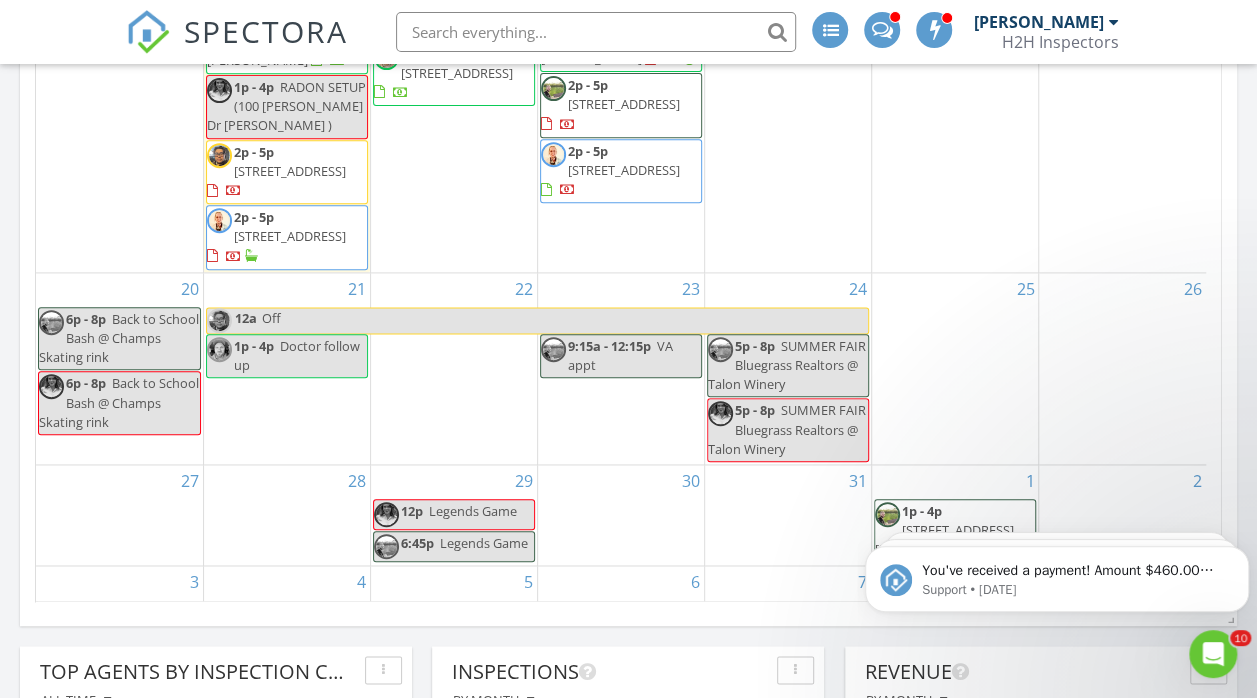 scroll, scrollTop: 1423, scrollLeft: 0, axis: vertical 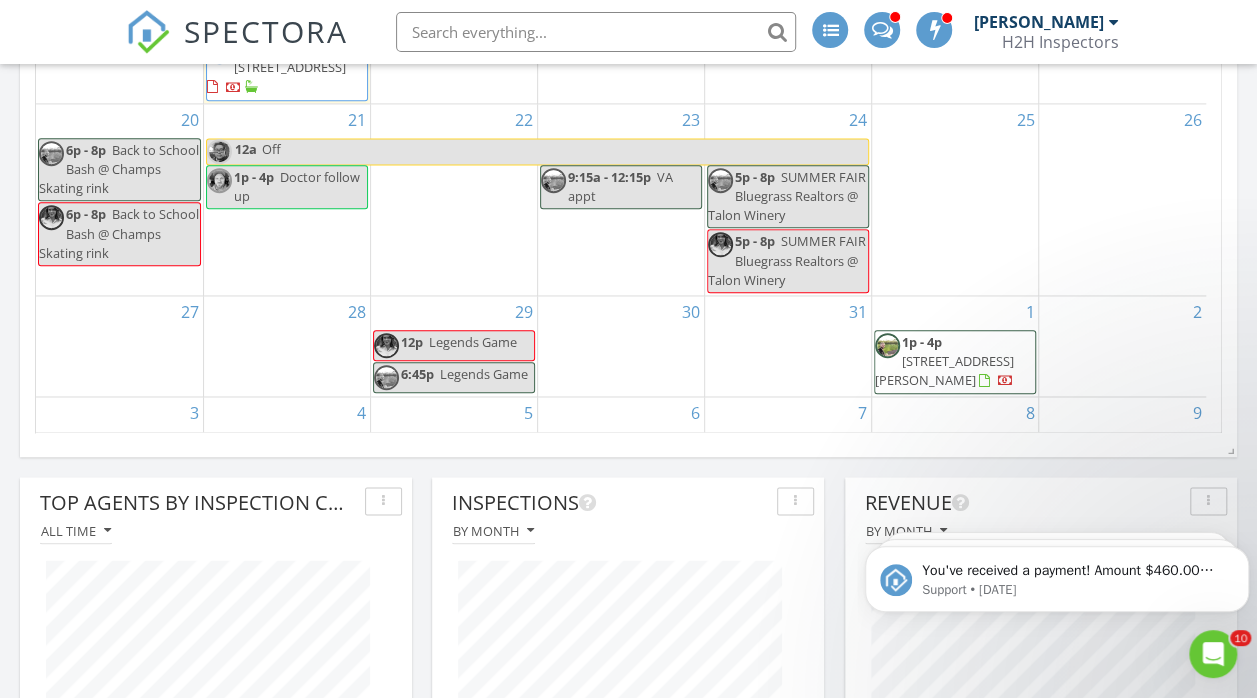 click on "Legends Game" at bounding box center [473, 342] 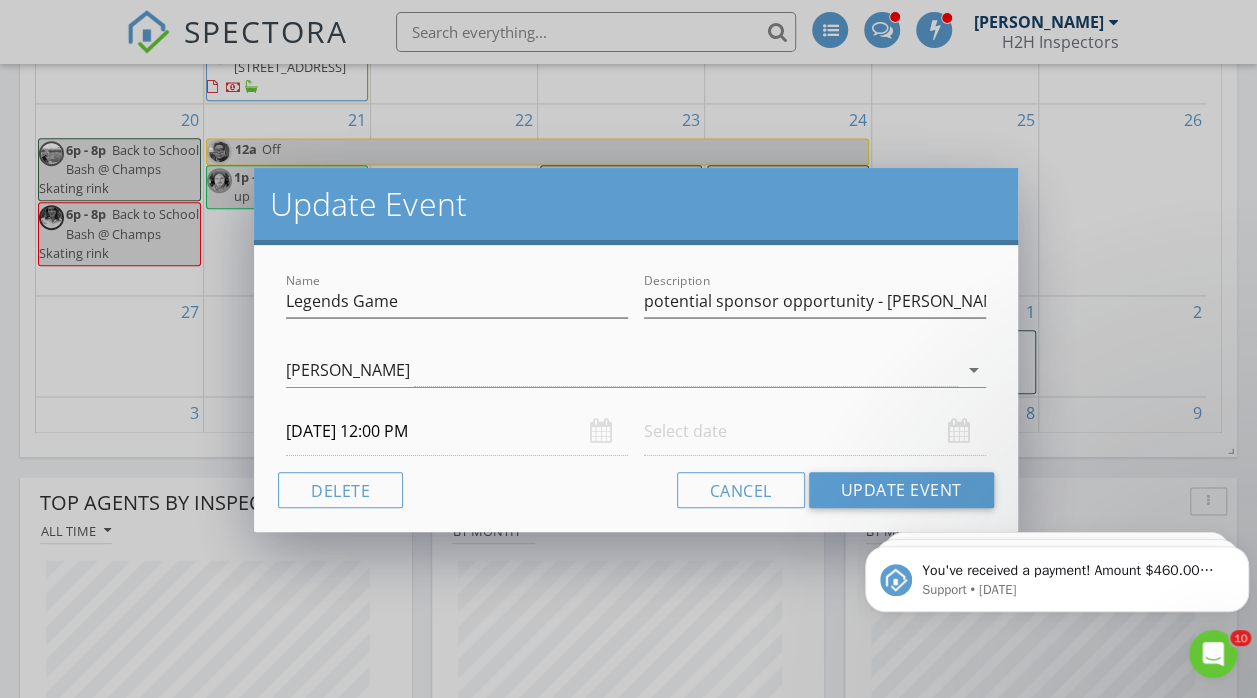click on "[DATE] 12:00 PM" at bounding box center (457, 431) 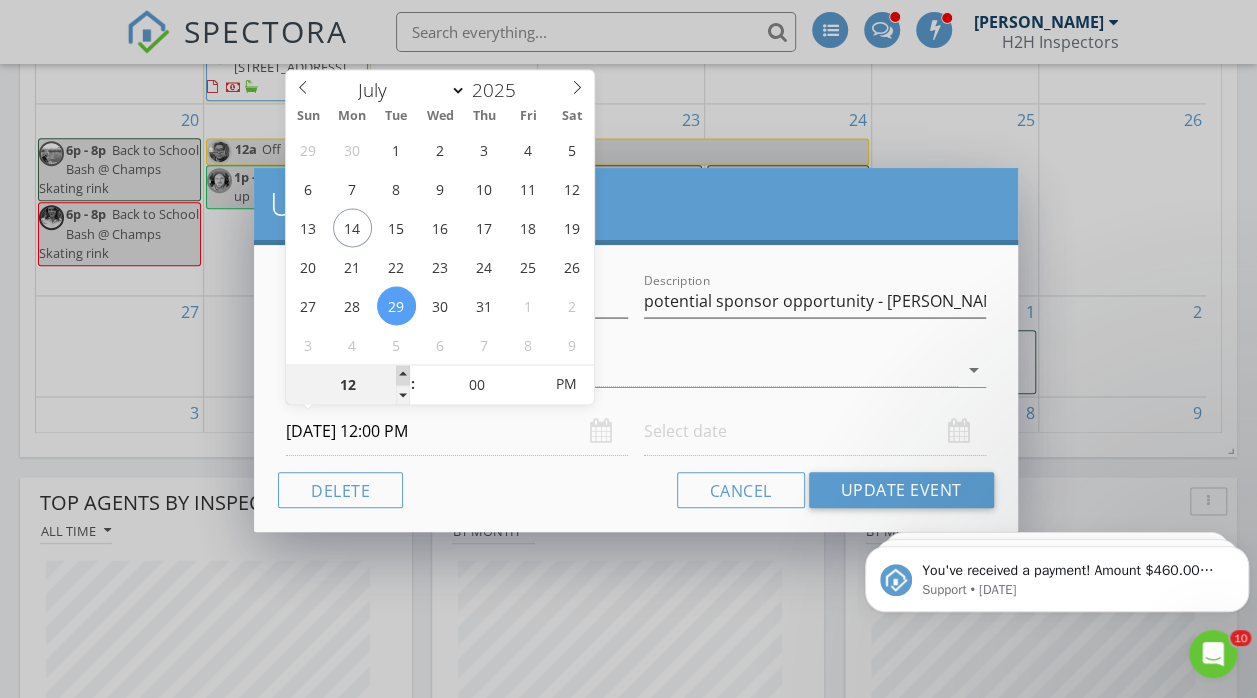 type on "01" 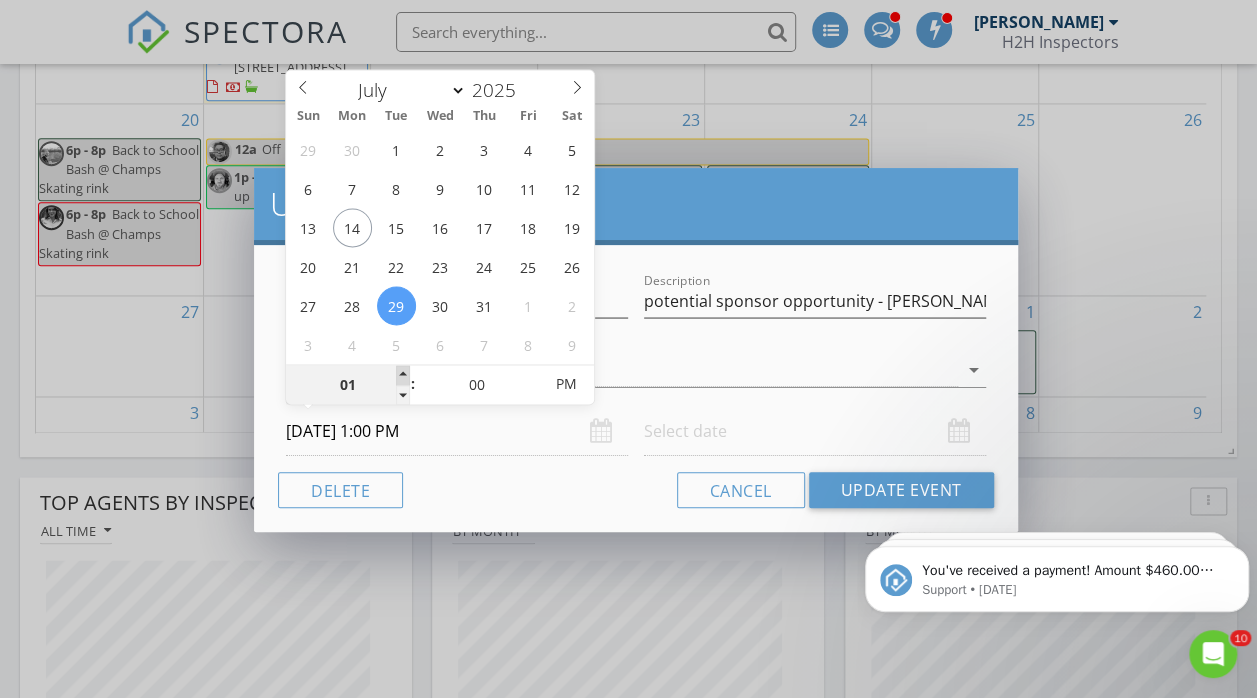 click at bounding box center [403, 375] 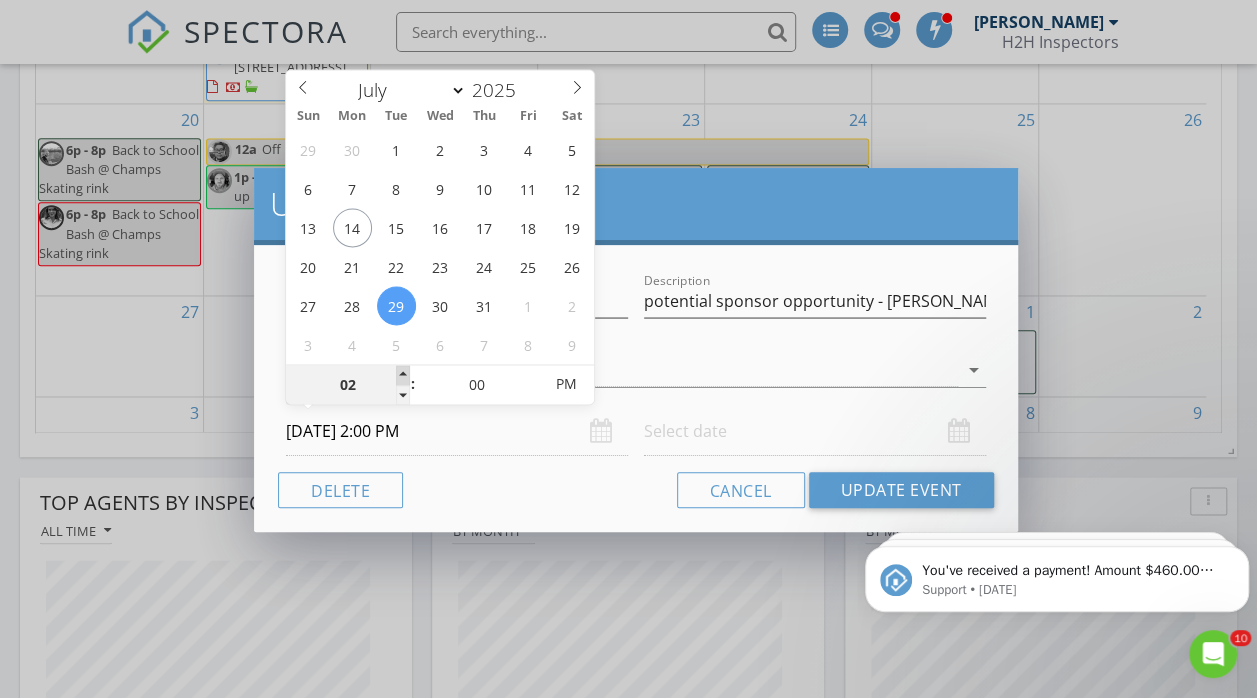click at bounding box center [403, 375] 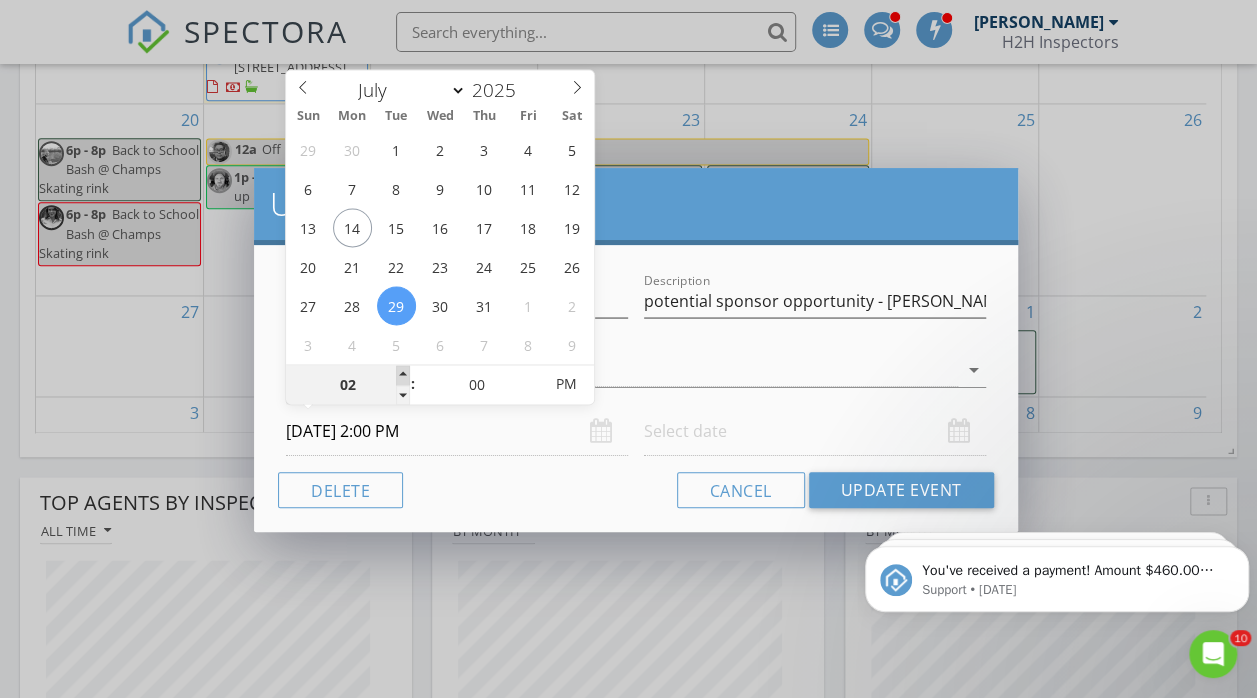 click at bounding box center [403, 375] 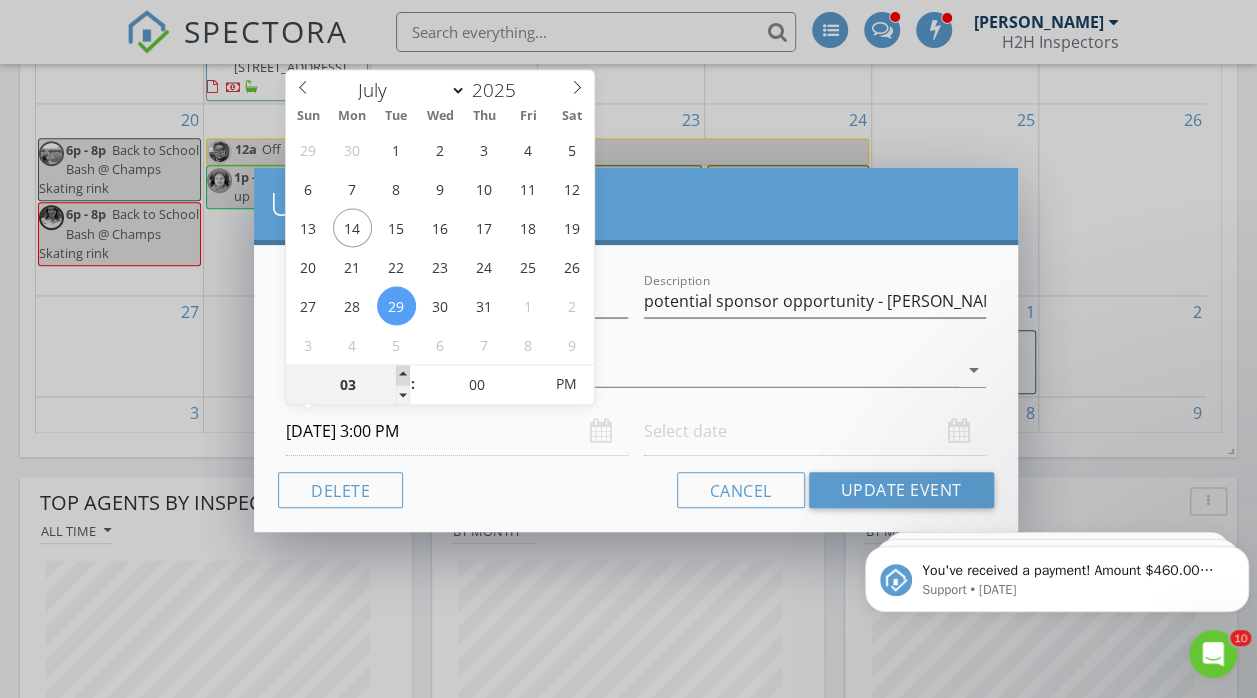 type on "04" 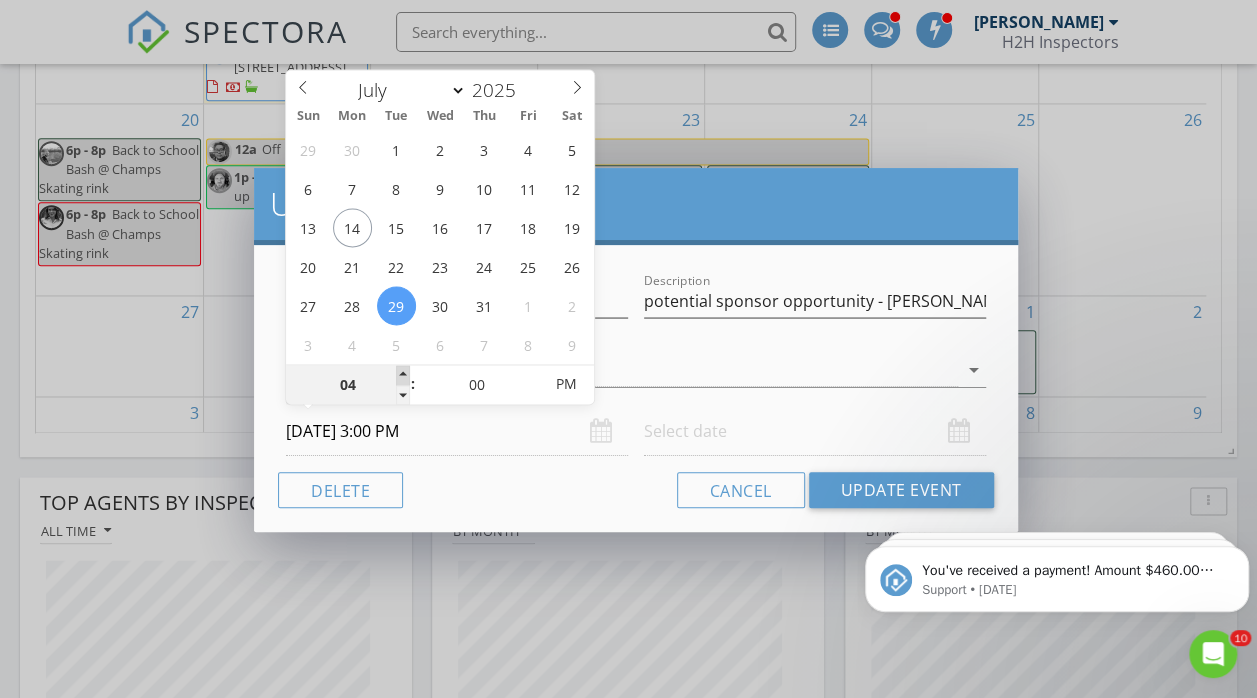 type on "[DATE] 4:00 PM" 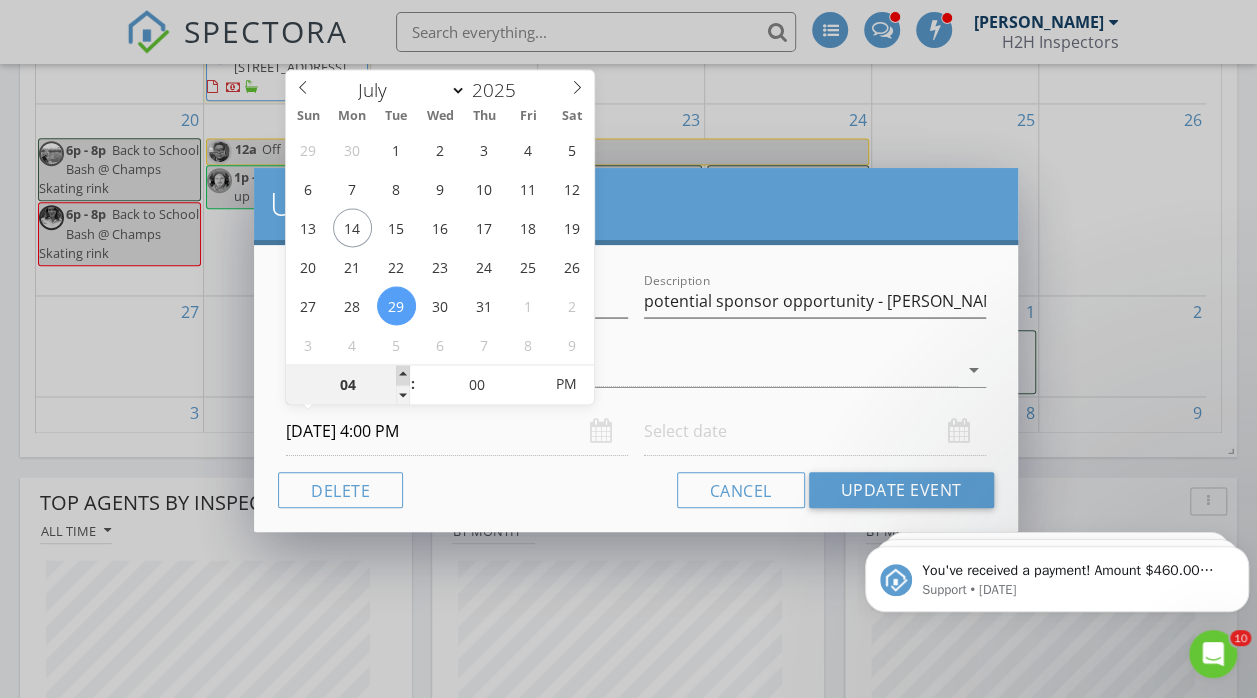 click at bounding box center (403, 375) 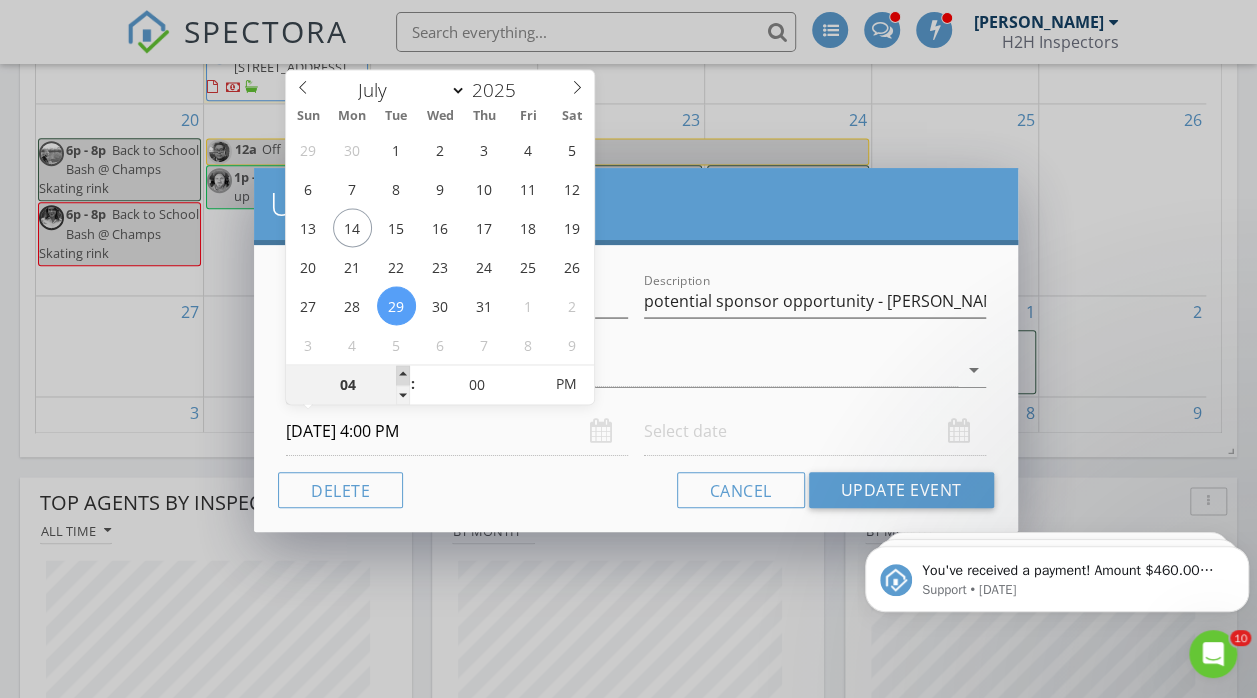 type on "05" 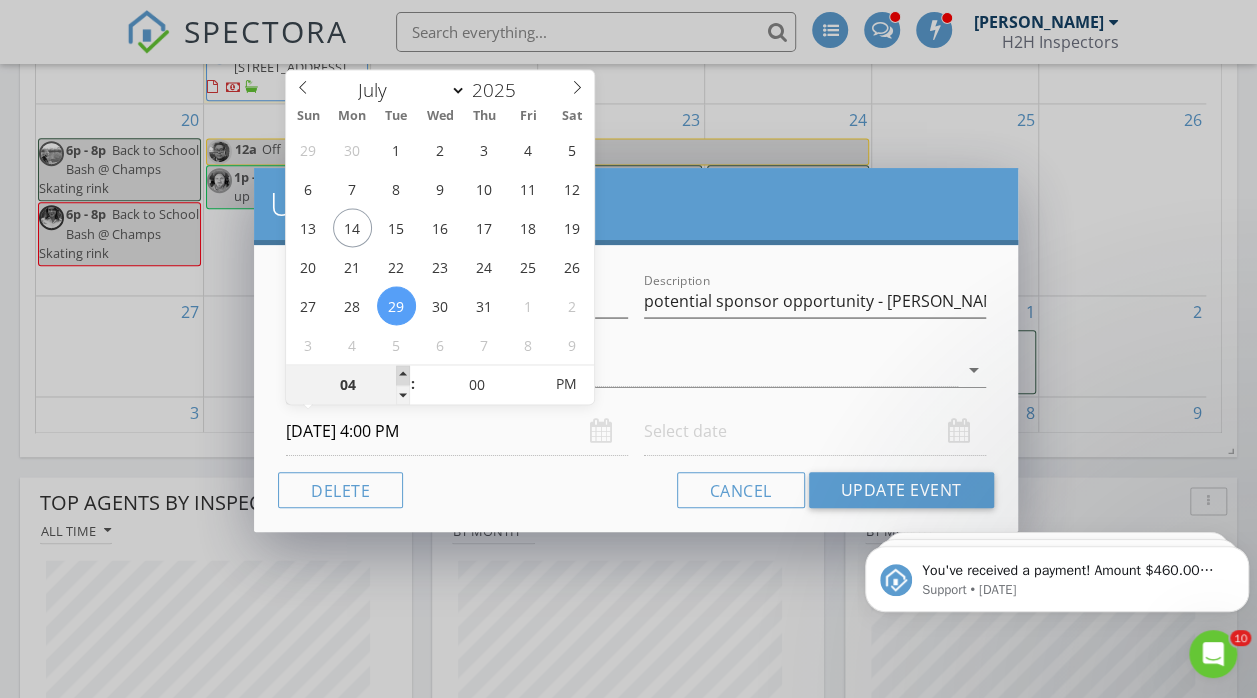 type on "[DATE] 5:00 PM" 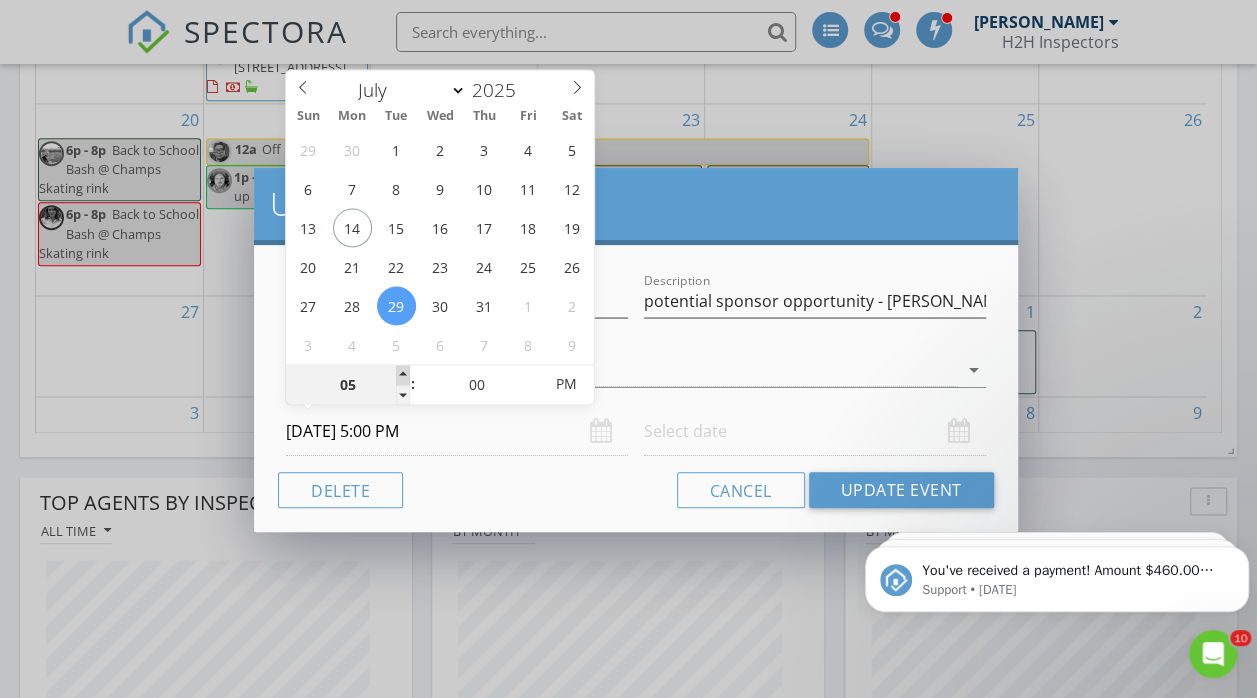 click at bounding box center (403, 375) 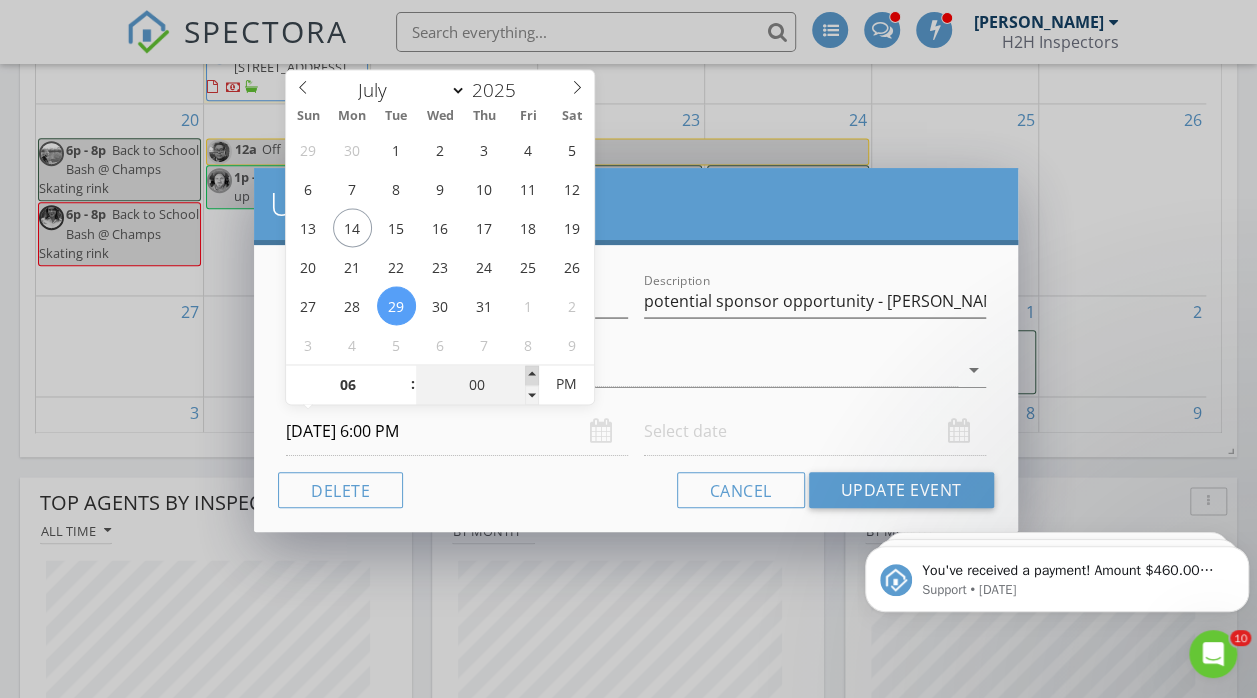 type on "05" 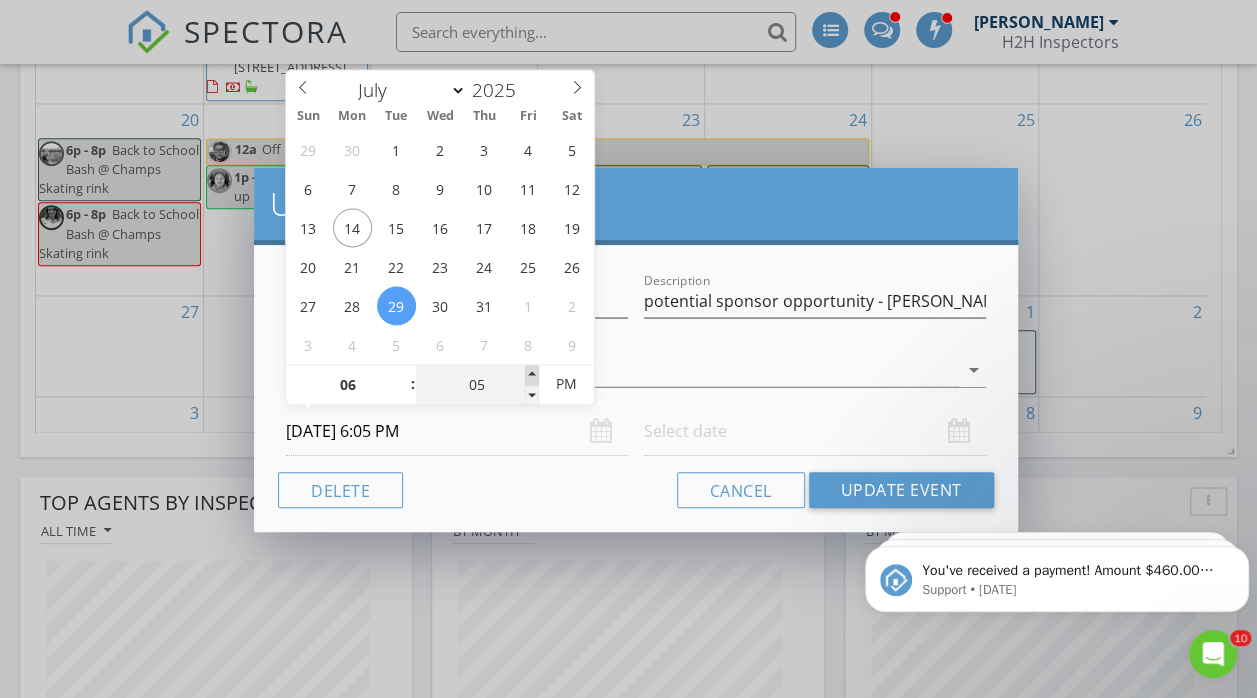 click at bounding box center [532, 375] 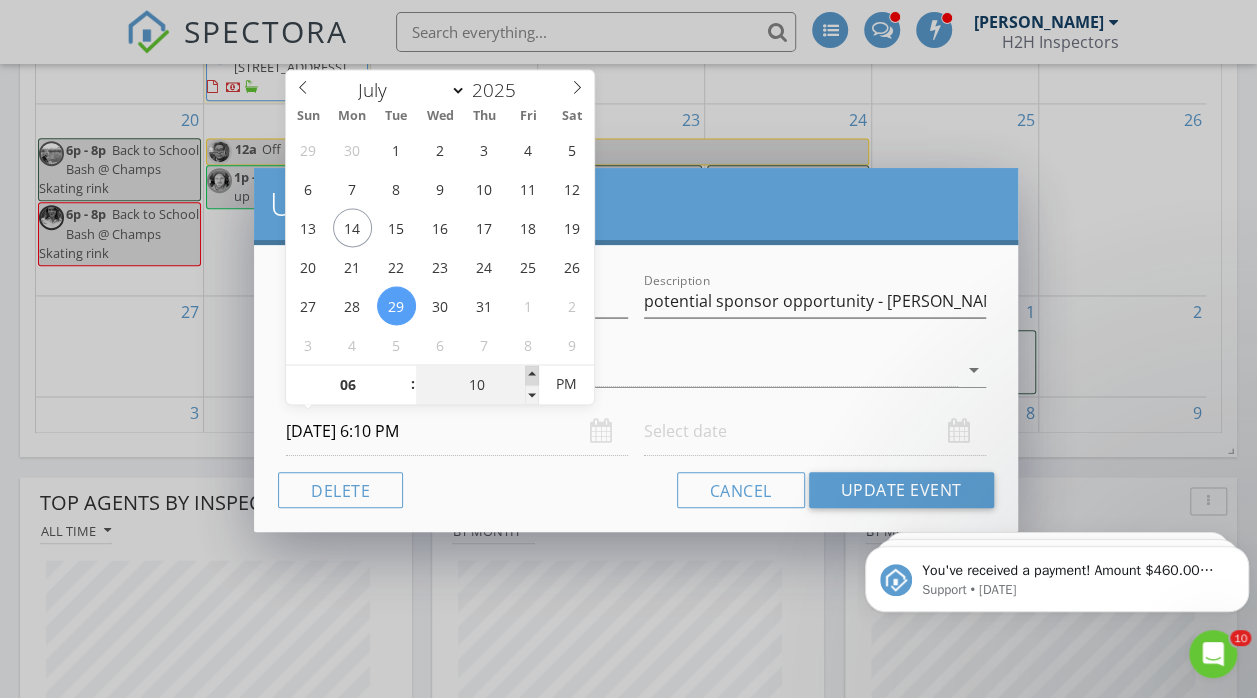 click at bounding box center (532, 375) 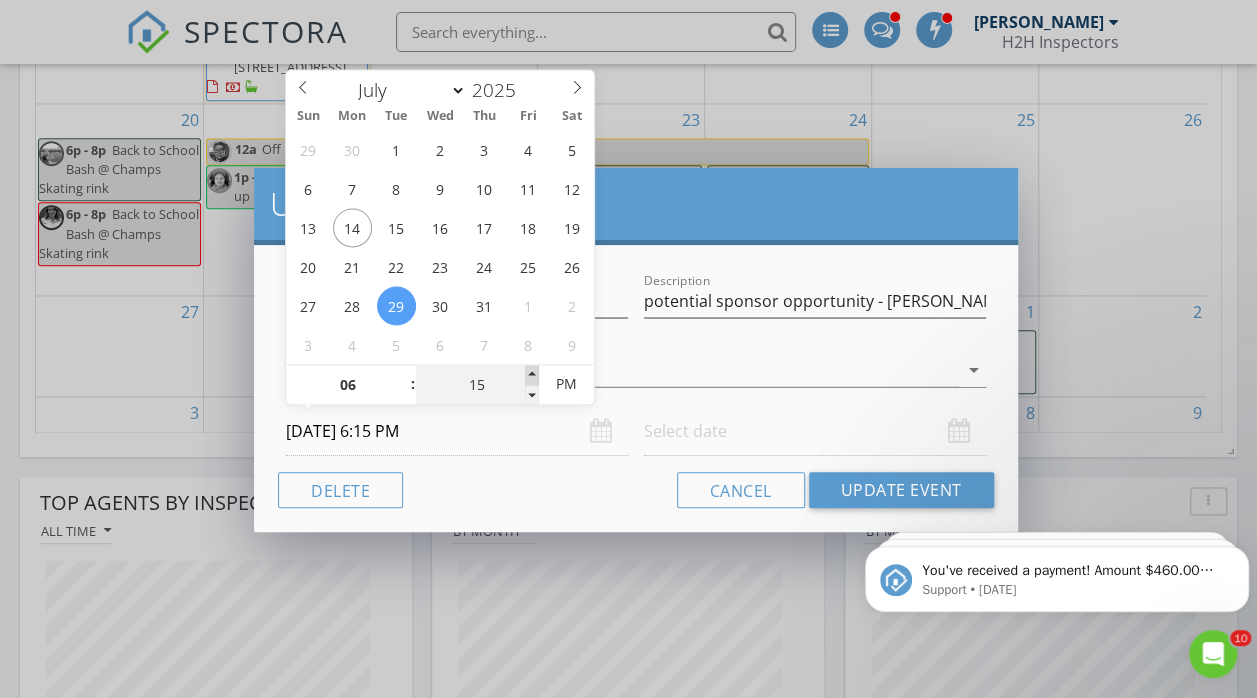click at bounding box center (532, 375) 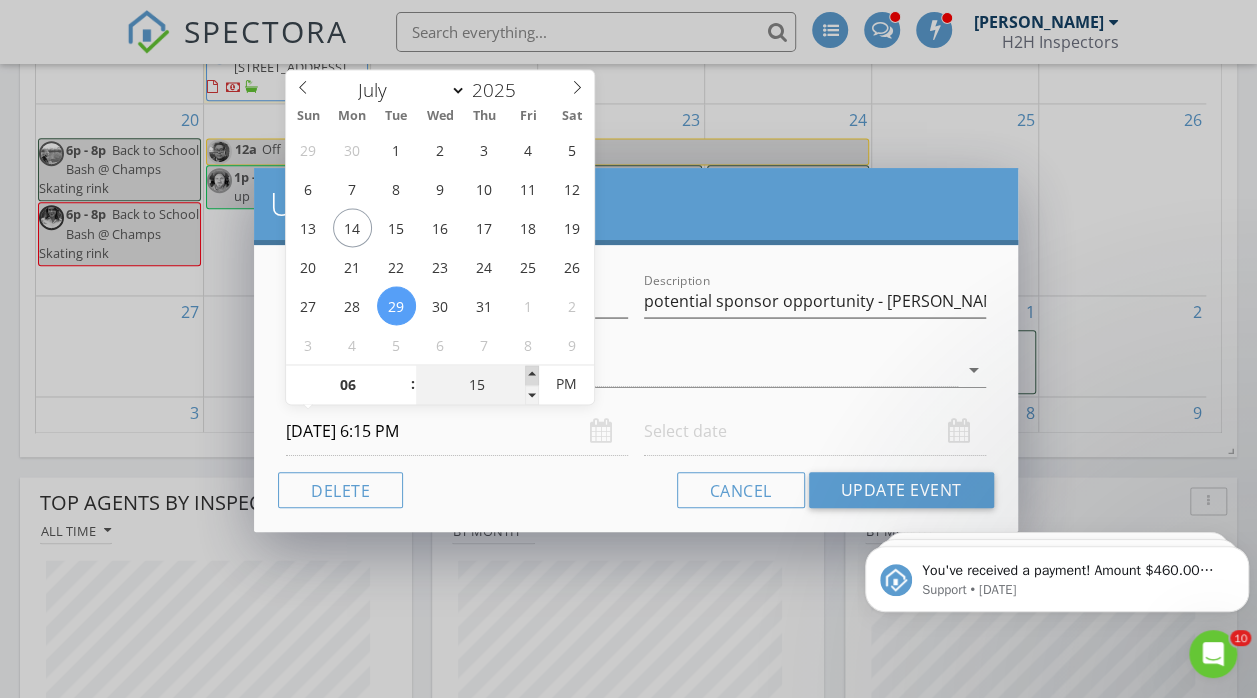 type on "20" 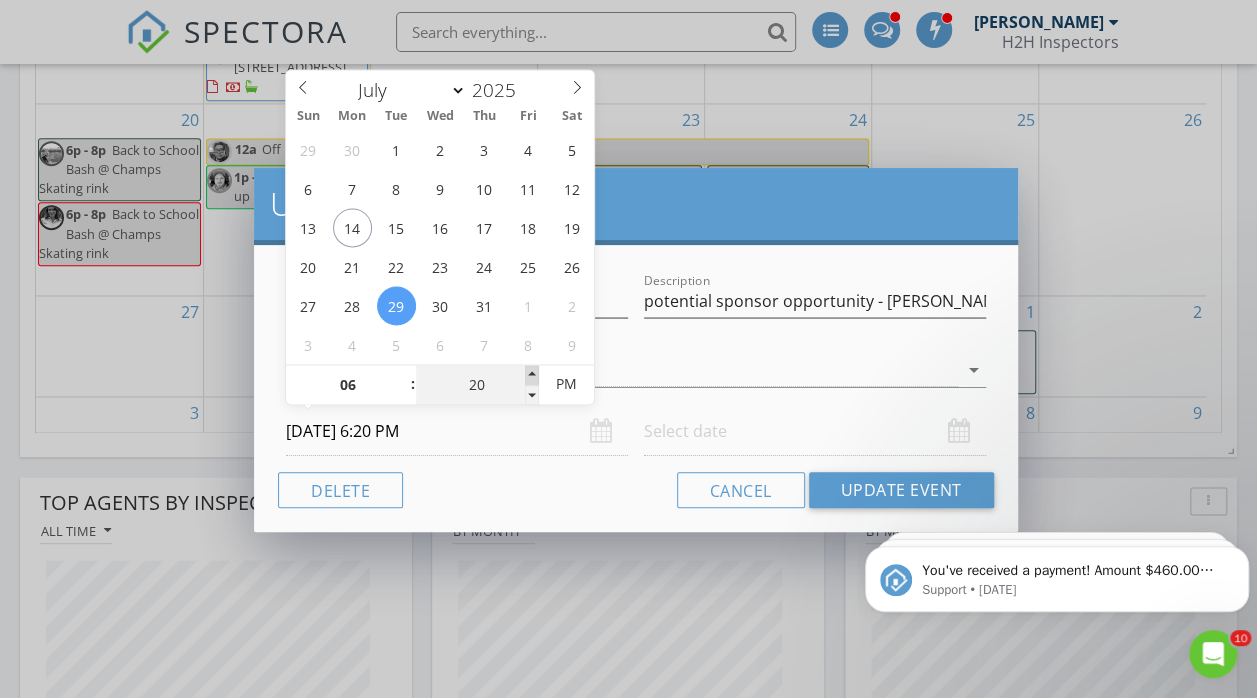 click at bounding box center [532, 375] 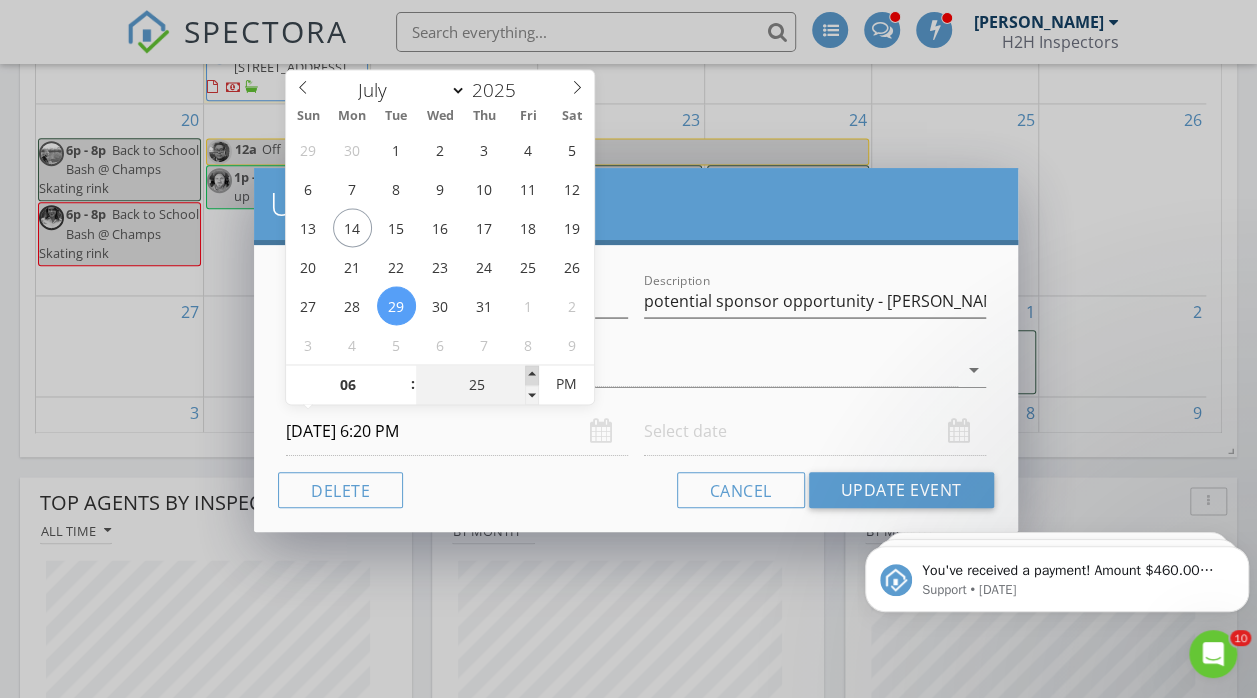 type on "[DATE] 6:25 PM" 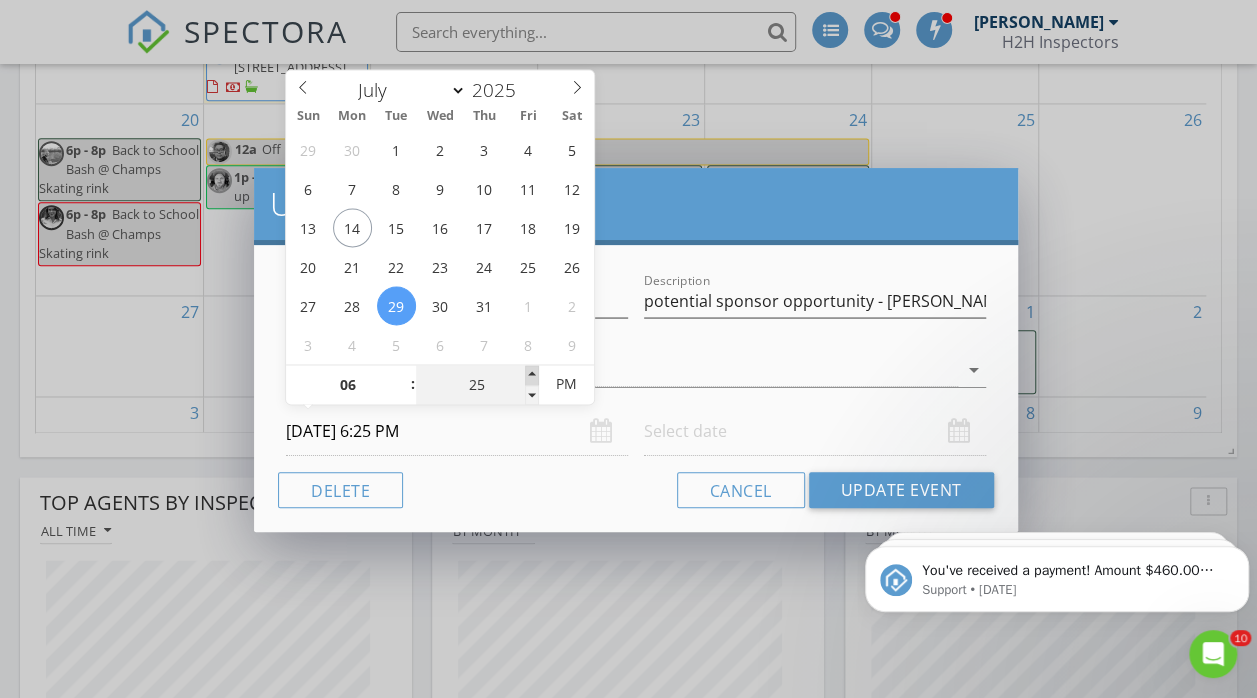 click at bounding box center (532, 375) 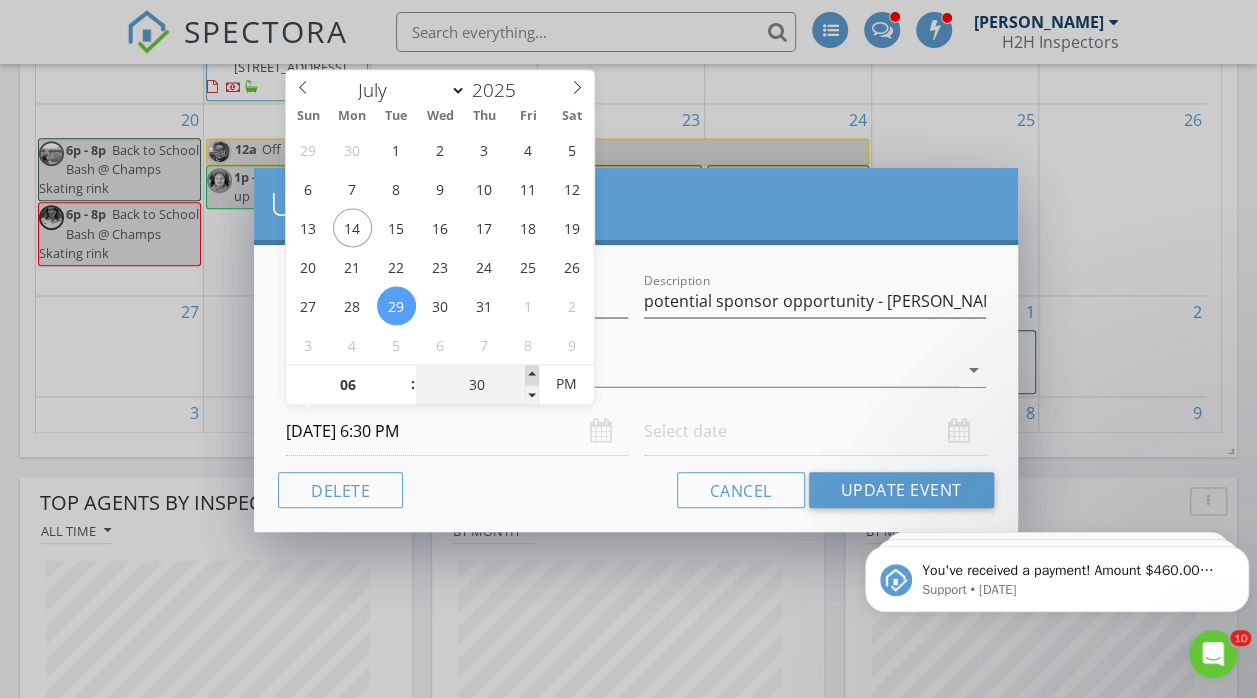 click at bounding box center [532, 375] 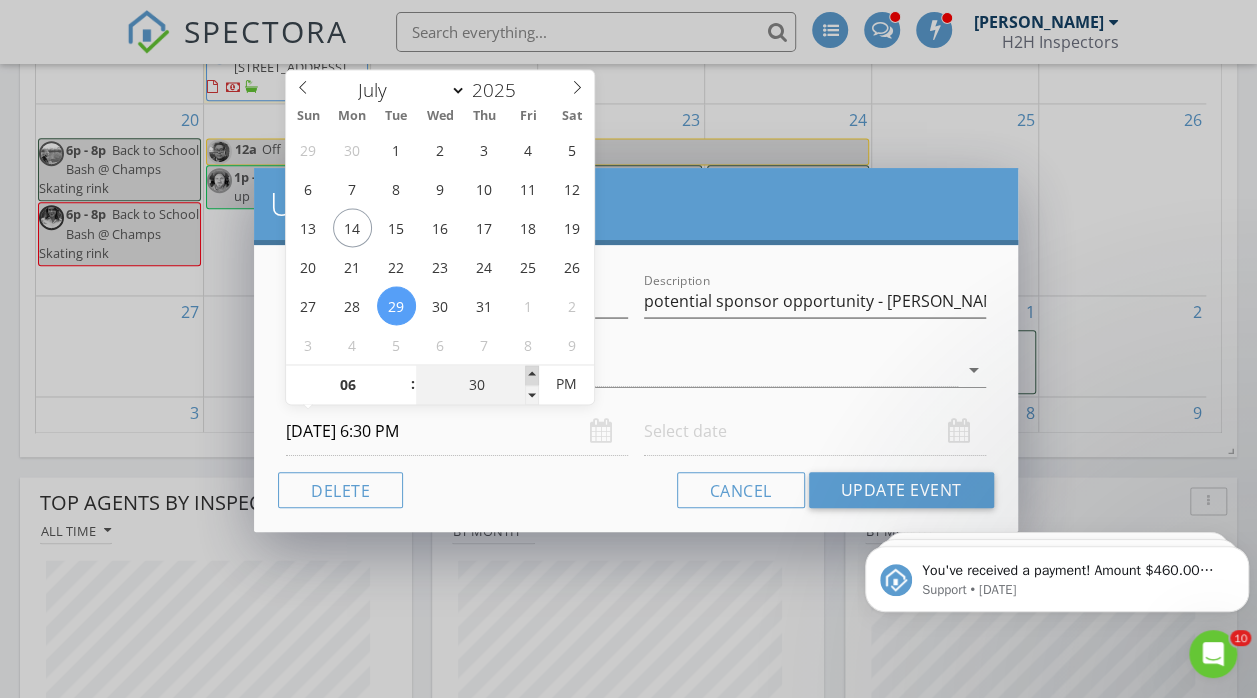 type on "35" 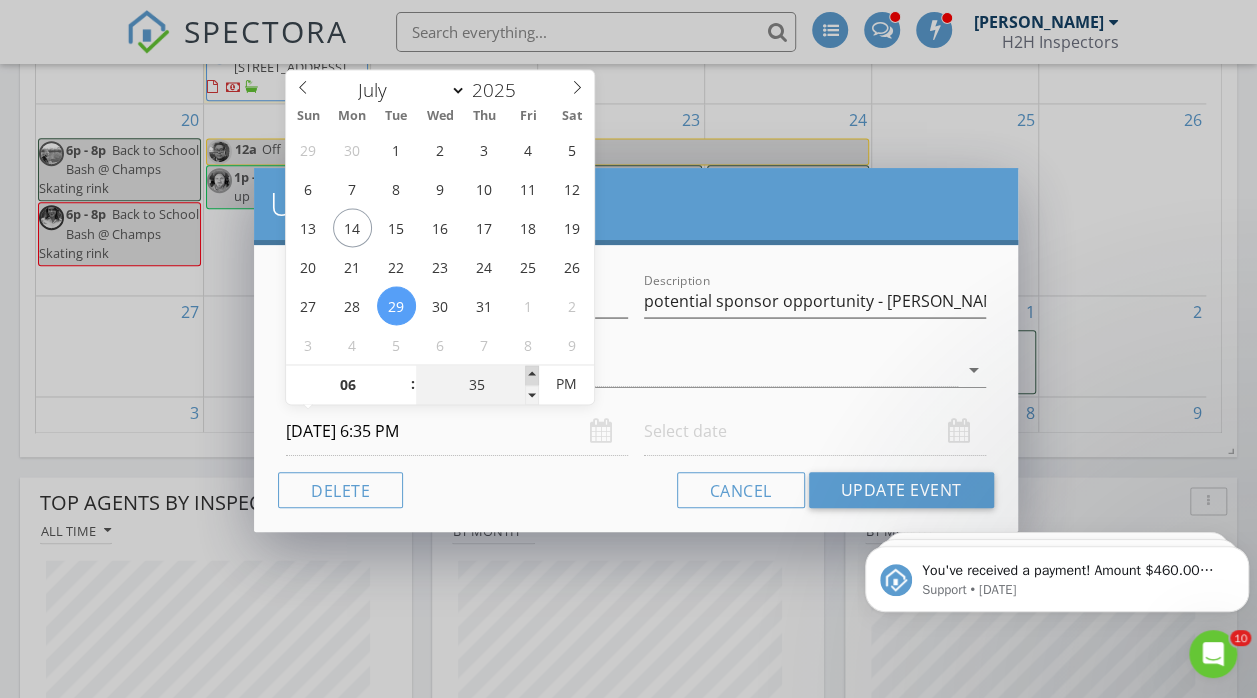 click at bounding box center [532, 375] 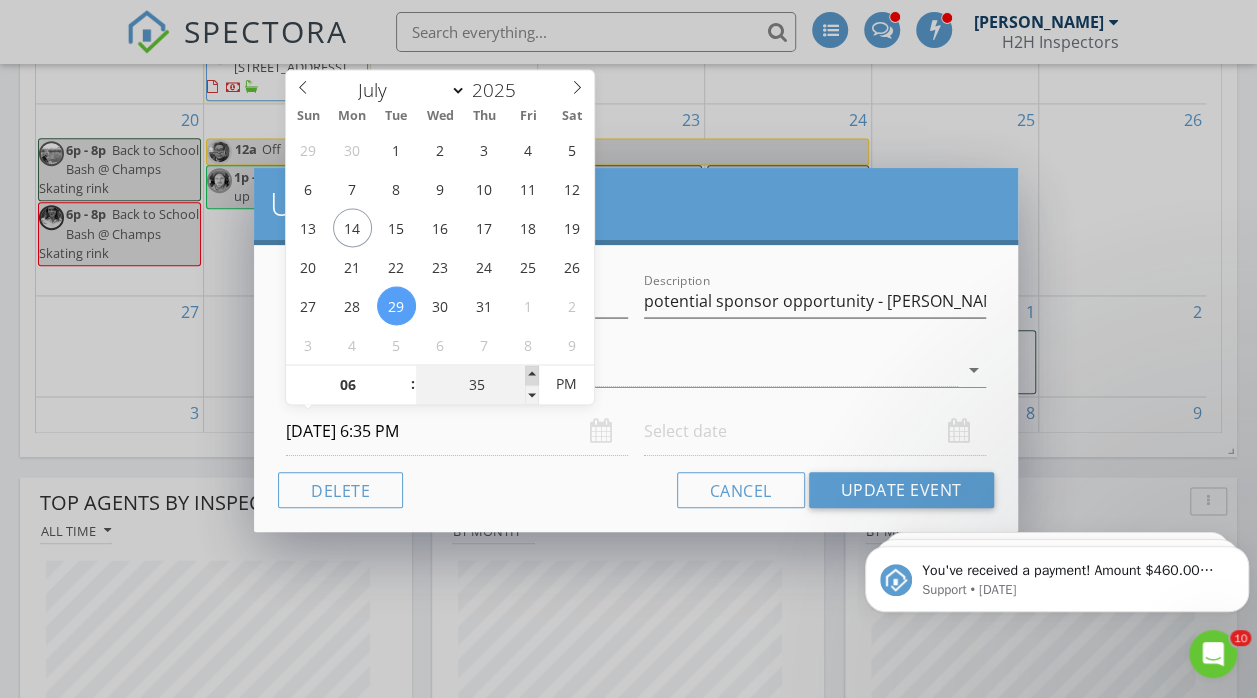type on "40" 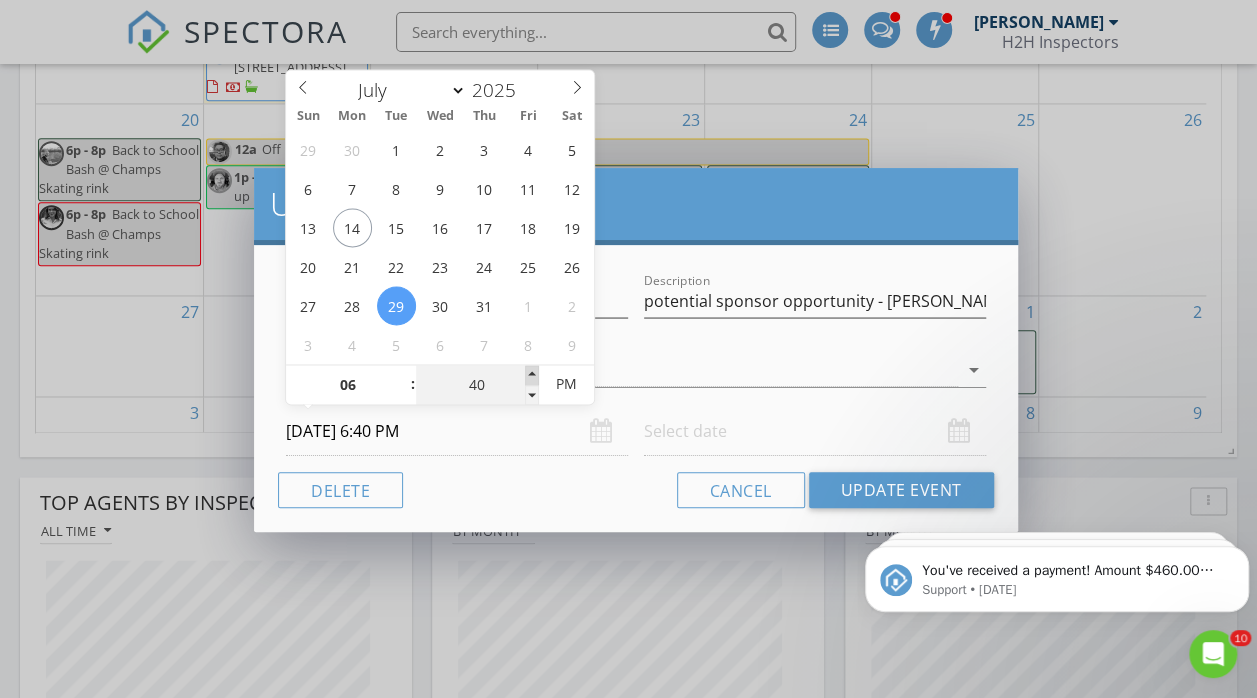 click at bounding box center [532, 375] 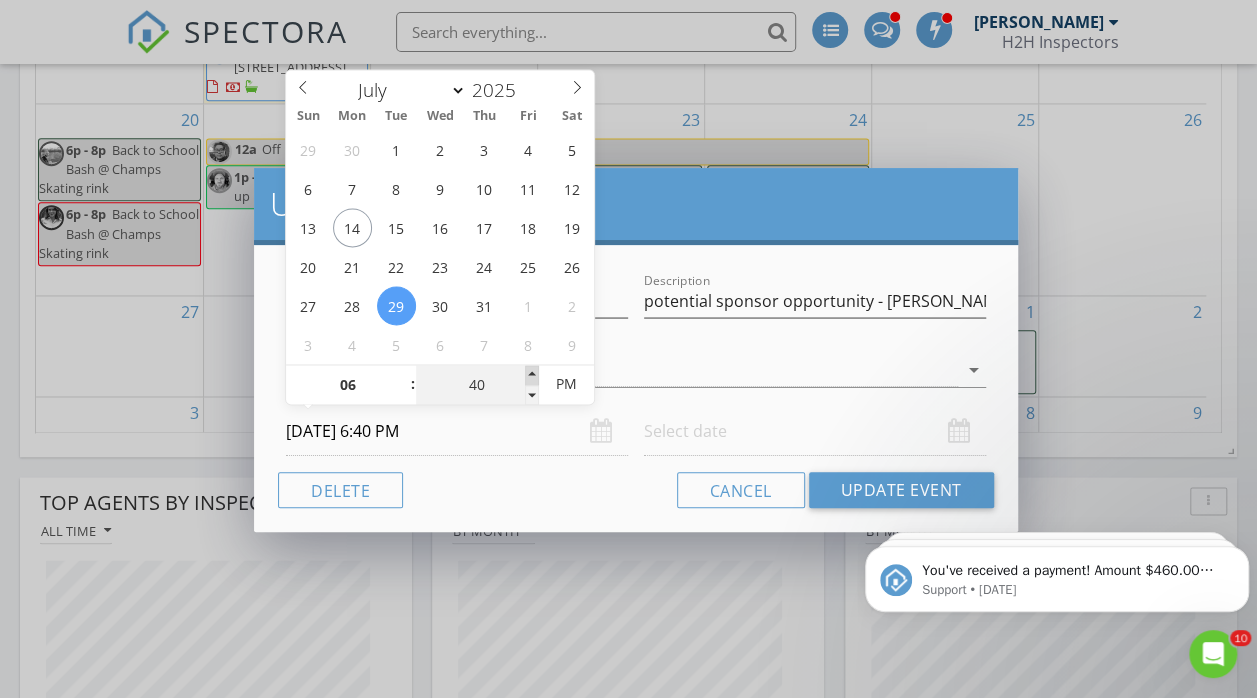type on "45" 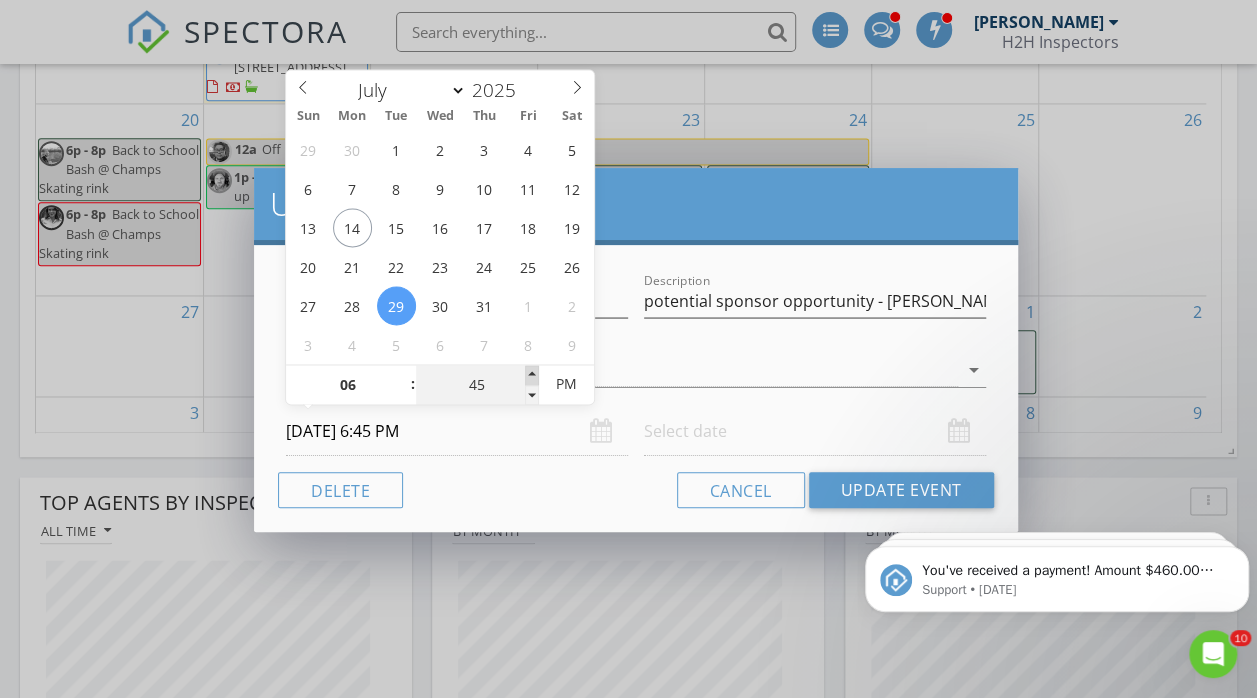 click at bounding box center [532, 375] 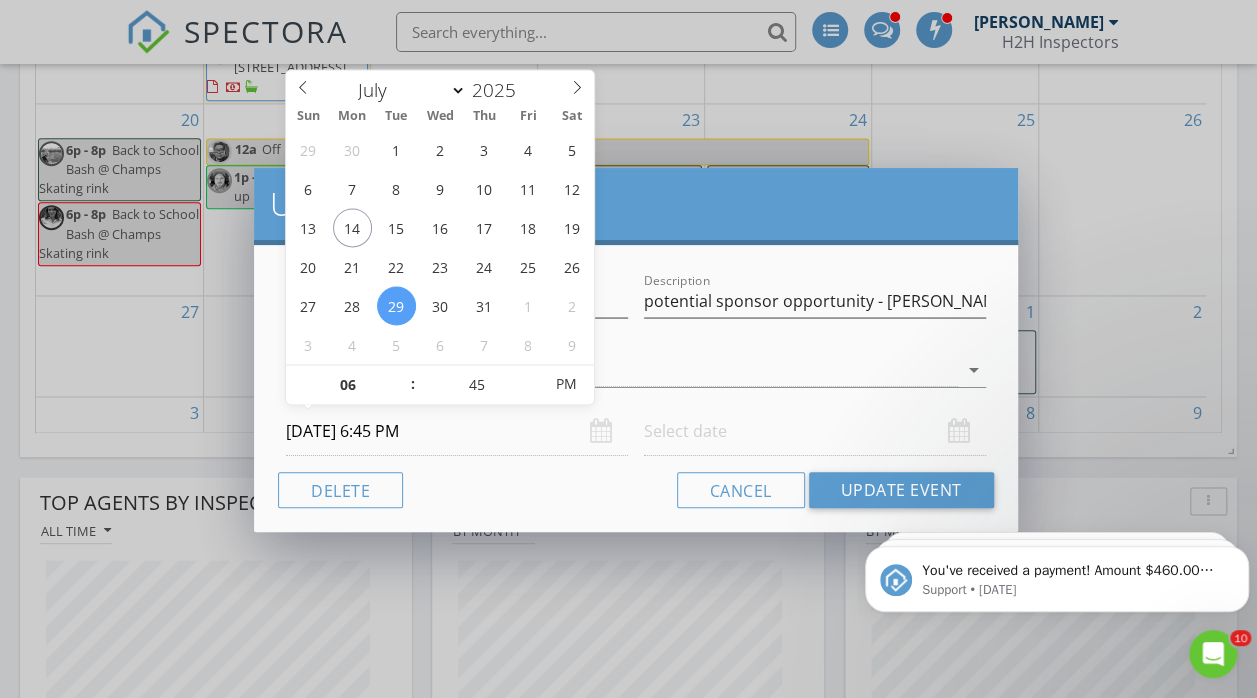click at bounding box center [815, 431] 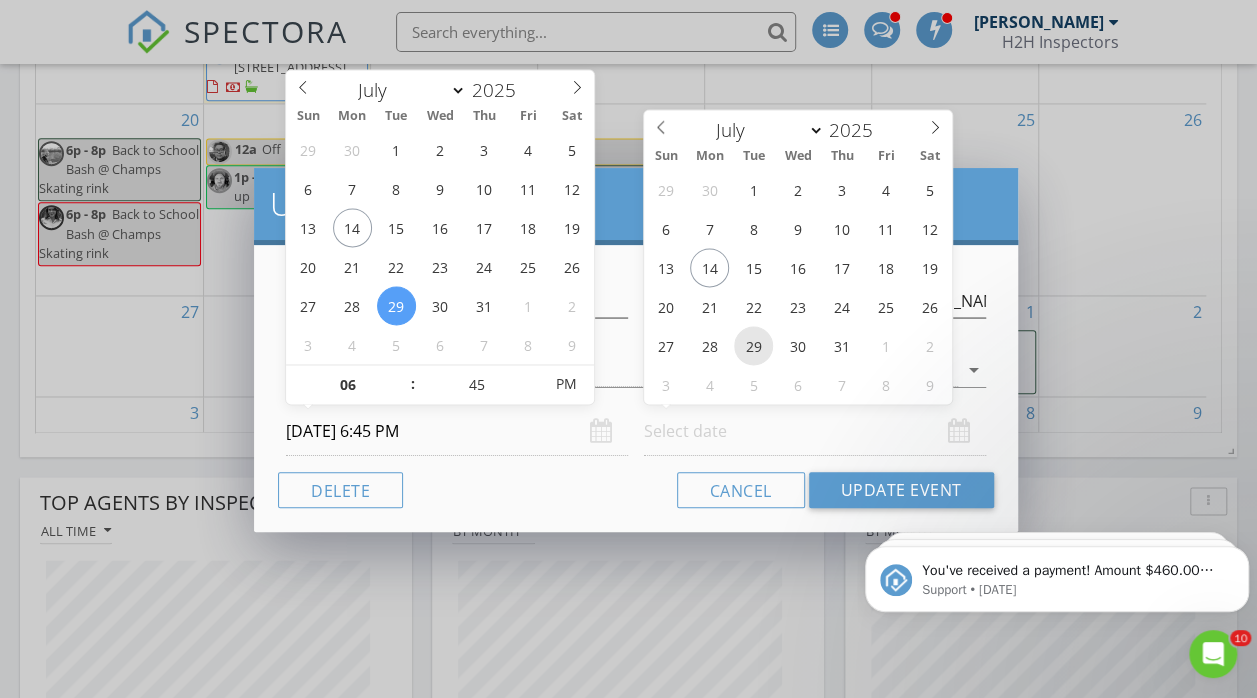 type on "[DATE] 12:00 PM" 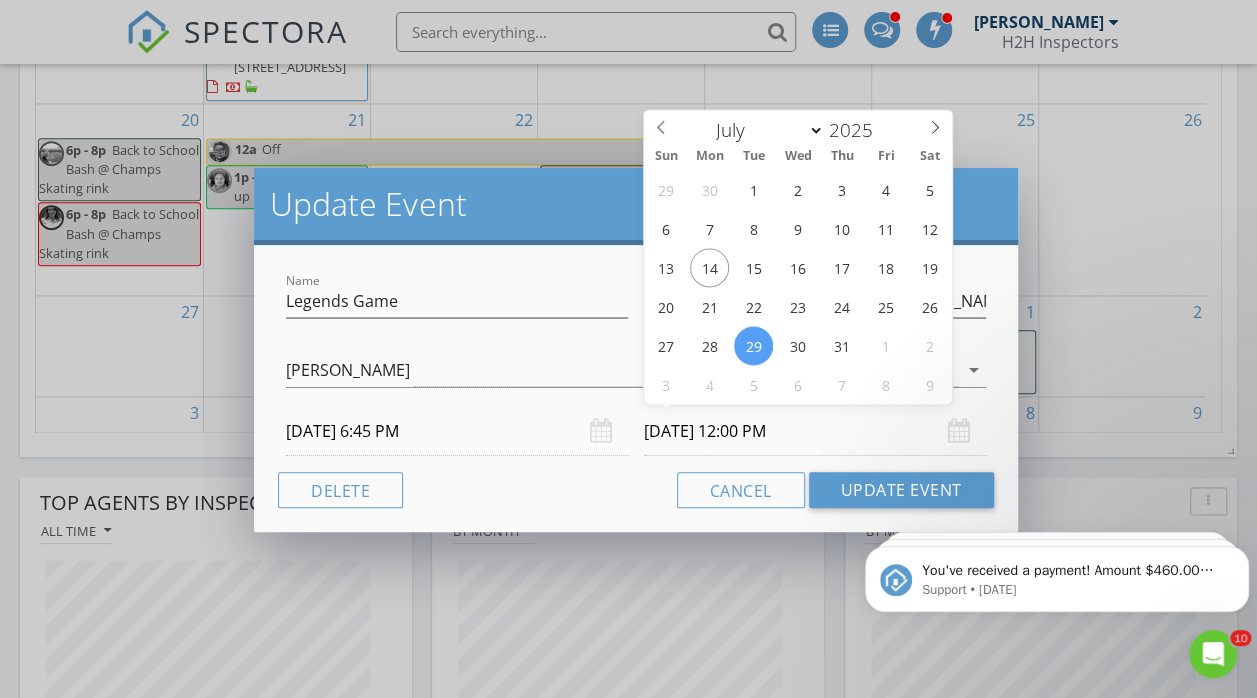scroll, scrollTop: 1, scrollLeft: 0, axis: vertical 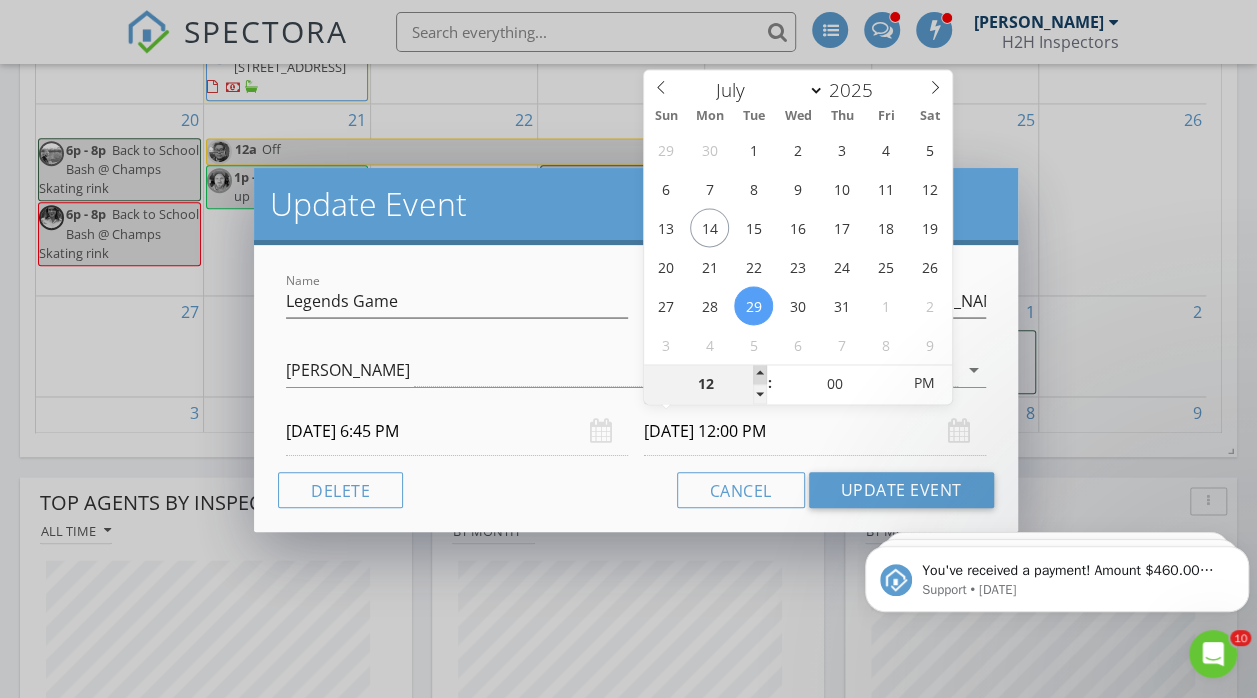 type on "01" 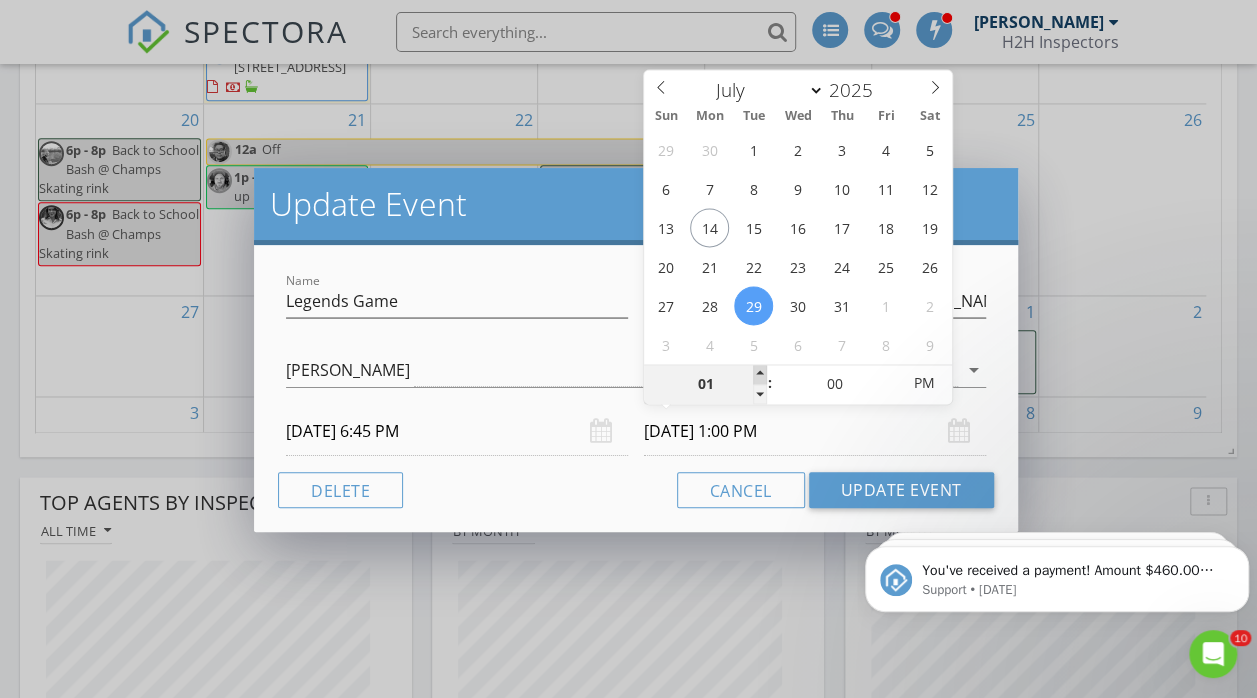 click at bounding box center [760, 374] 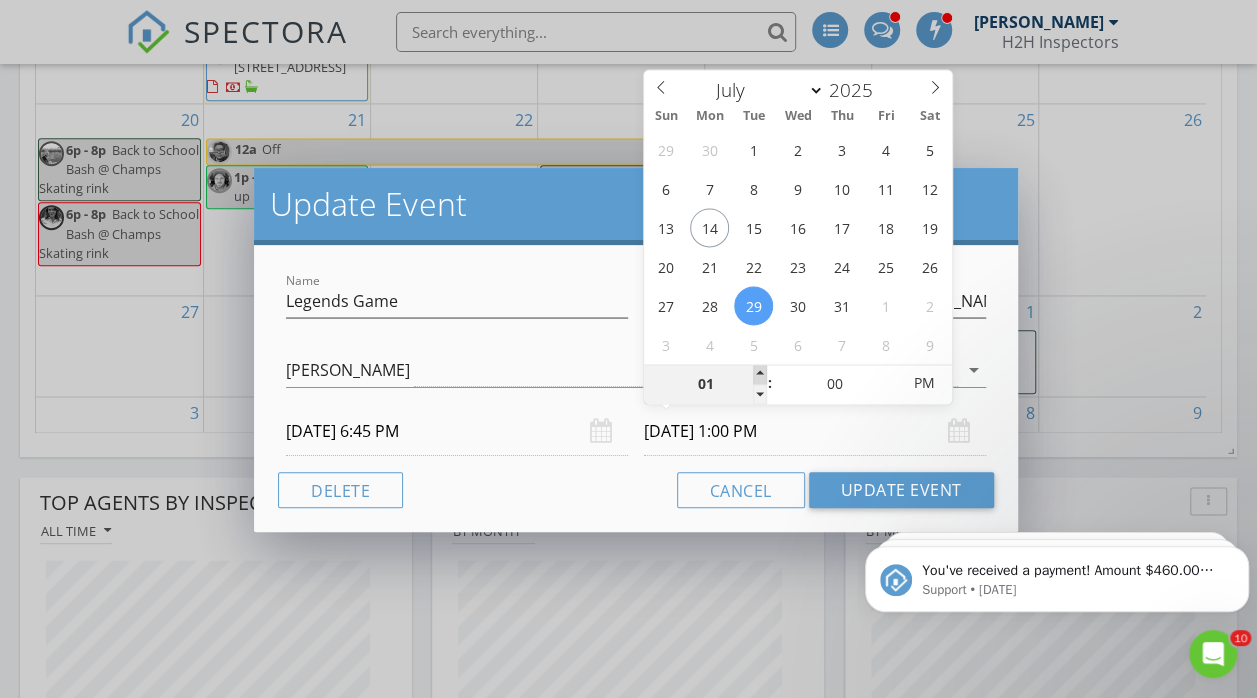 scroll, scrollTop: 0, scrollLeft: 0, axis: both 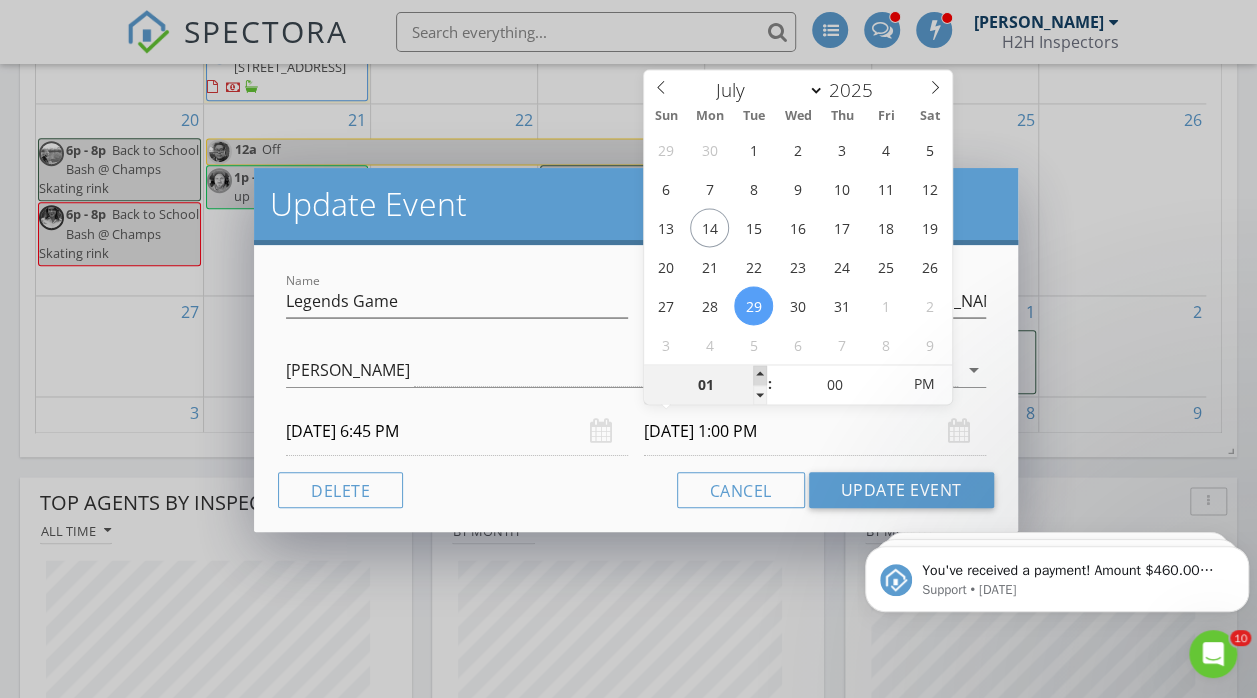type on "02" 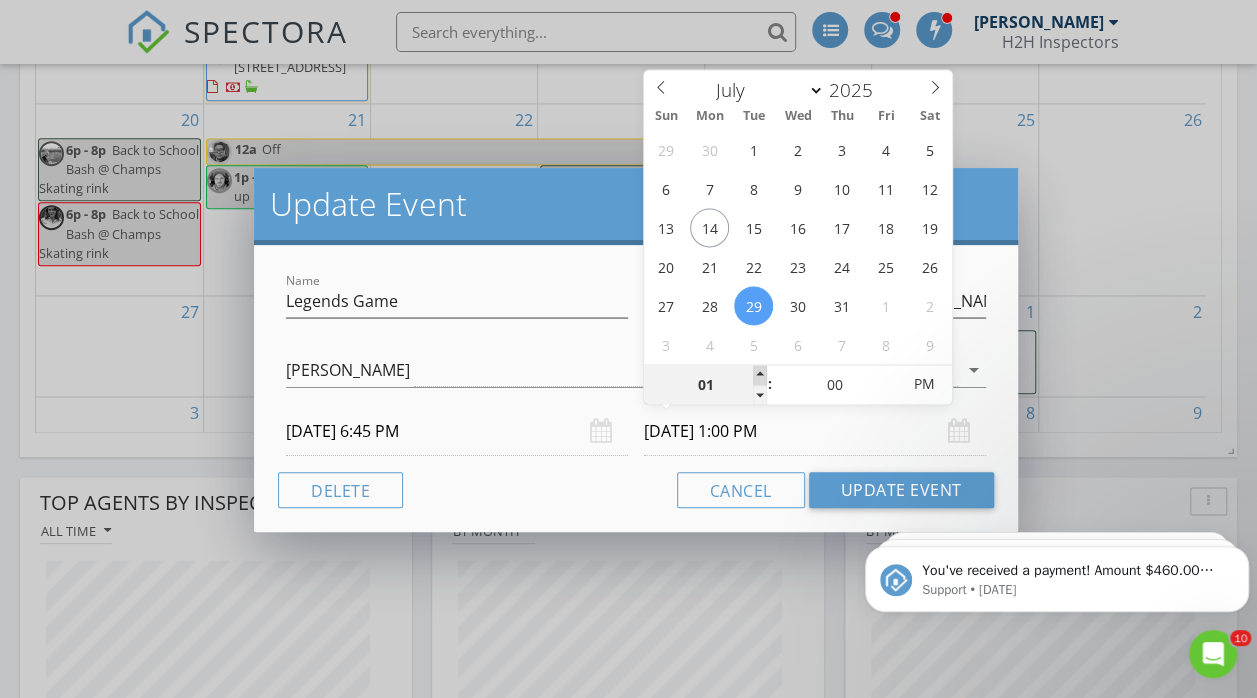 type on "[DATE] 2:00 PM" 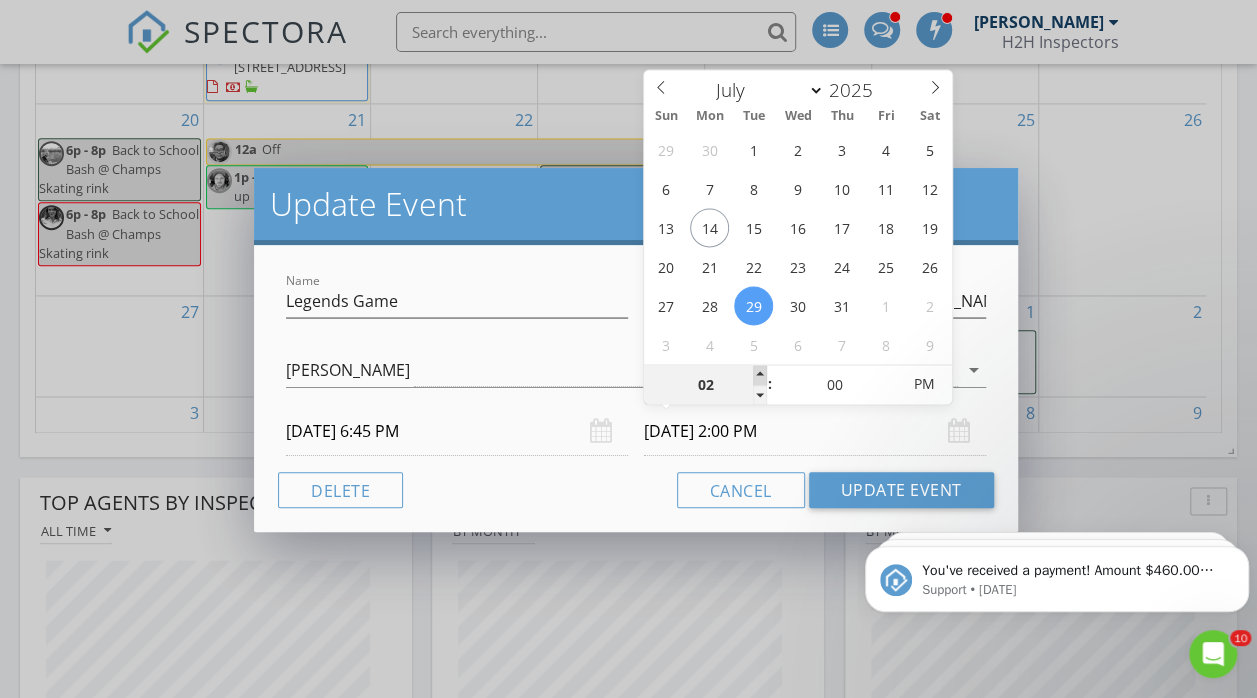 click at bounding box center [760, 375] 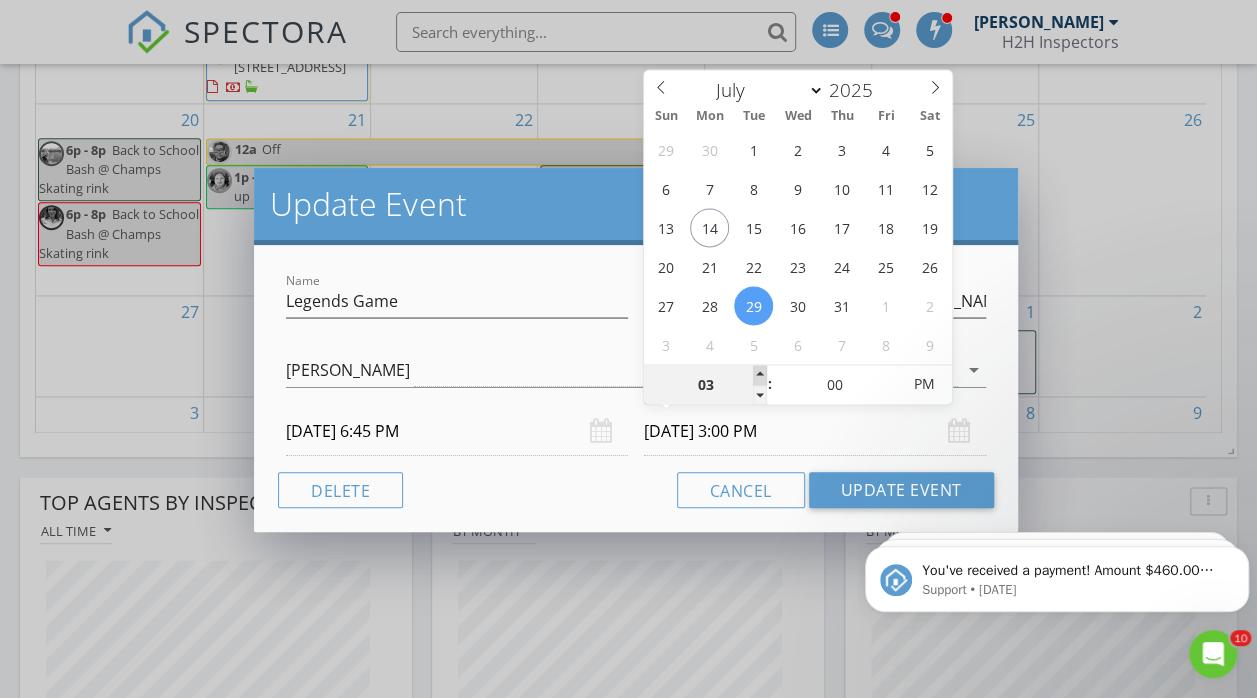 click at bounding box center (760, 375) 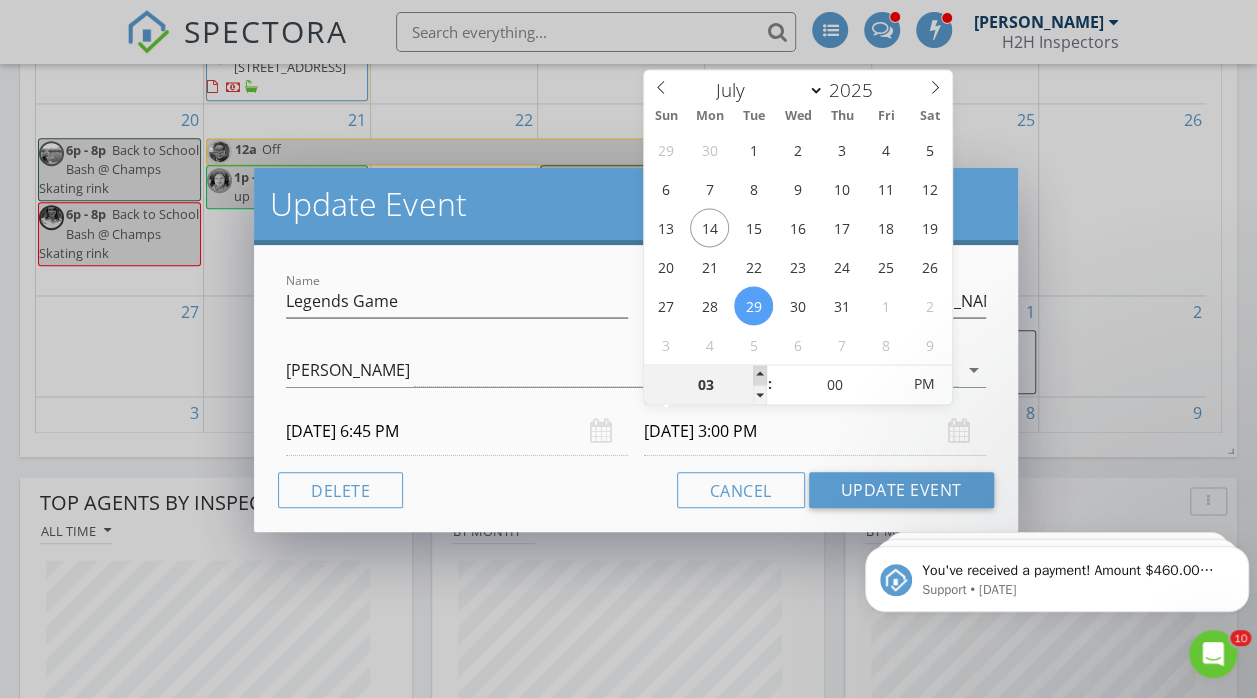 type on "04" 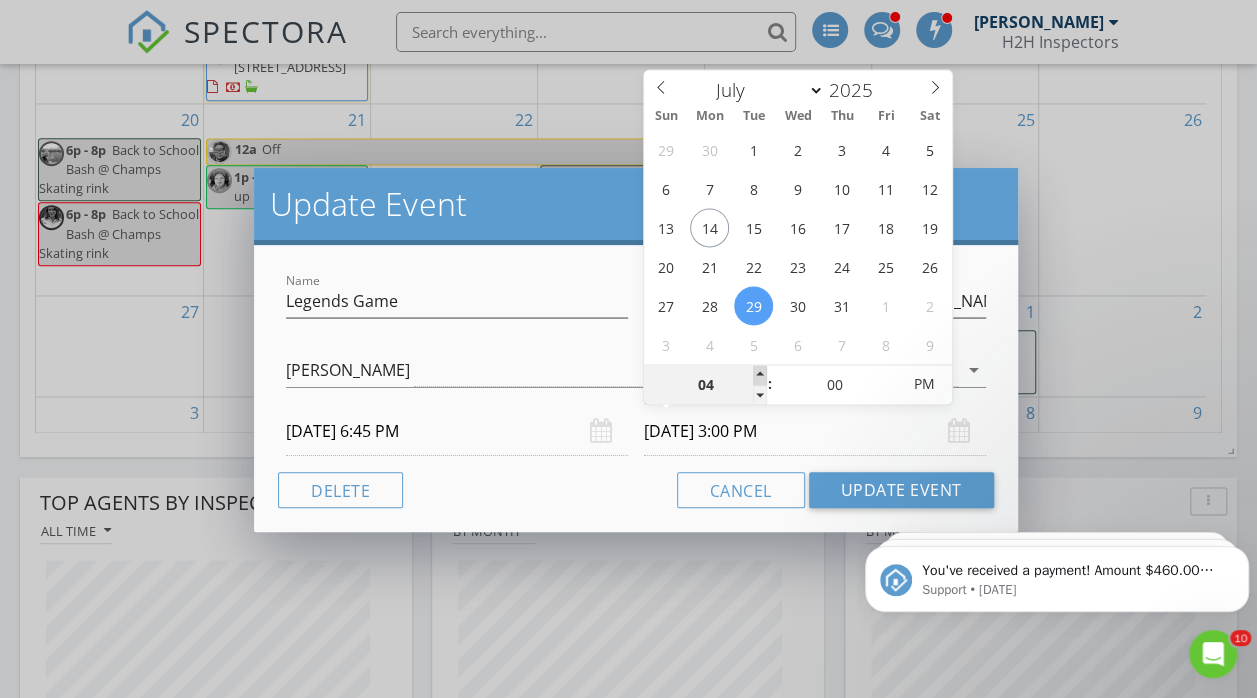 type on "[DATE] 4:00 PM" 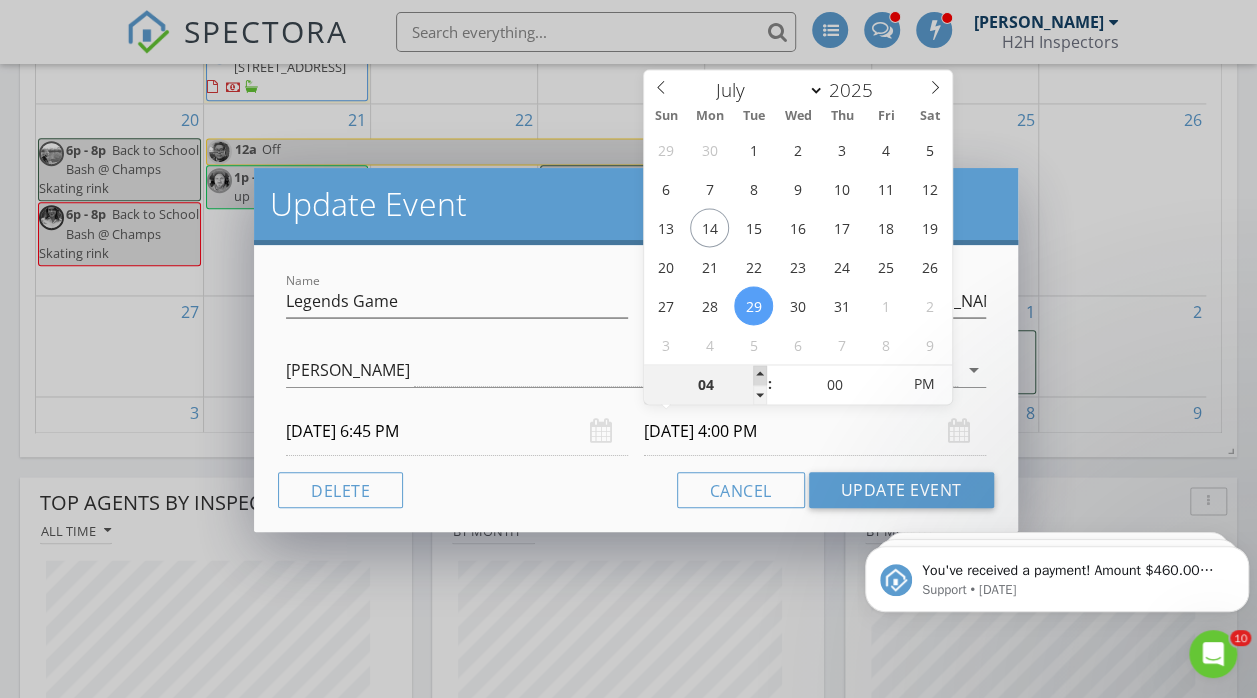 click at bounding box center [760, 375] 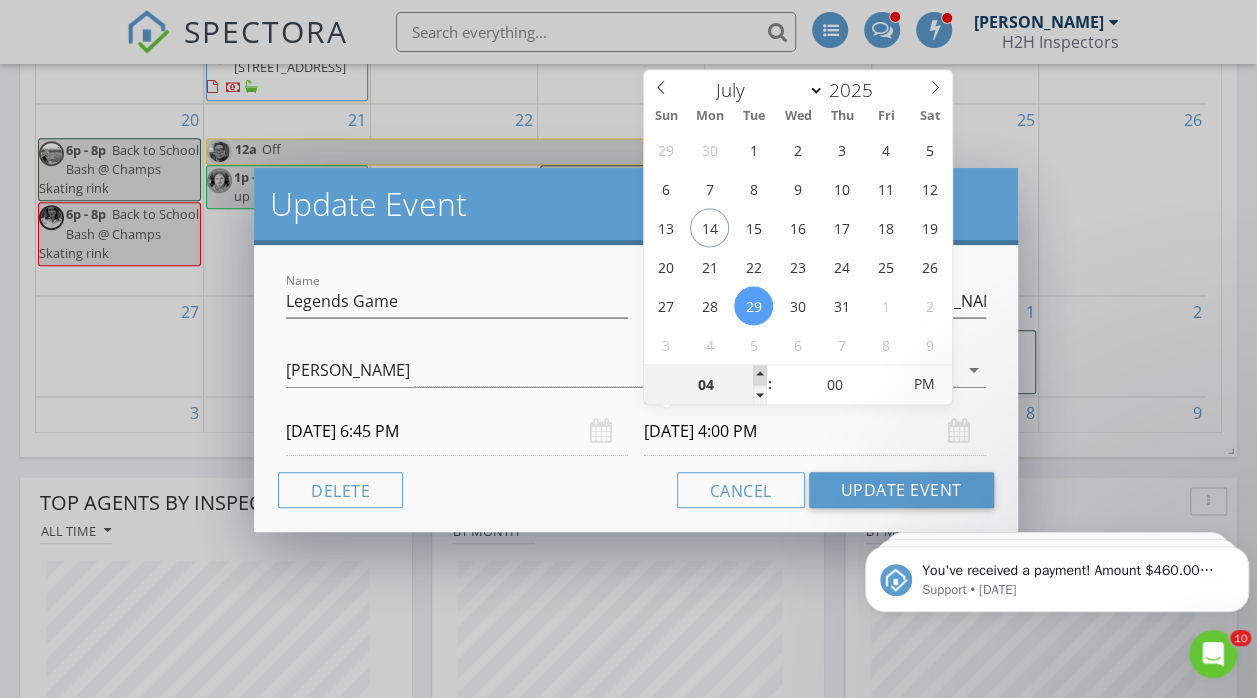 type on "05" 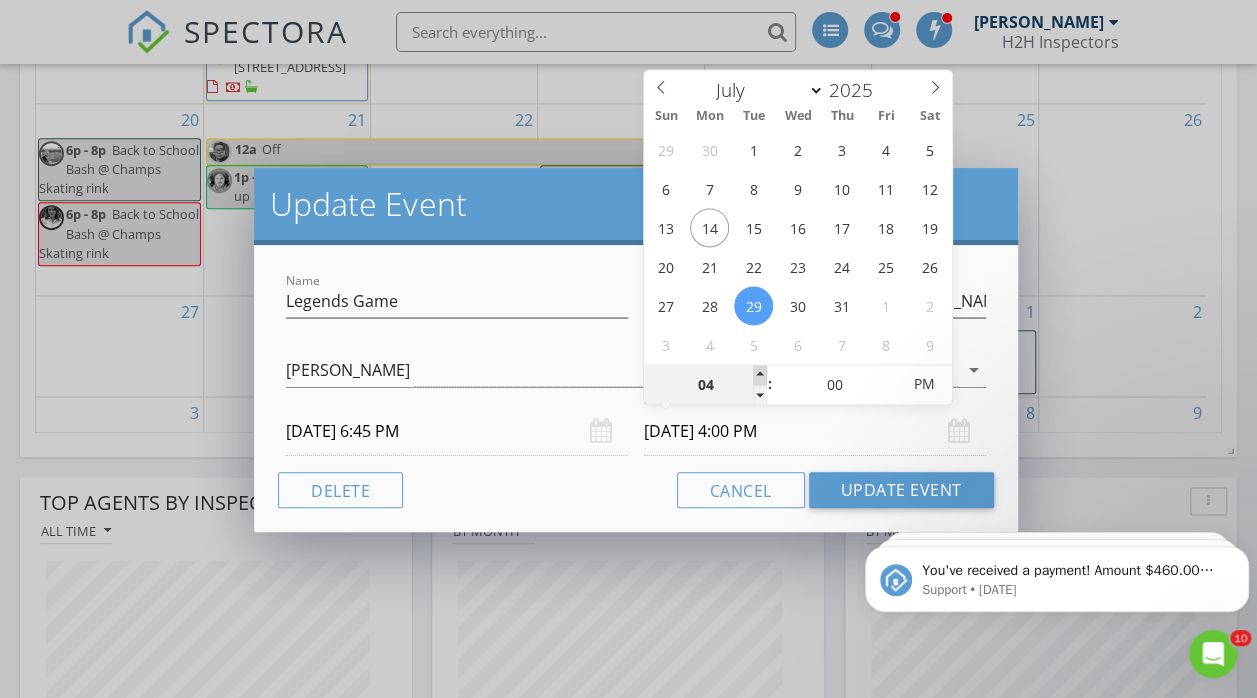 type on "[DATE] 5:00 PM" 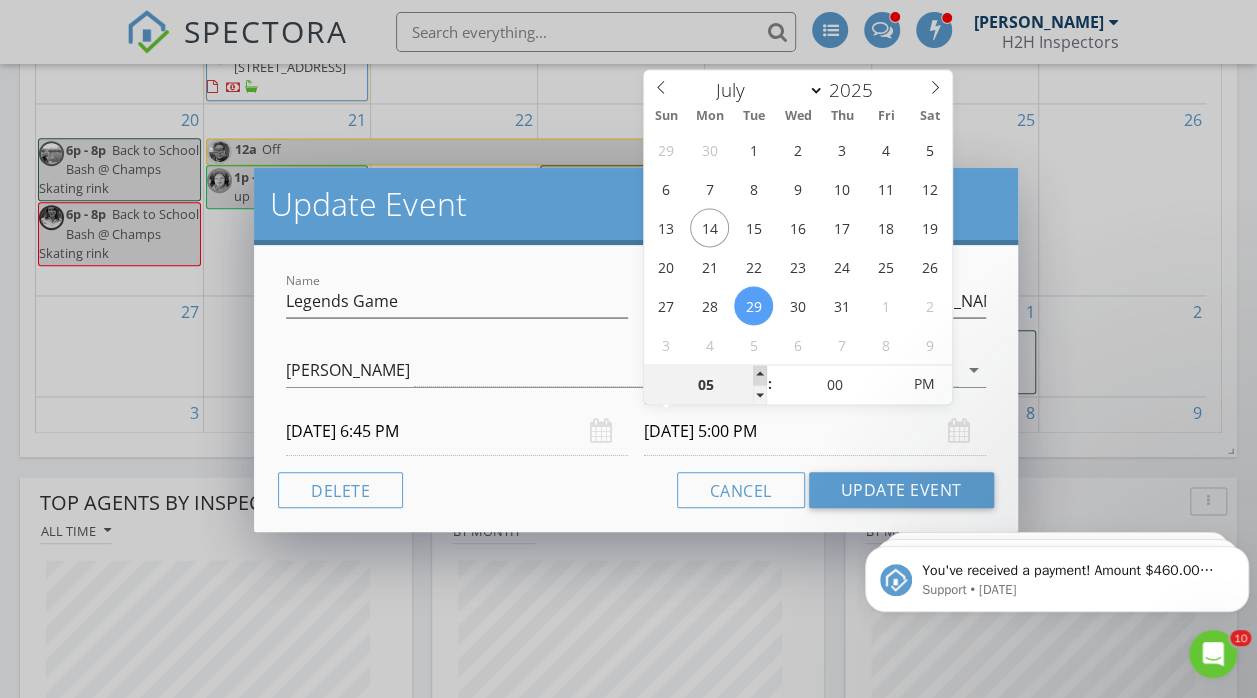 click at bounding box center [760, 375] 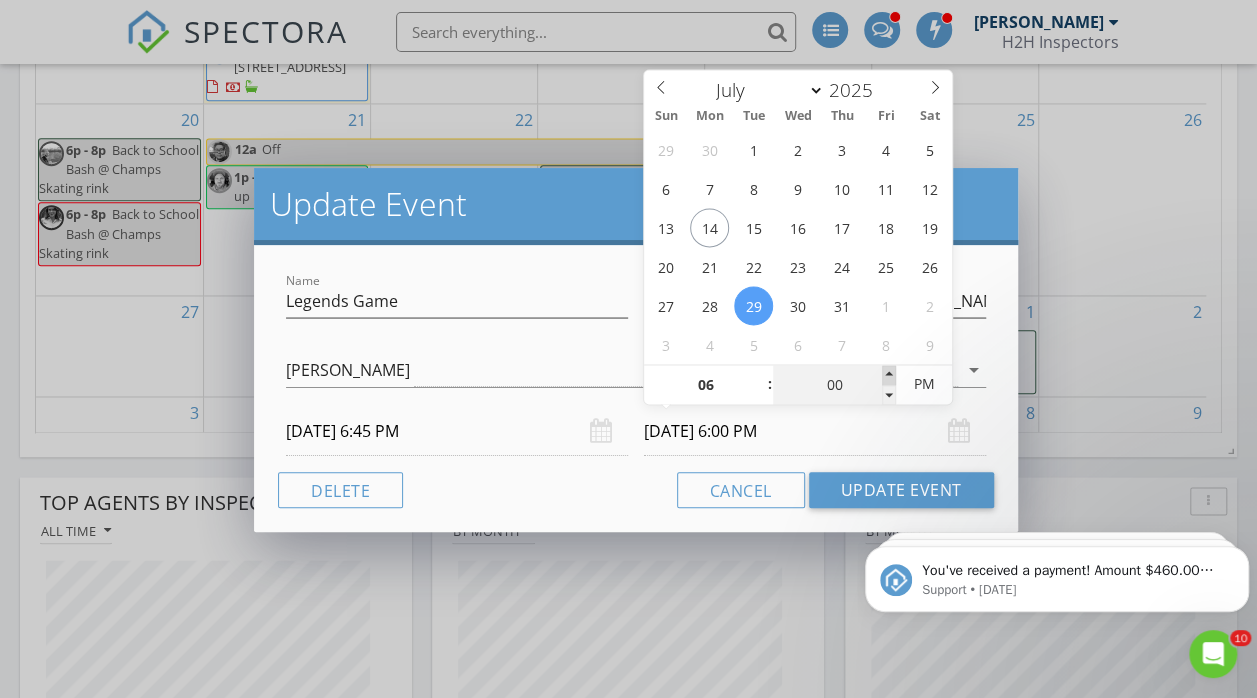 type on "05" 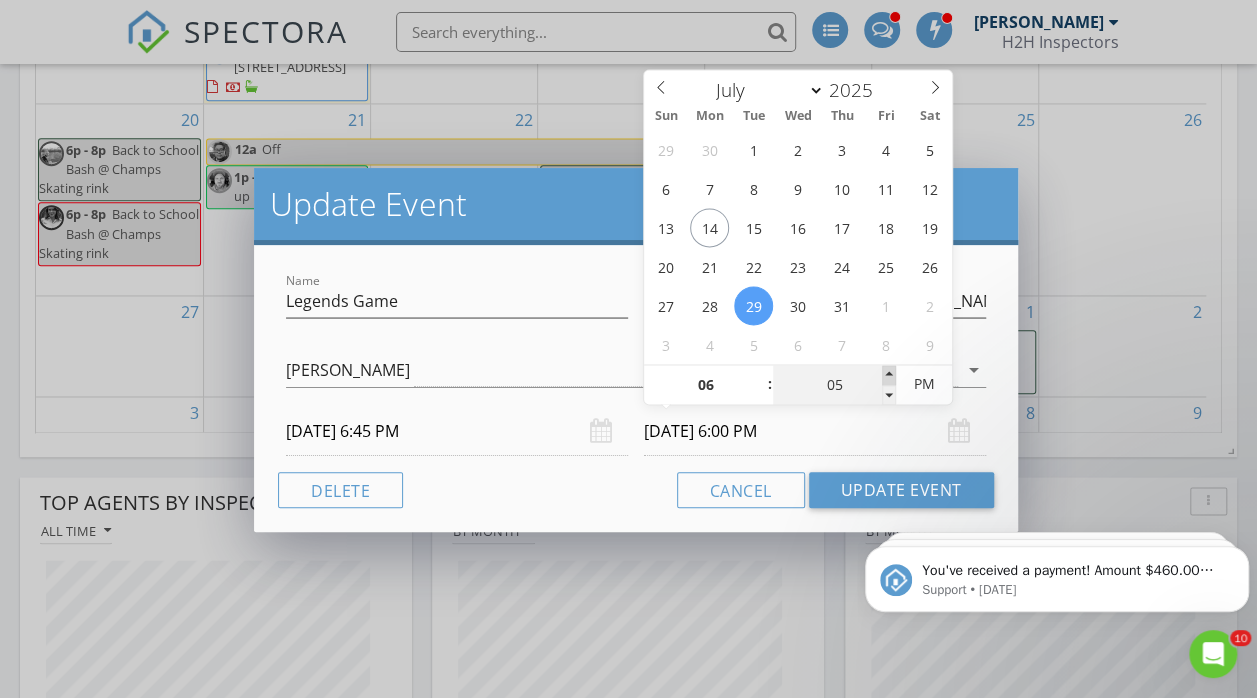 type on "[DATE] 6:05 PM" 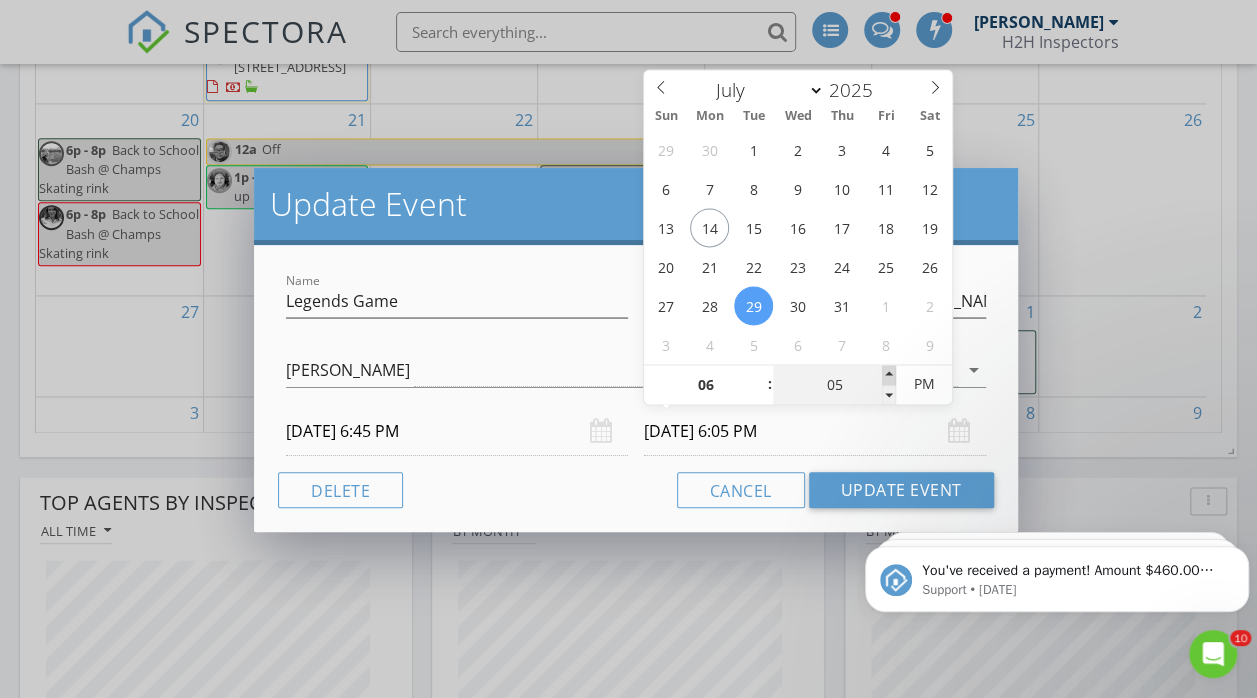 click at bounding box center [889, 375] 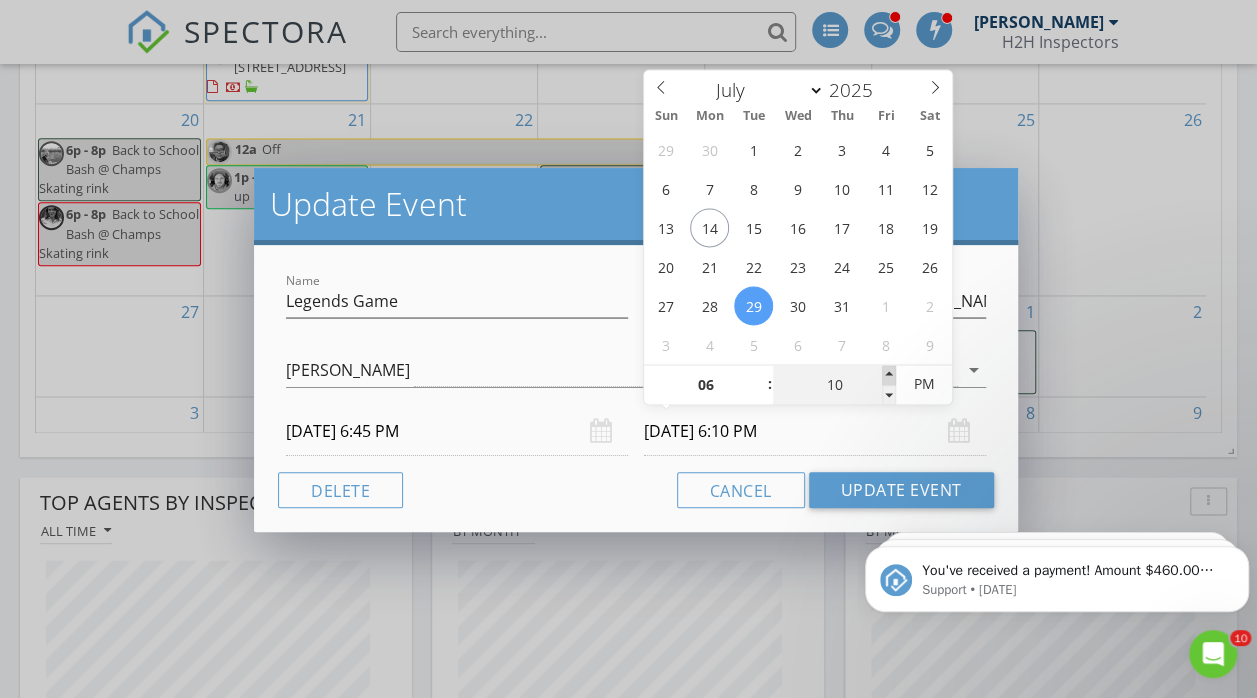 click at bounding box center [889, 375] 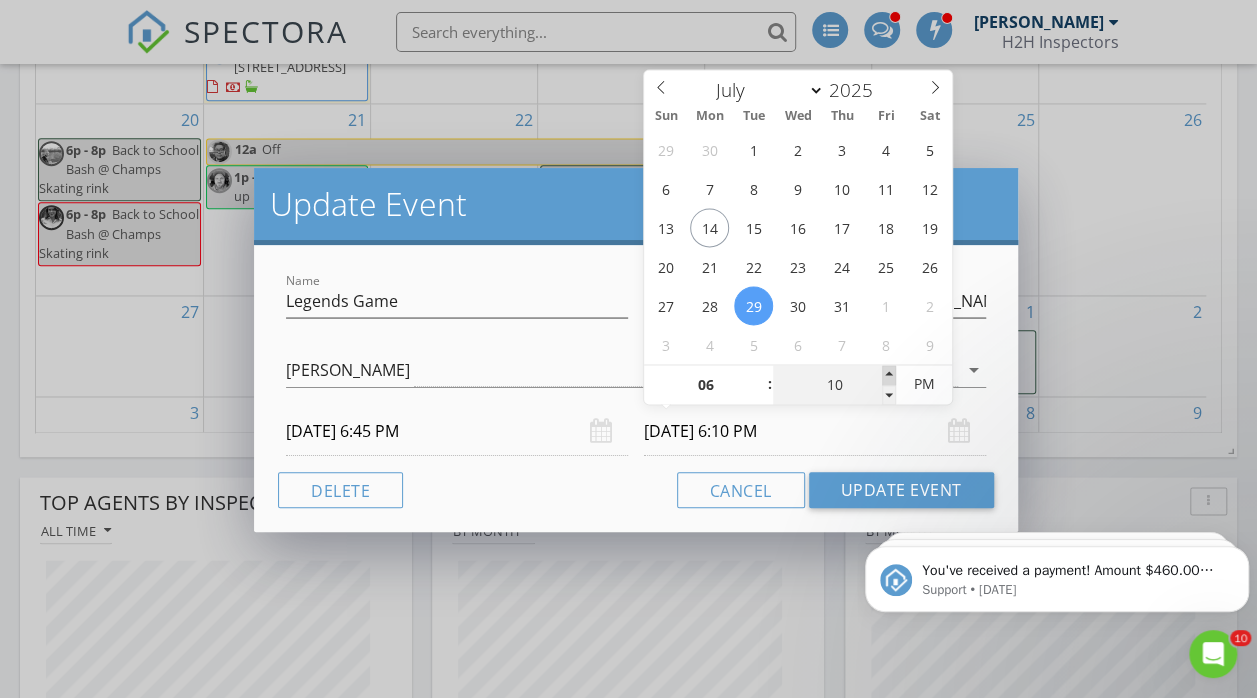type on "15" 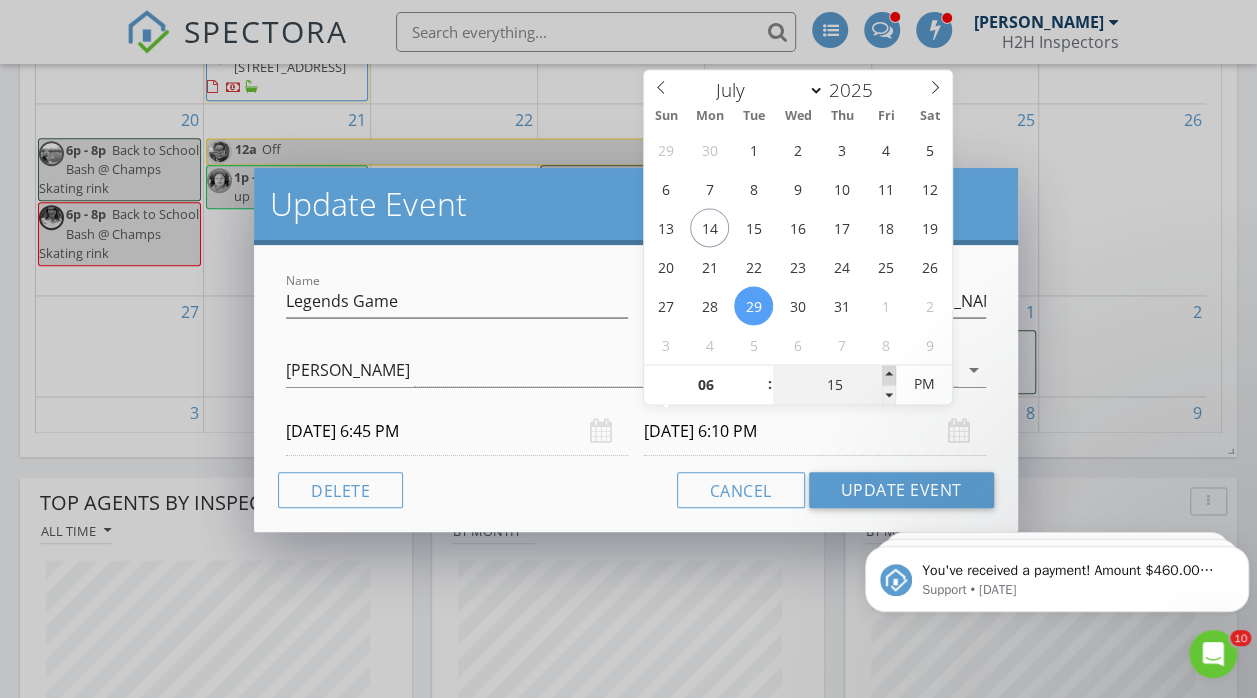 type on "[DATE] 6:15 PM" 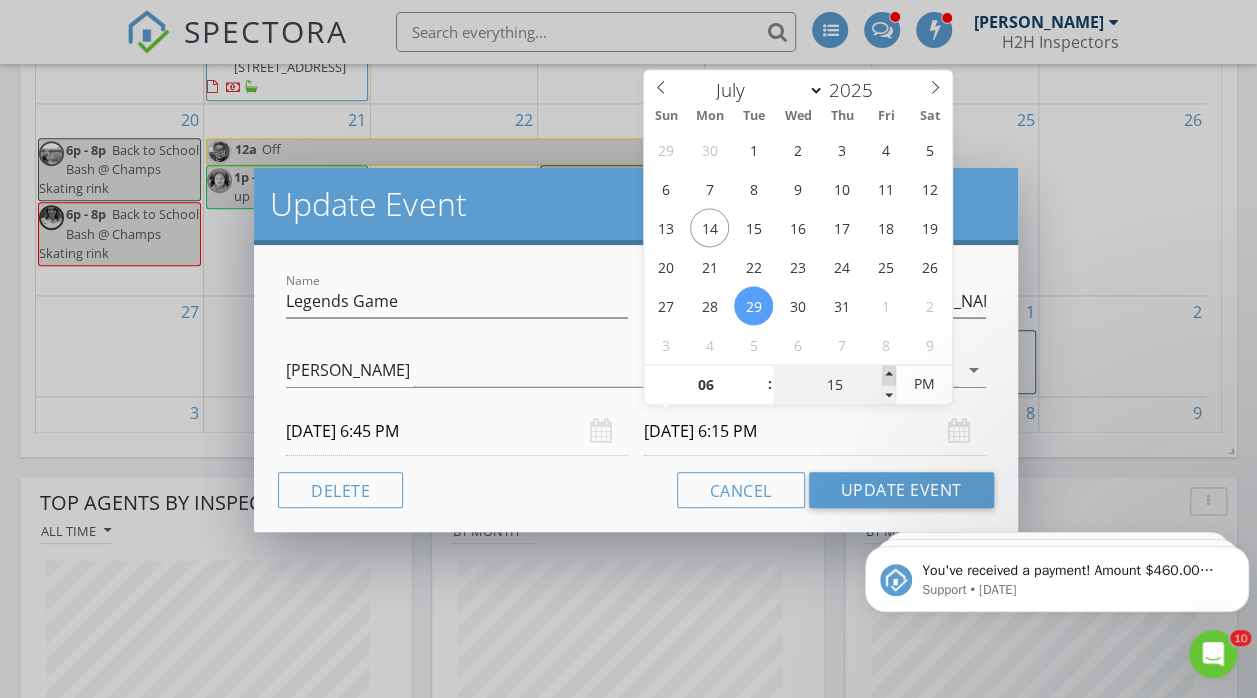 click at bounding box center (889, 375) 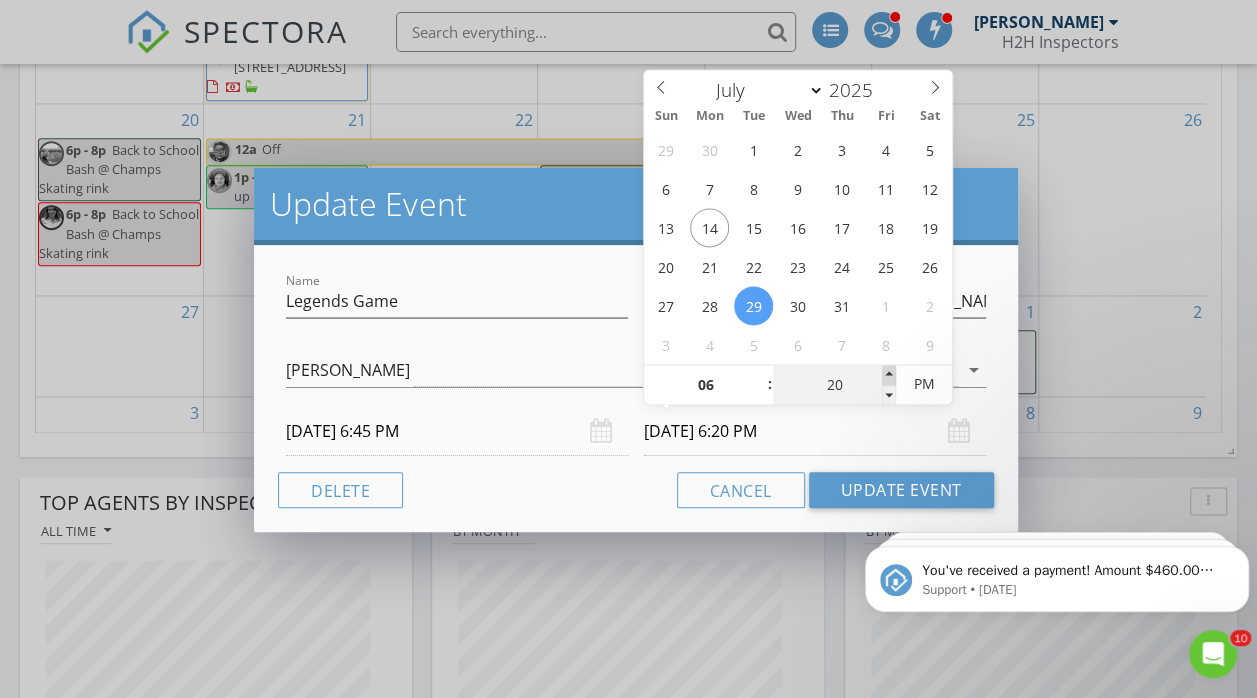 click at bounding box center (889, 375) 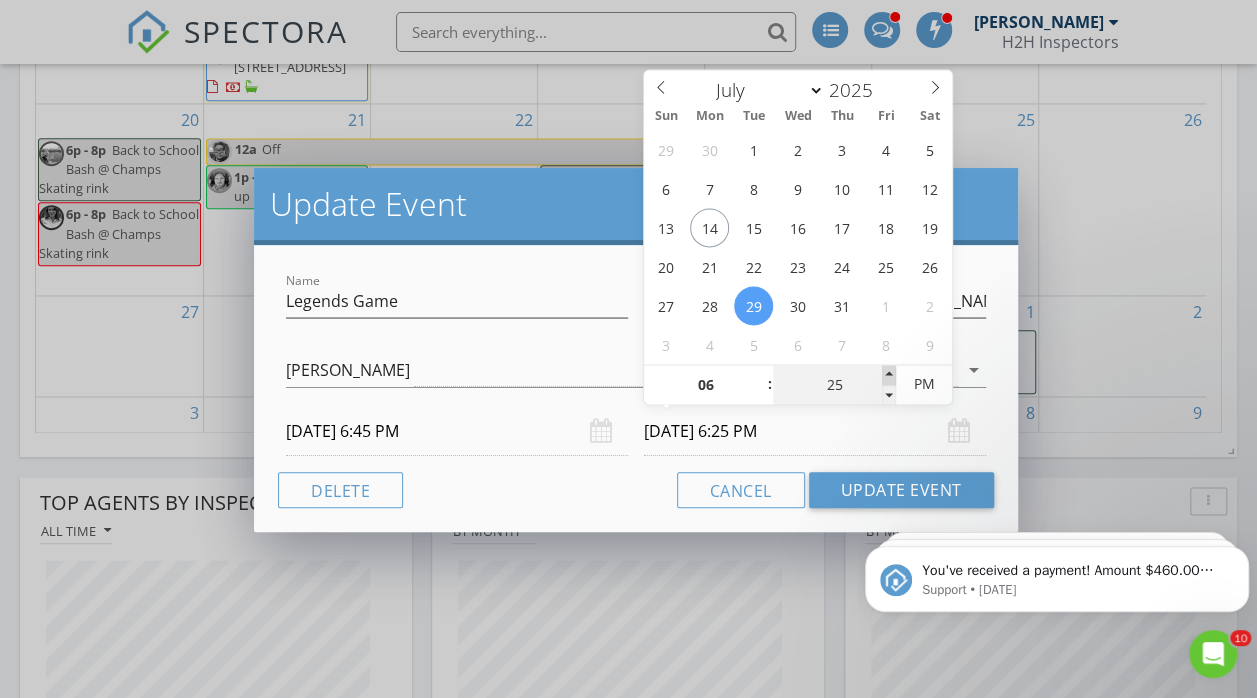click at bounding box center [889, 375] 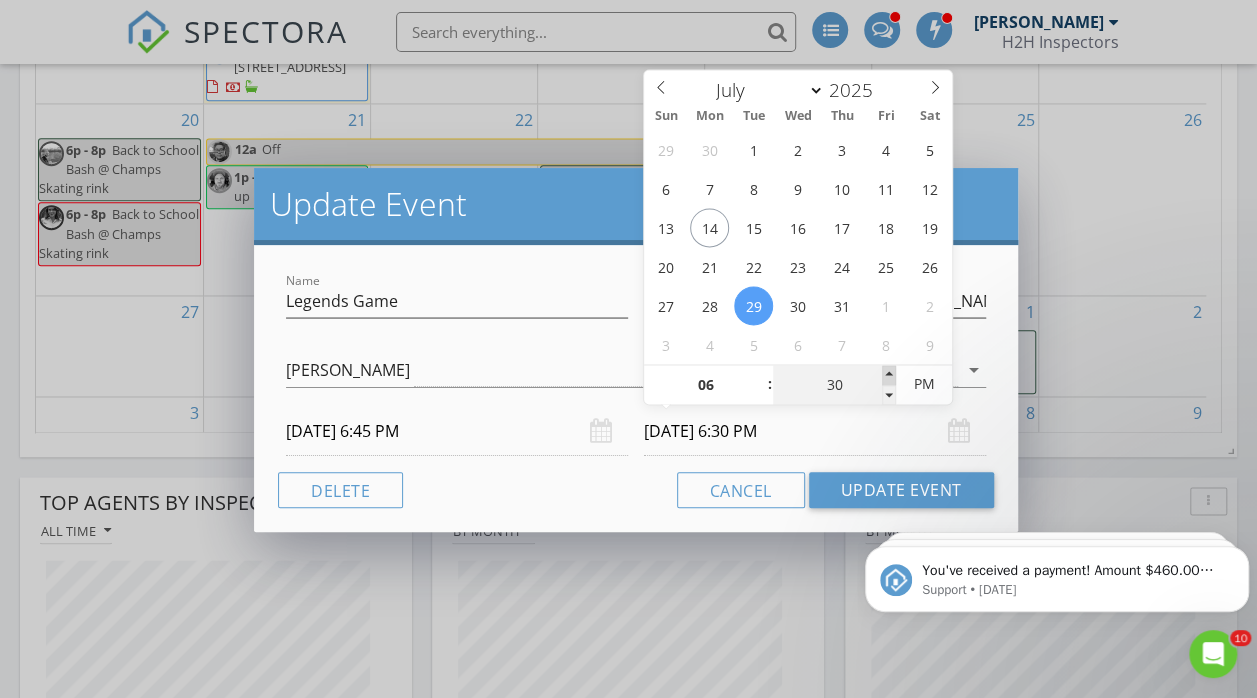 click at bounding box center (889, 375) 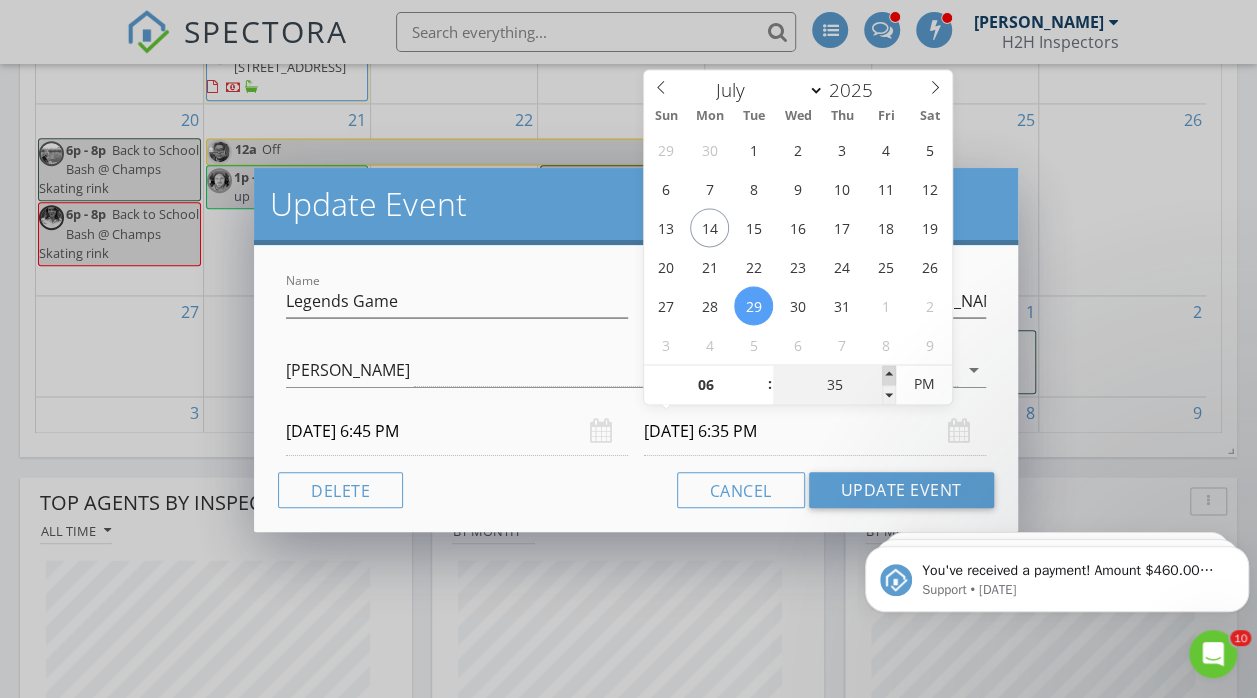 type on "40" 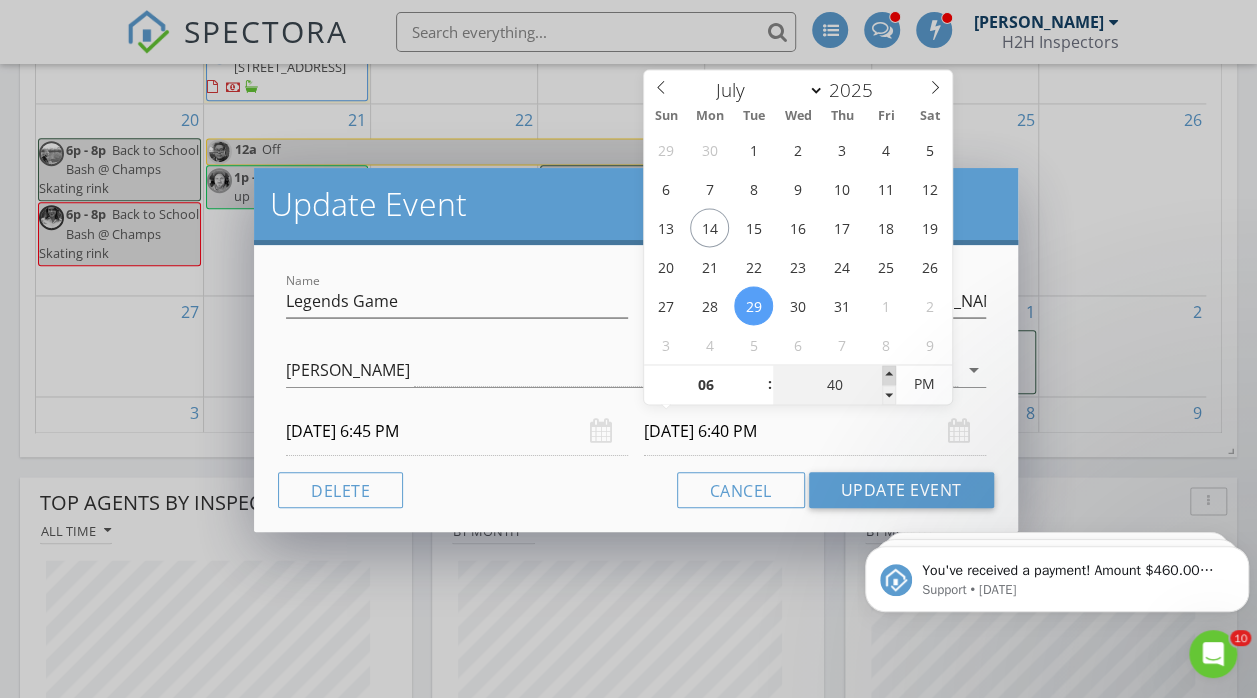 click at bounding box center (889, 375) 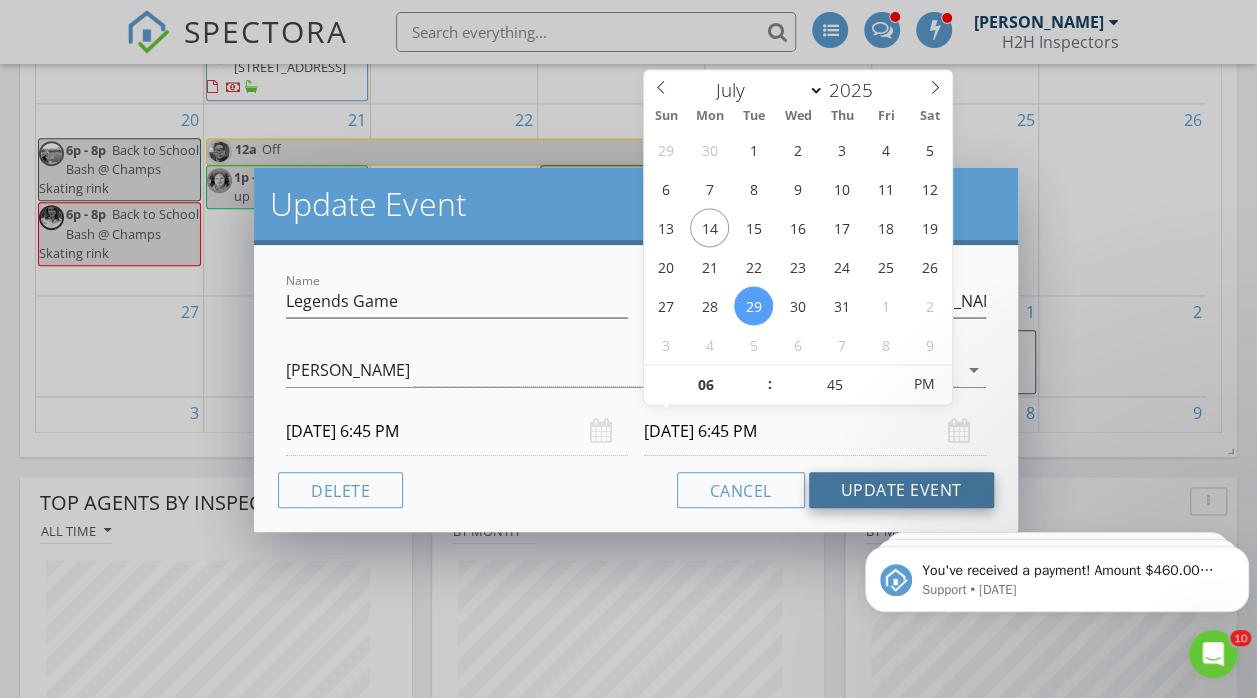 click on "Update Event" at bounding box center [901, 490] 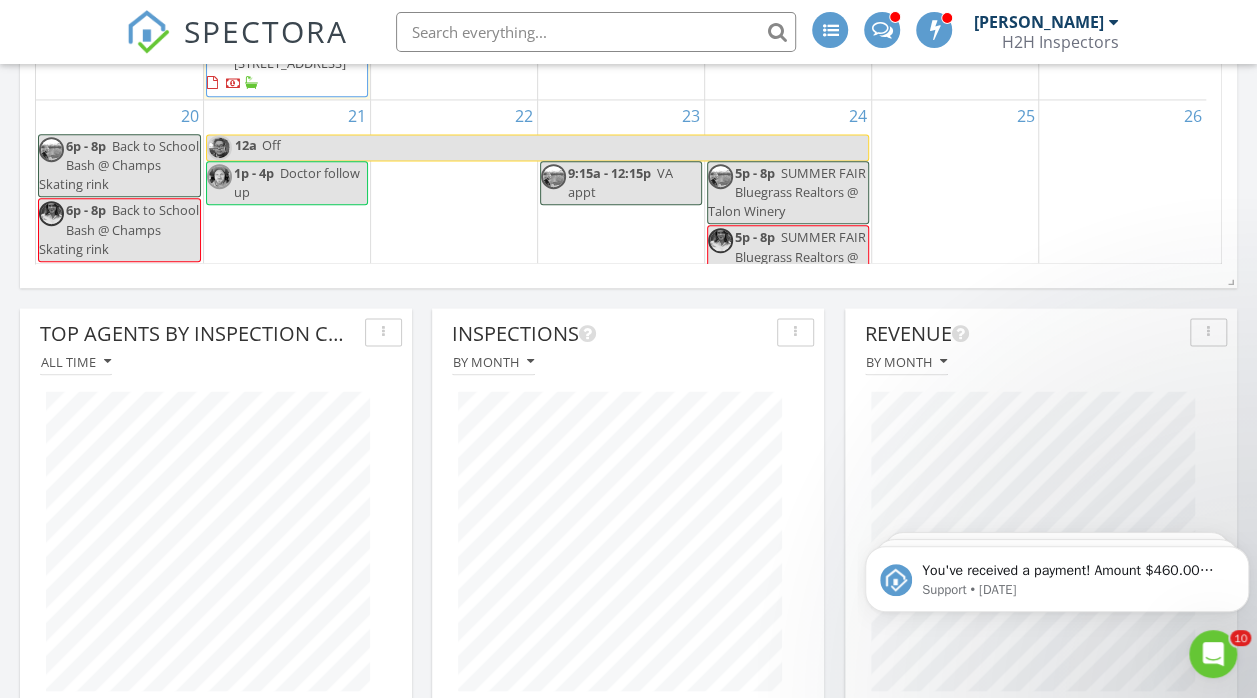 scroll, scrollTop: 0, scrollLeft: 0, axis: both 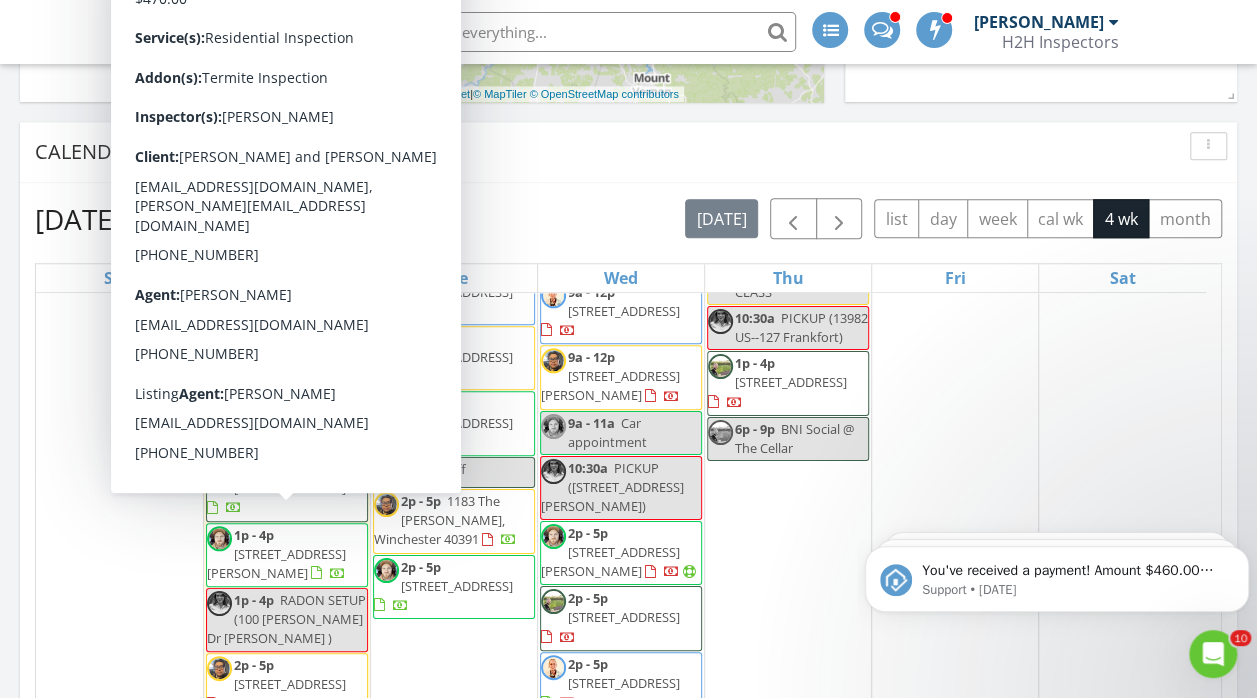 click on "13" at bounding box center [119, 473] 